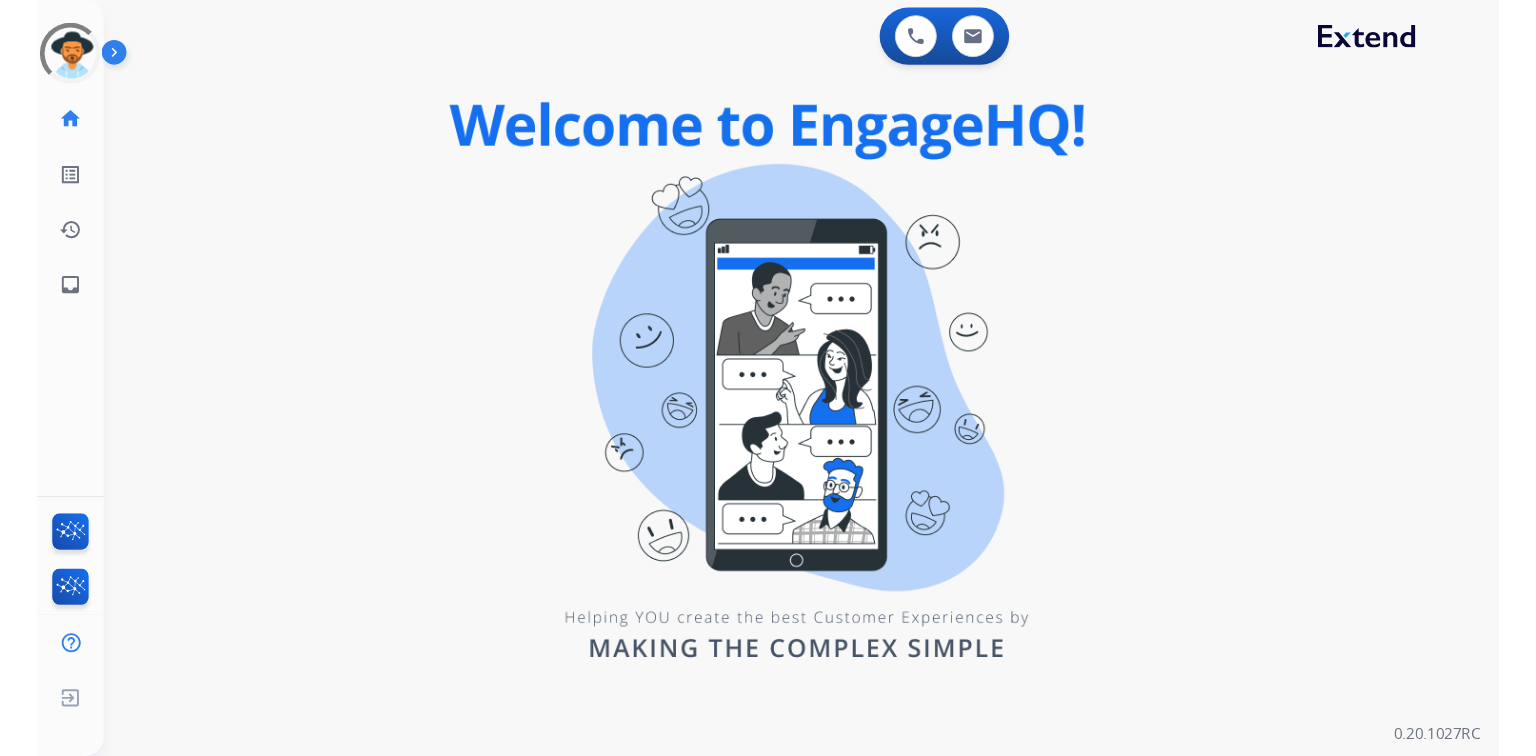 scroll, scrollTop: 0, scrollLeft: 0, axis: both 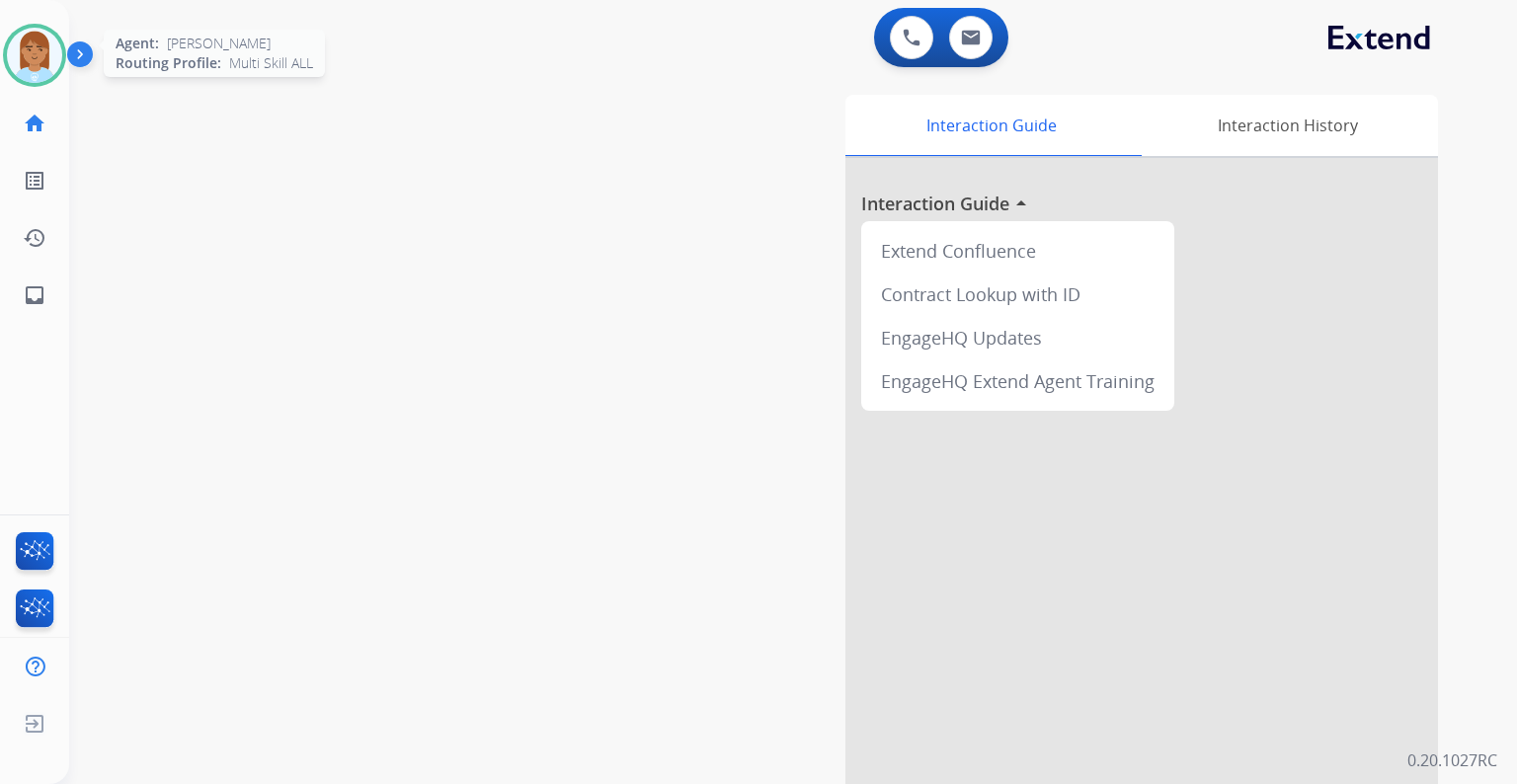 click at bounding box center [35, 55] 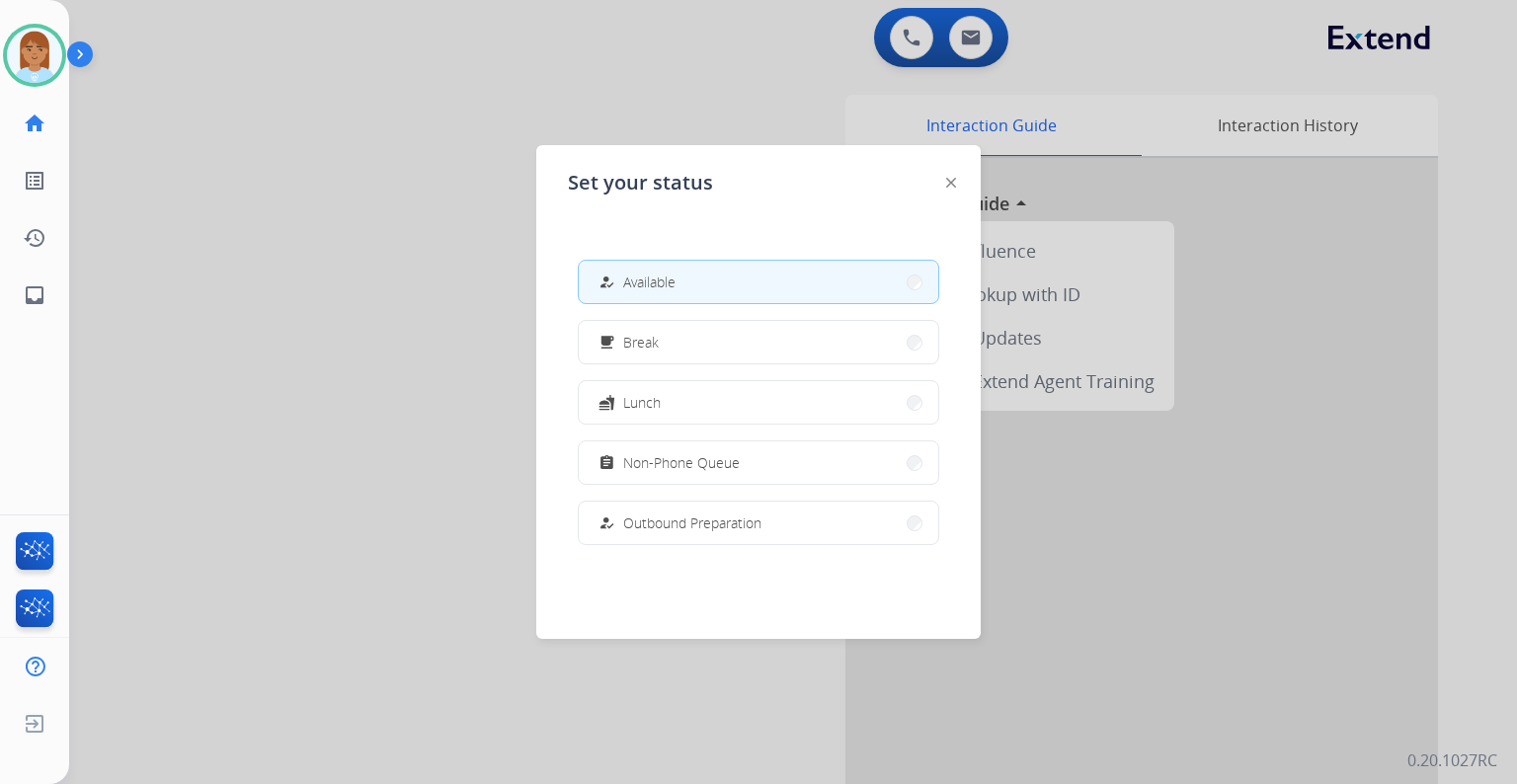 click at bounding box center [758, 392] 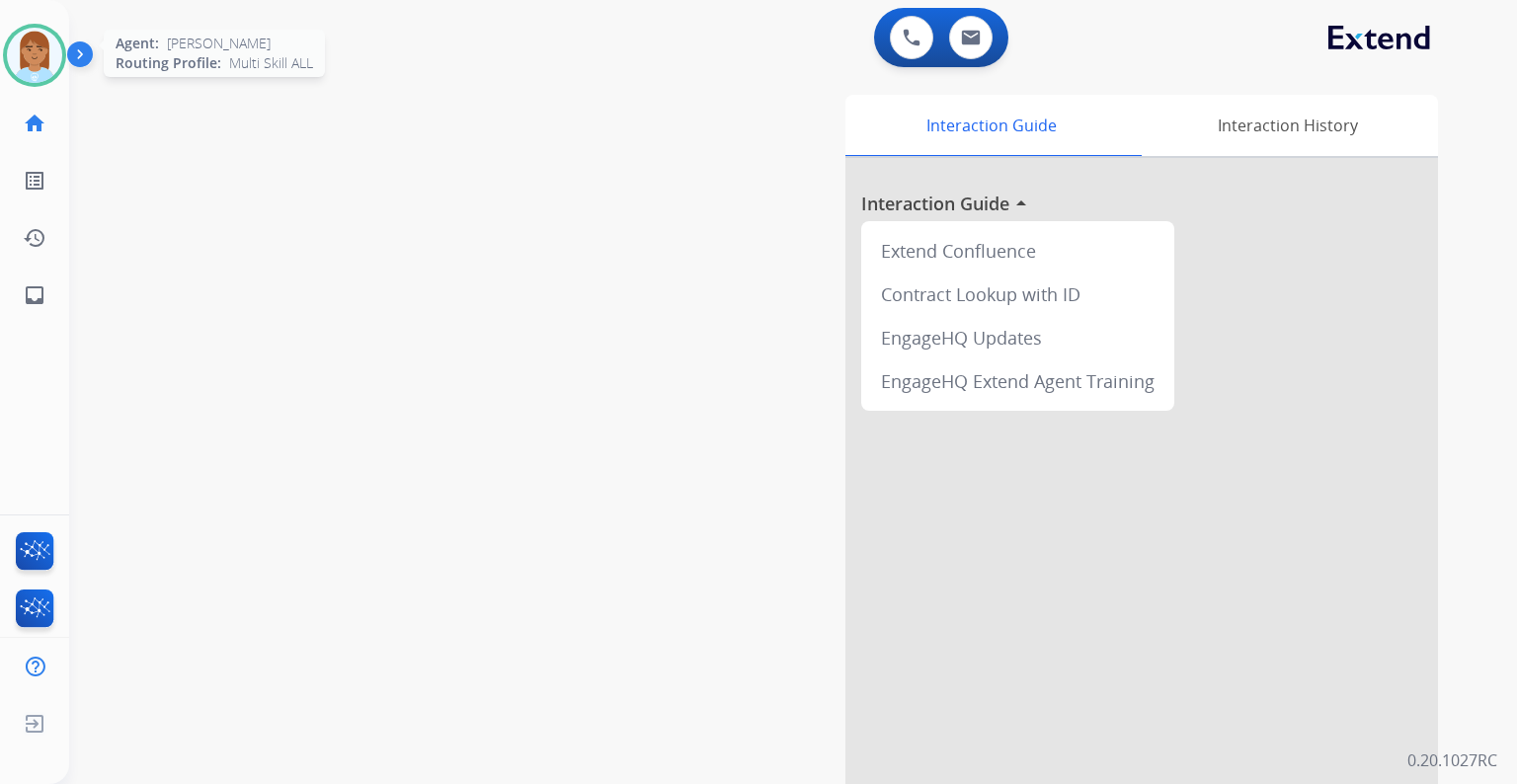 click at bounding box center (35, 55) 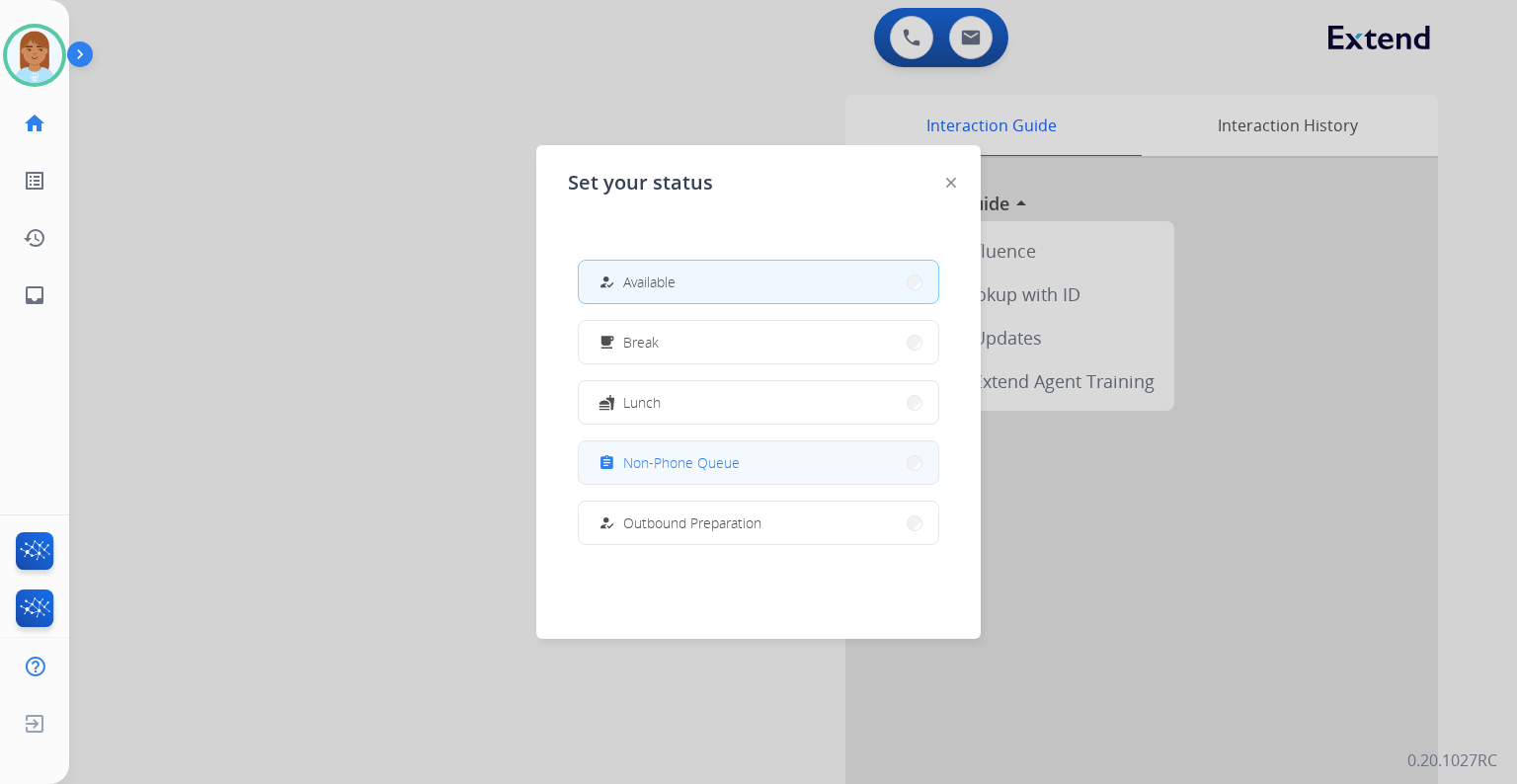 click on "Non-Phone Queue" at bounding box center [681, 462] 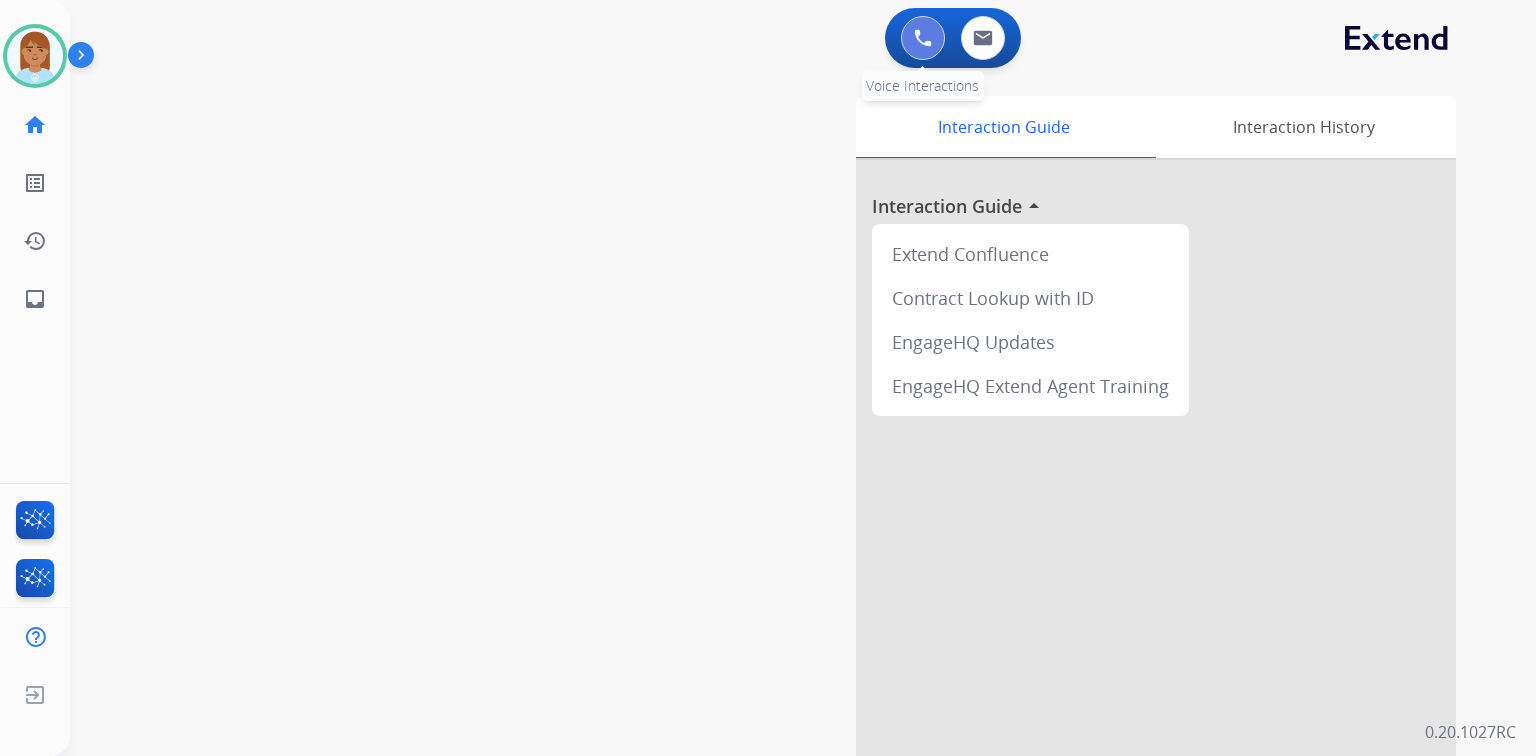 drag, startPoint x: 922, startPoint y: 34, endPoint x: 907, endPoint y: 48, distance: 20.518284 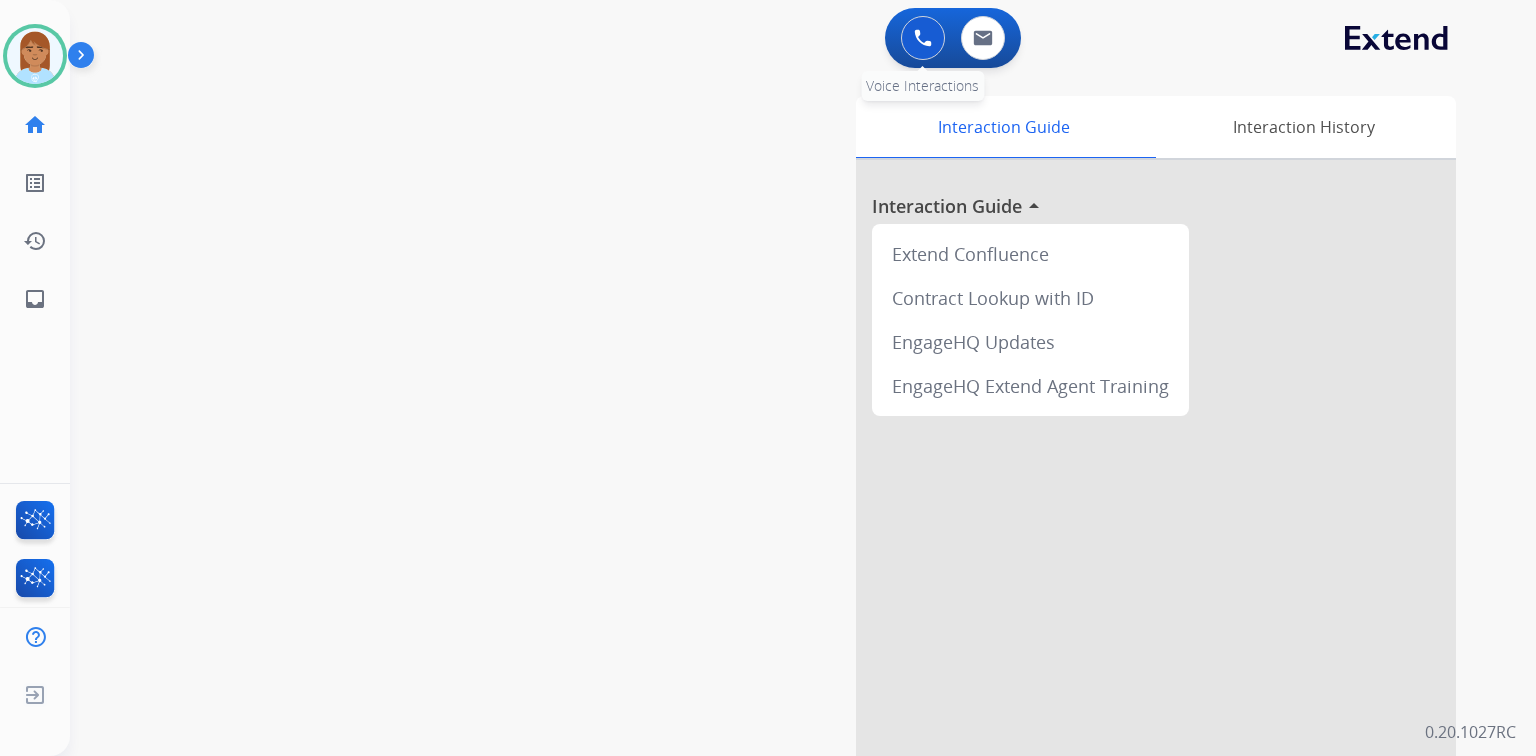 type 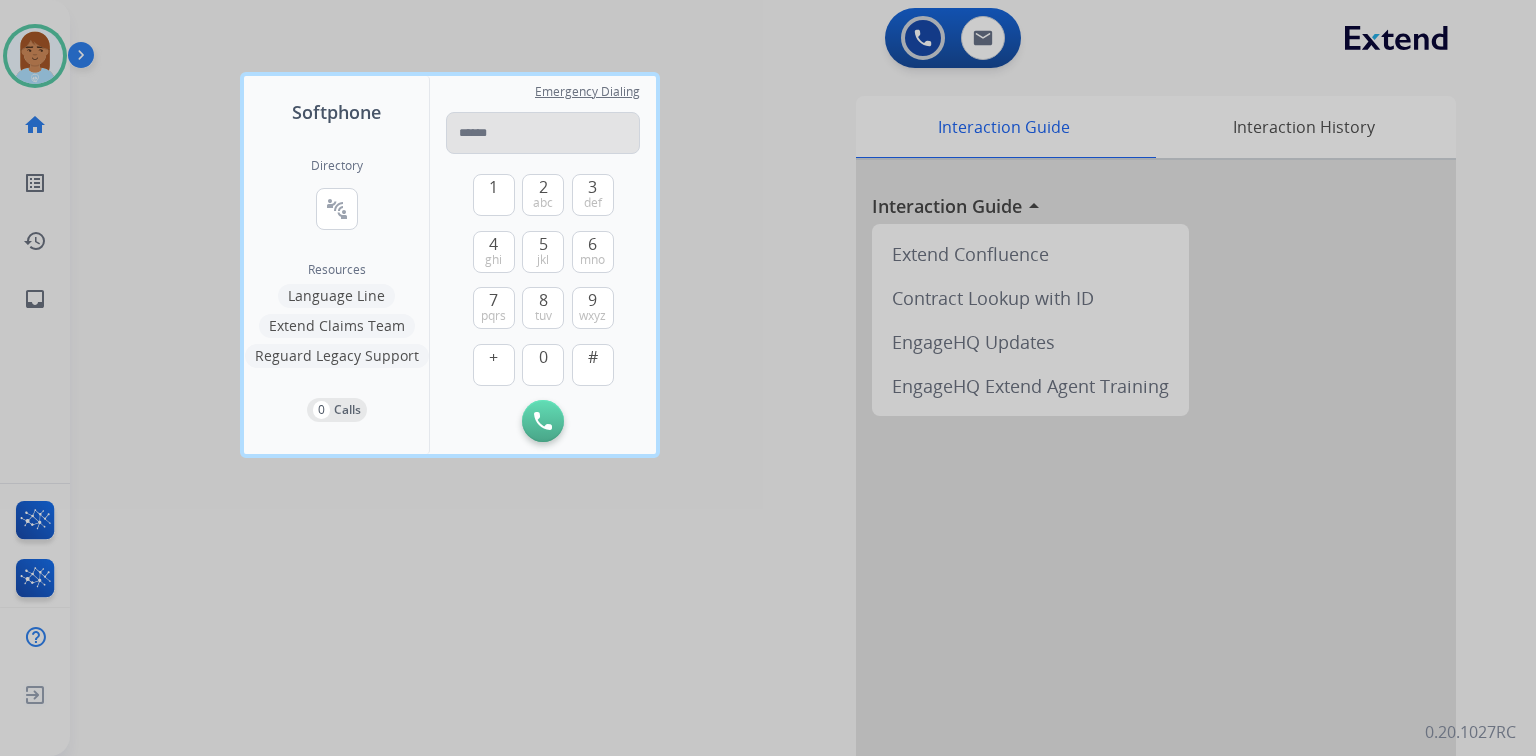 click at bounding box center [543, 133] 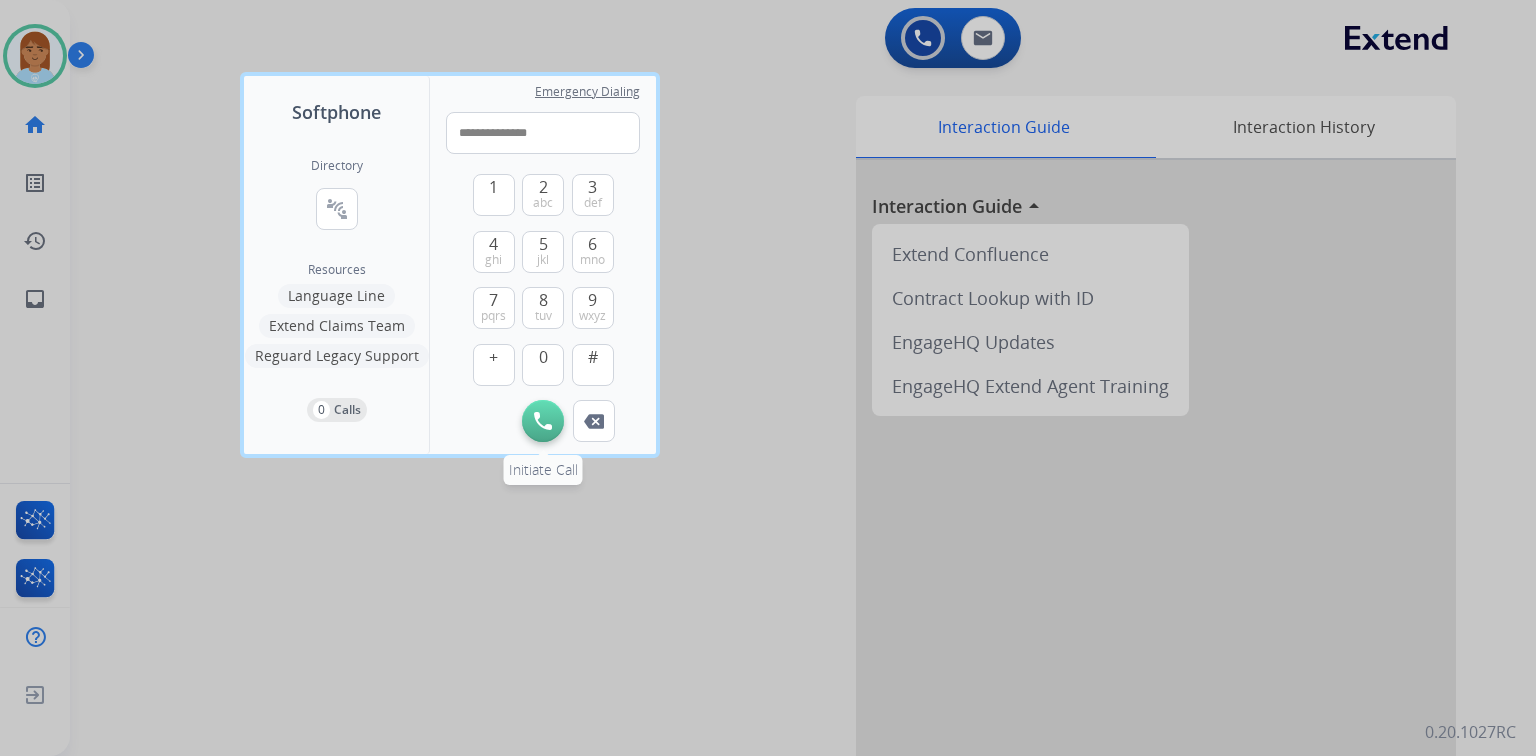 type on "**********" 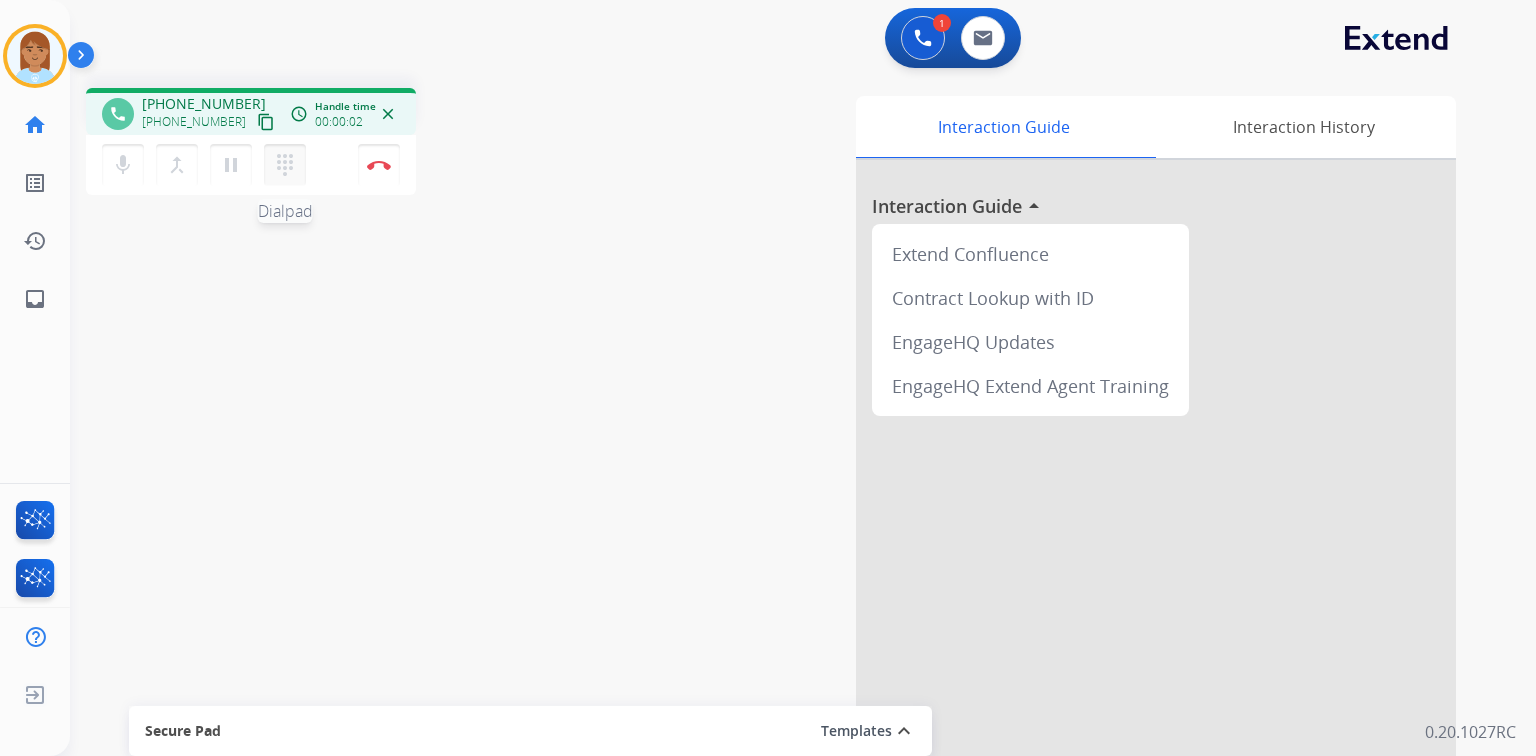 click on "dialpad Dialpad" at bounding box center (285, 165) 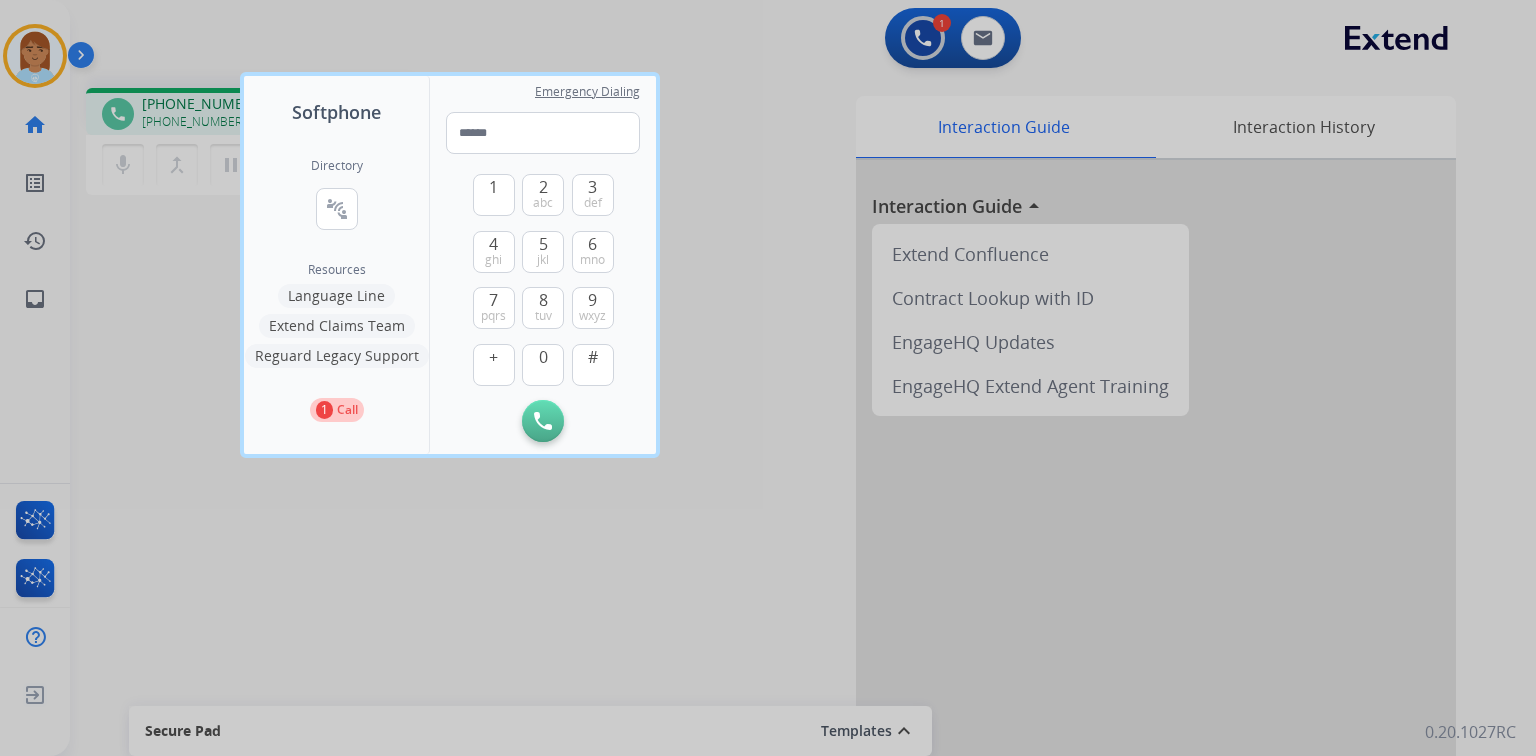 click at bounding box center [768, 378] 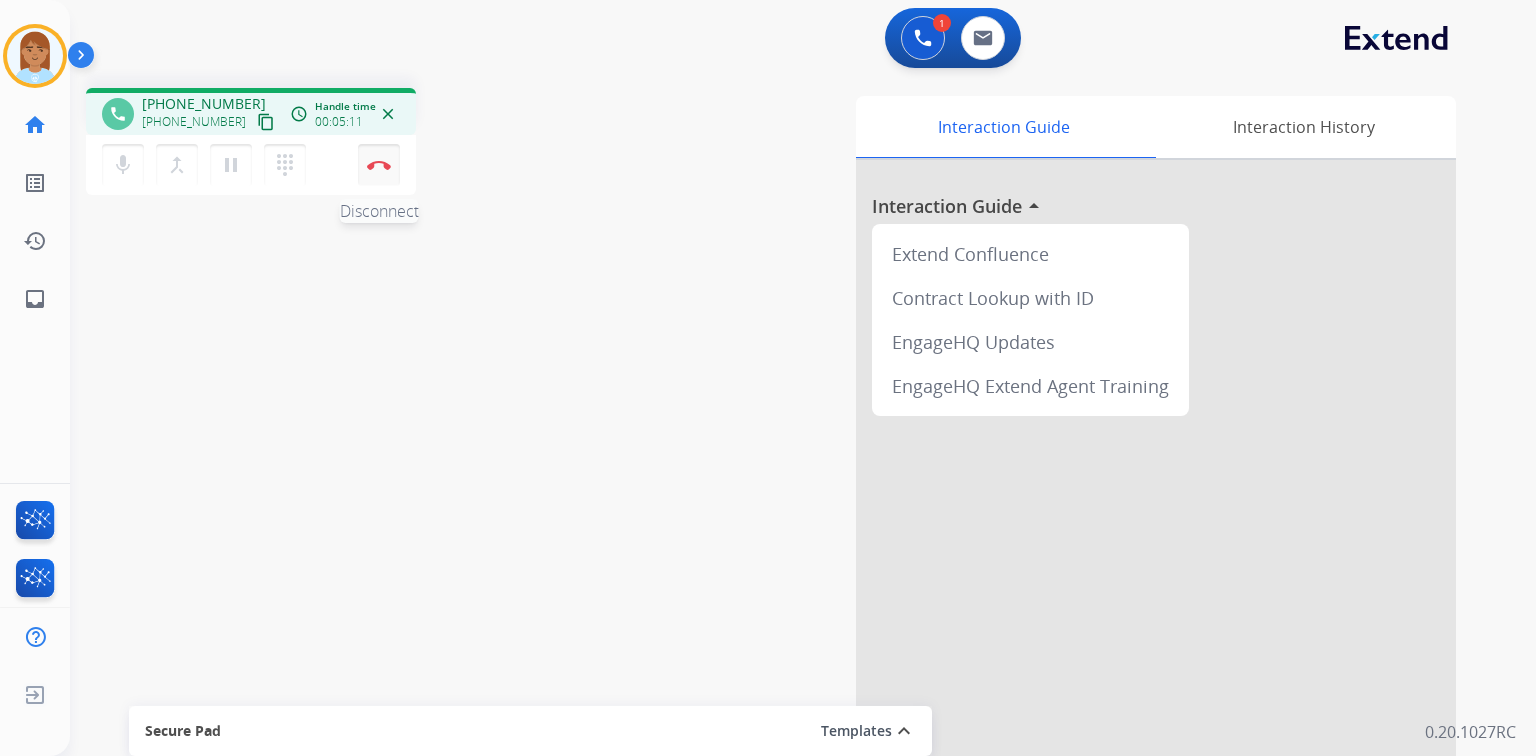 click at bounding box center (379, 165) 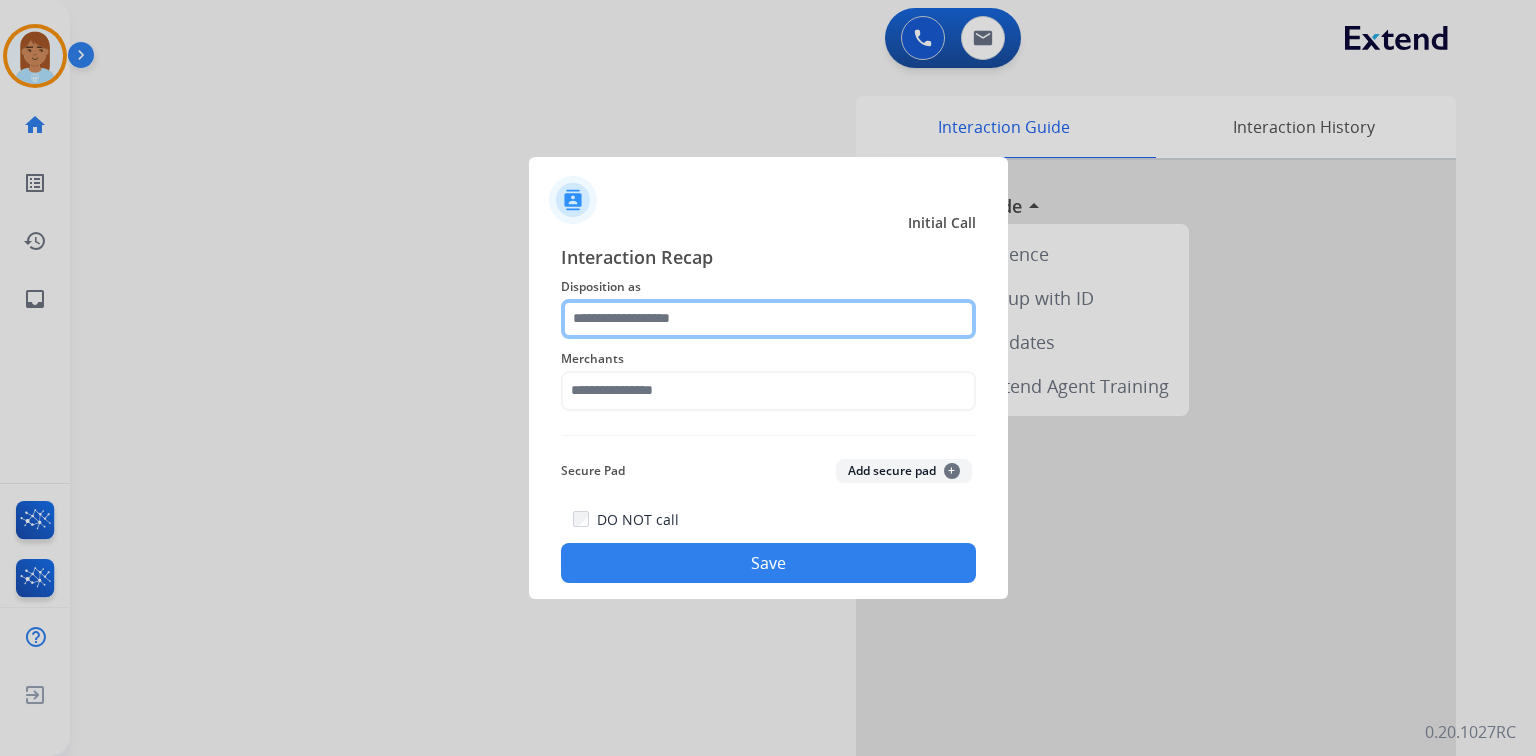 drag, startPoint x: 723, startPoint y: 312, endPoint x: 711, endPoint y: 323, distance: 16.27882 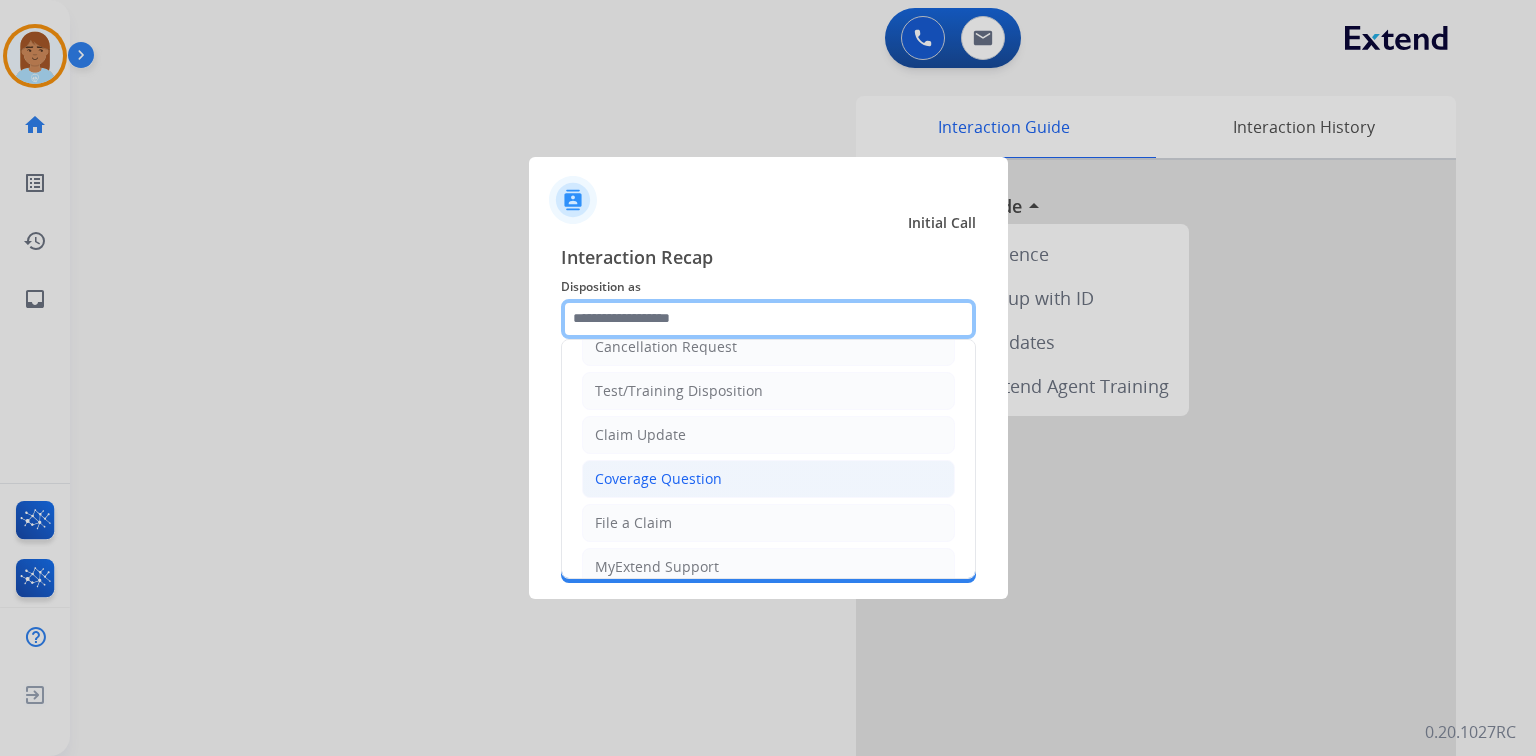 scroll, scrollTop: 0, scrollLeft: 0, axis: both 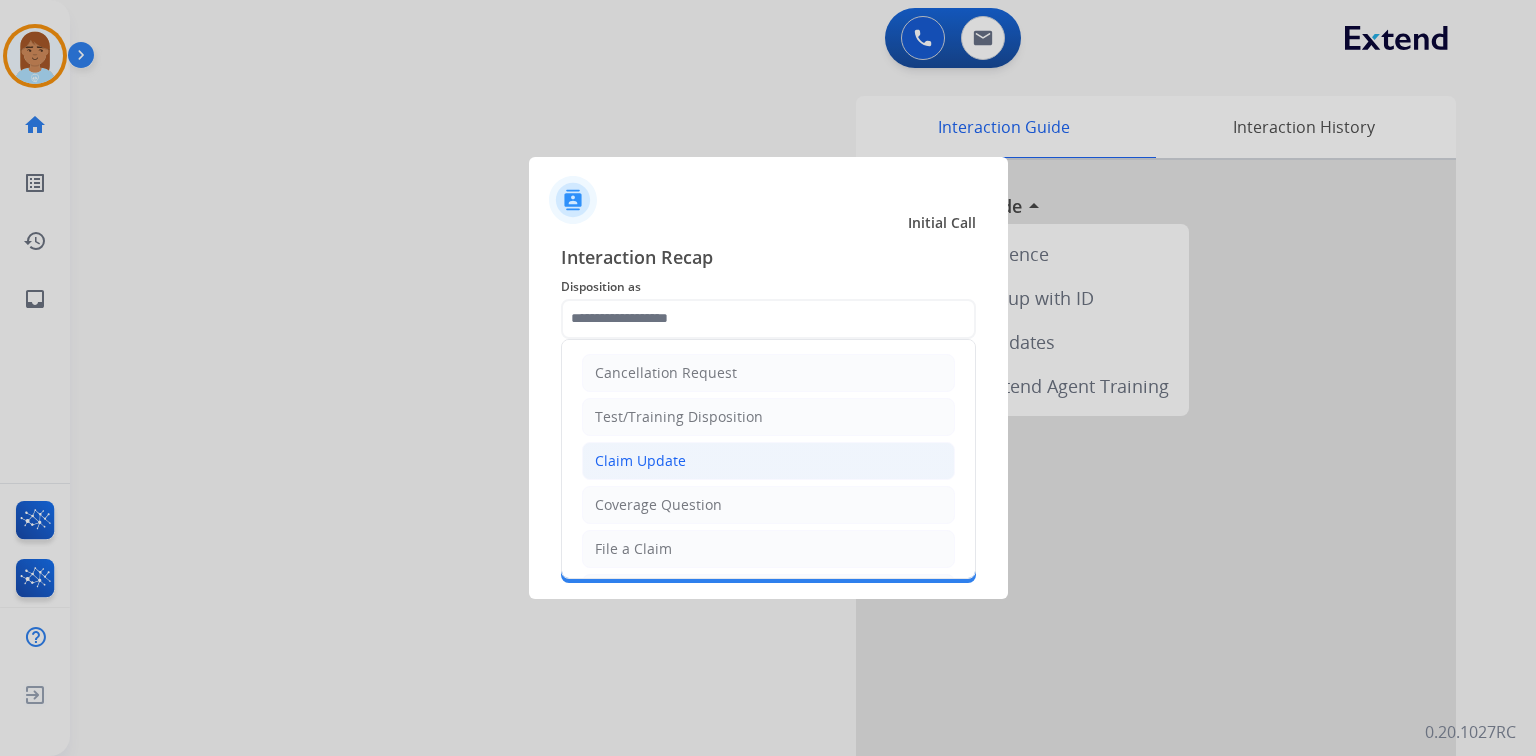 click on "Claim Update" 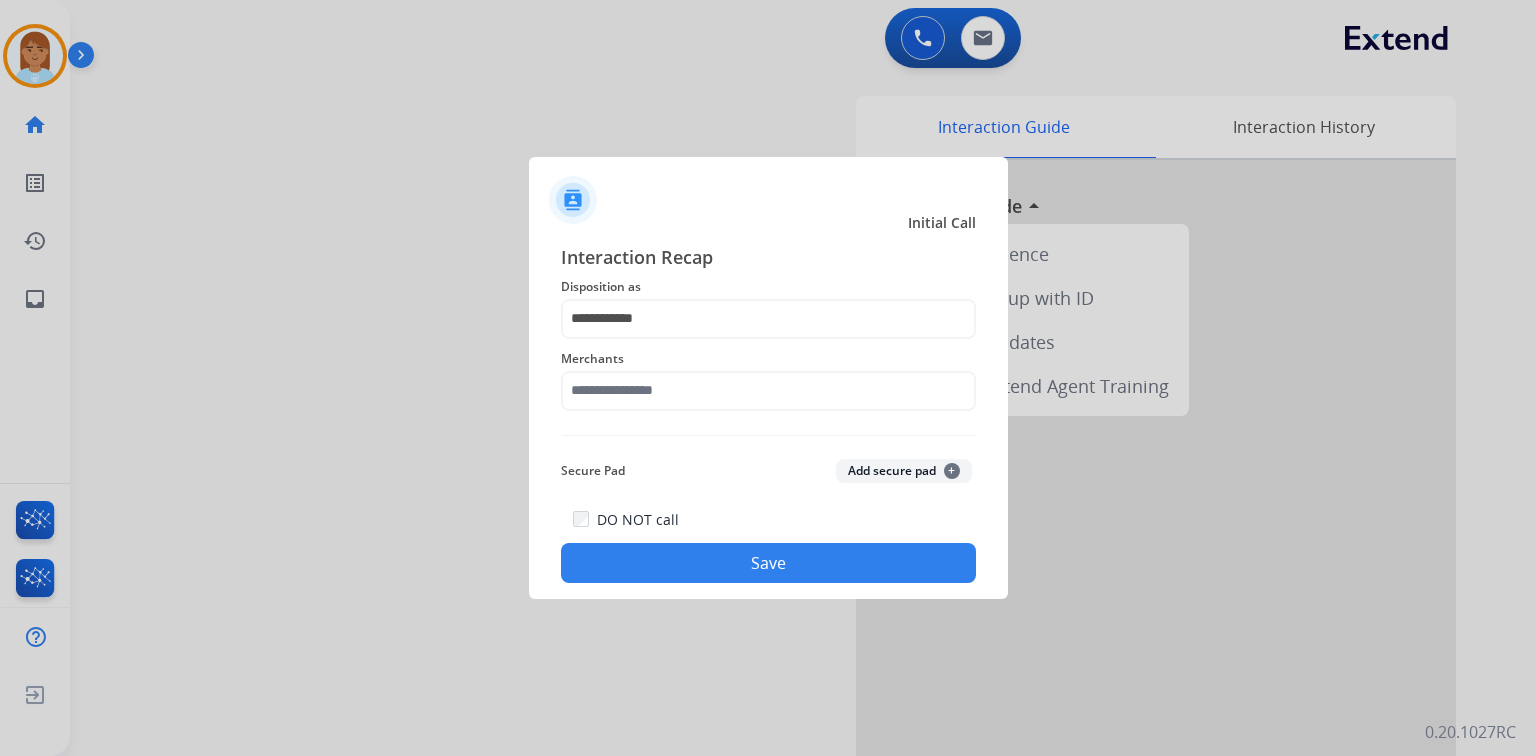 click on "Merchants" 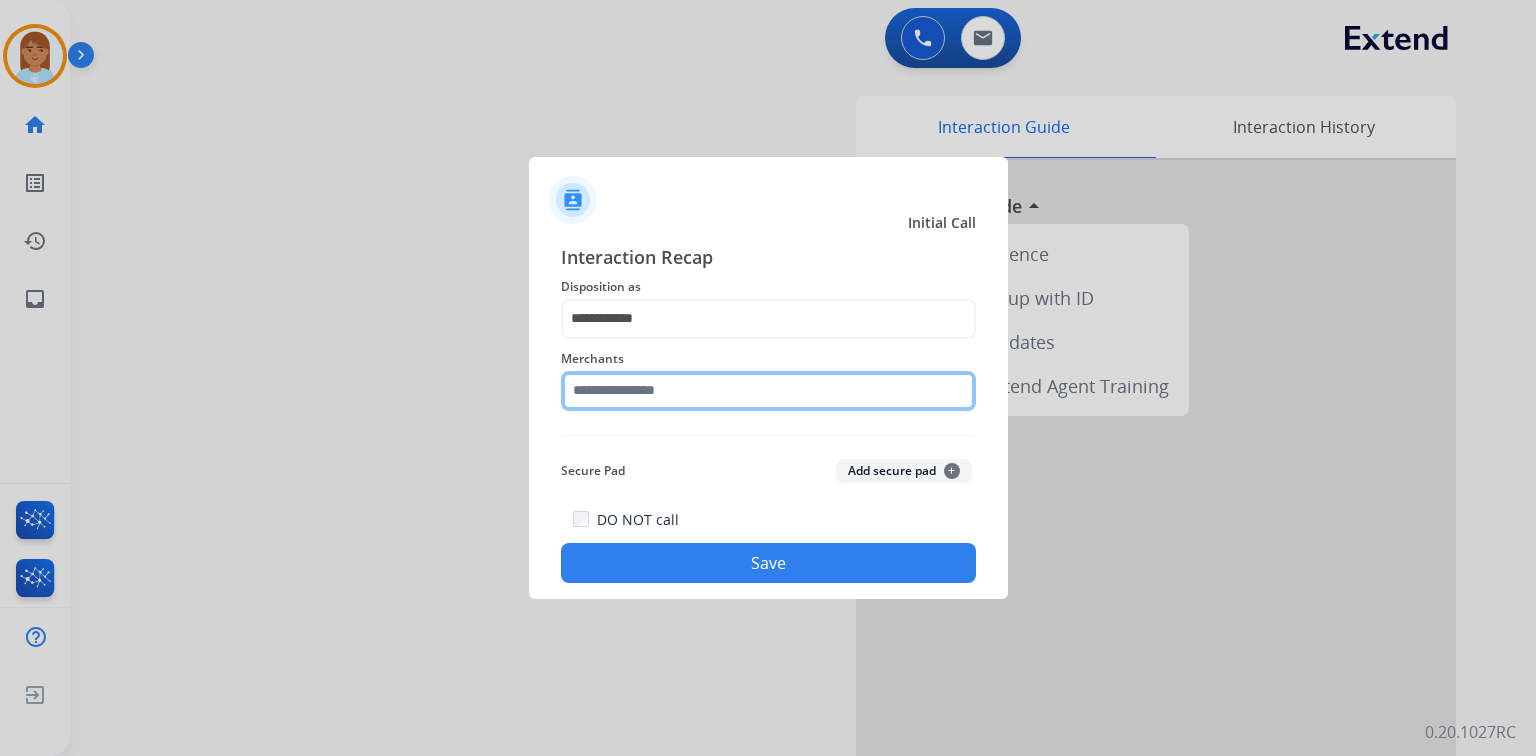 click 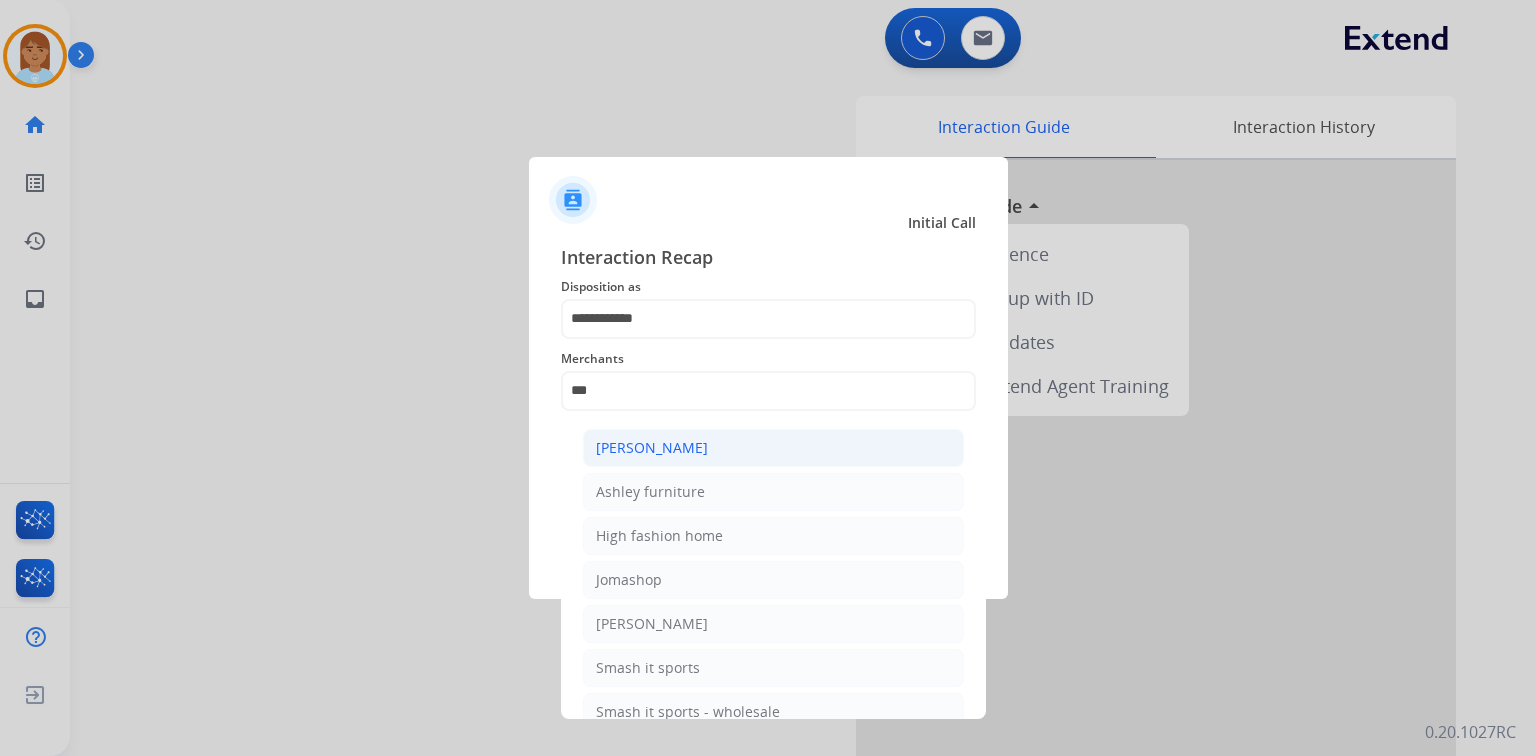 click on "[PERSON_NAME]" 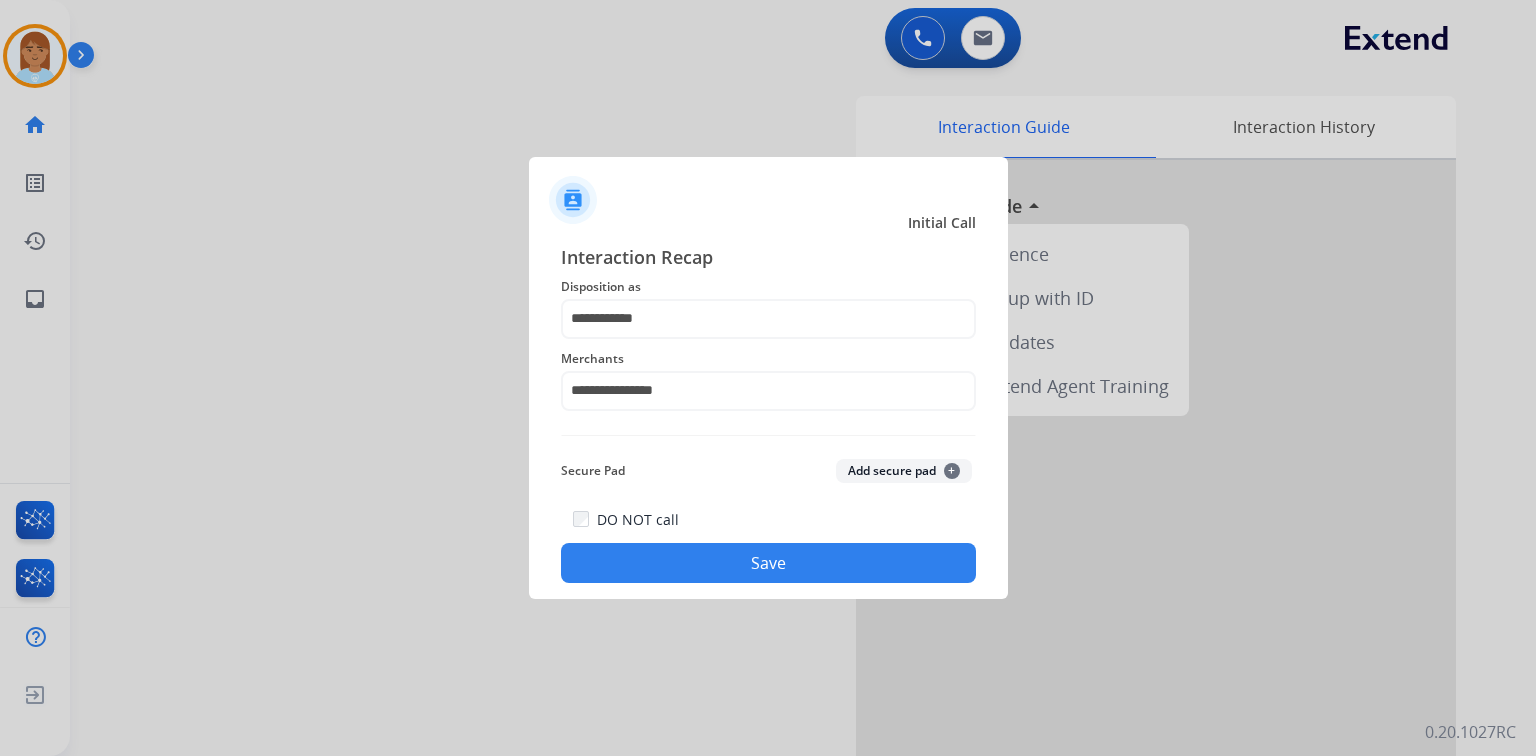 click on "Save" 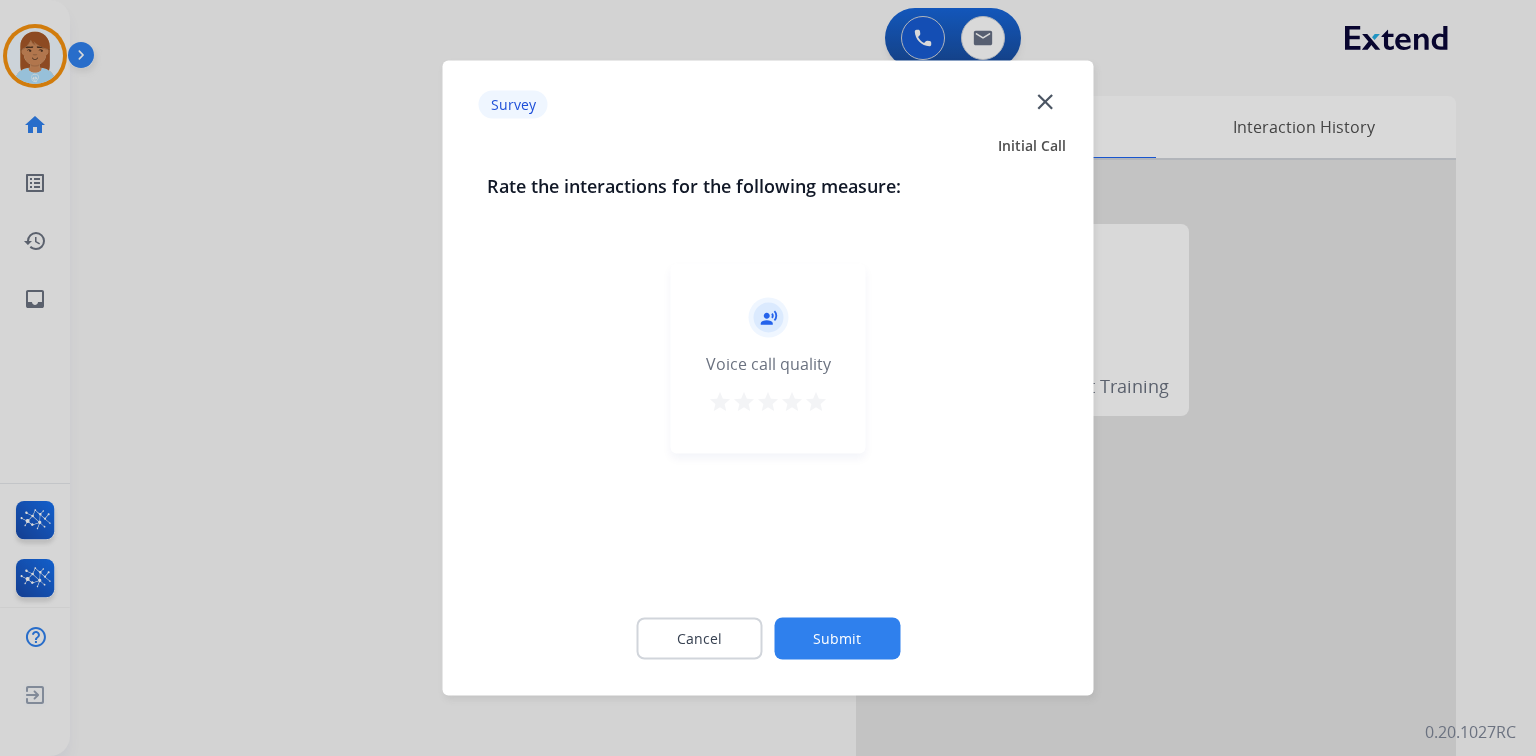 click on "star" at bounding box center (816, 402) 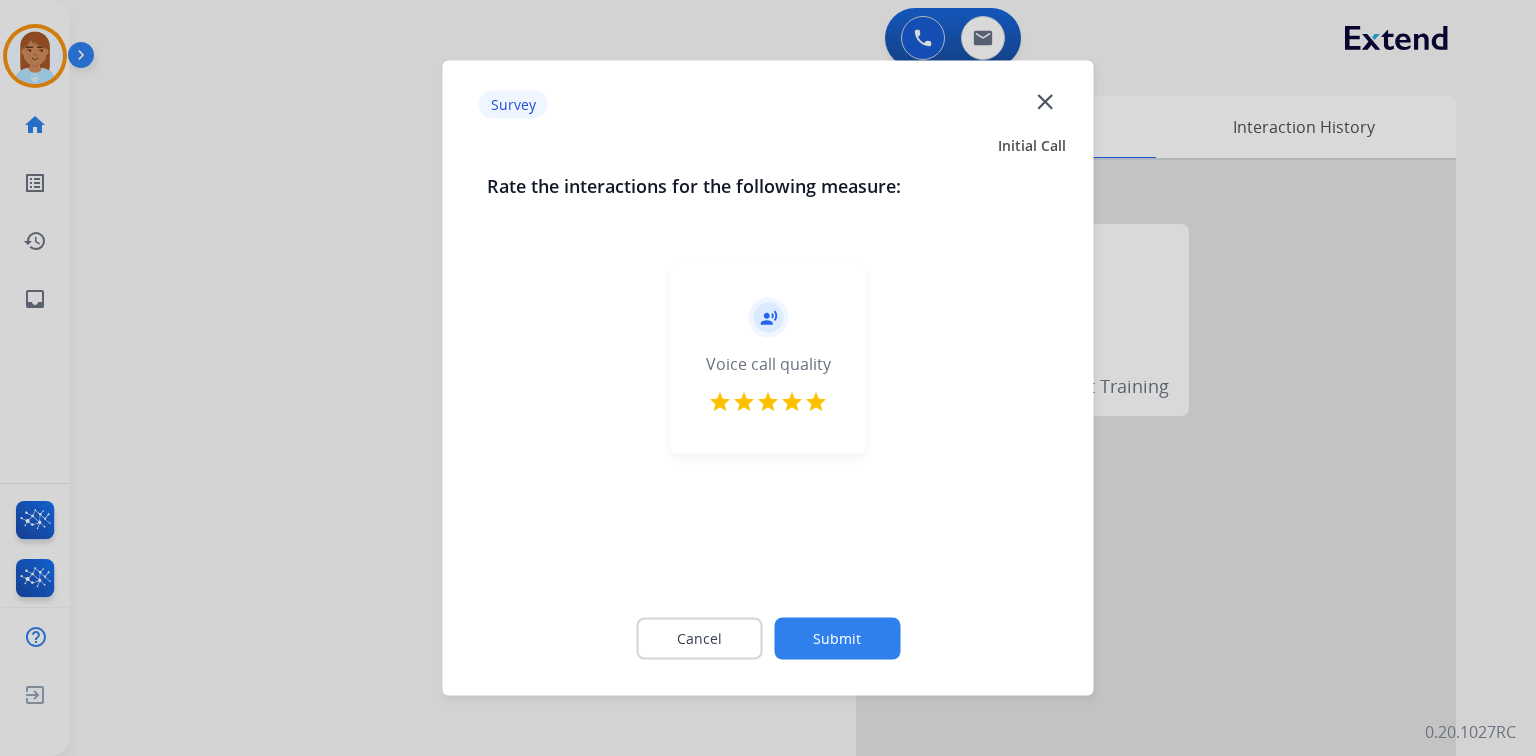 click on "Submit" 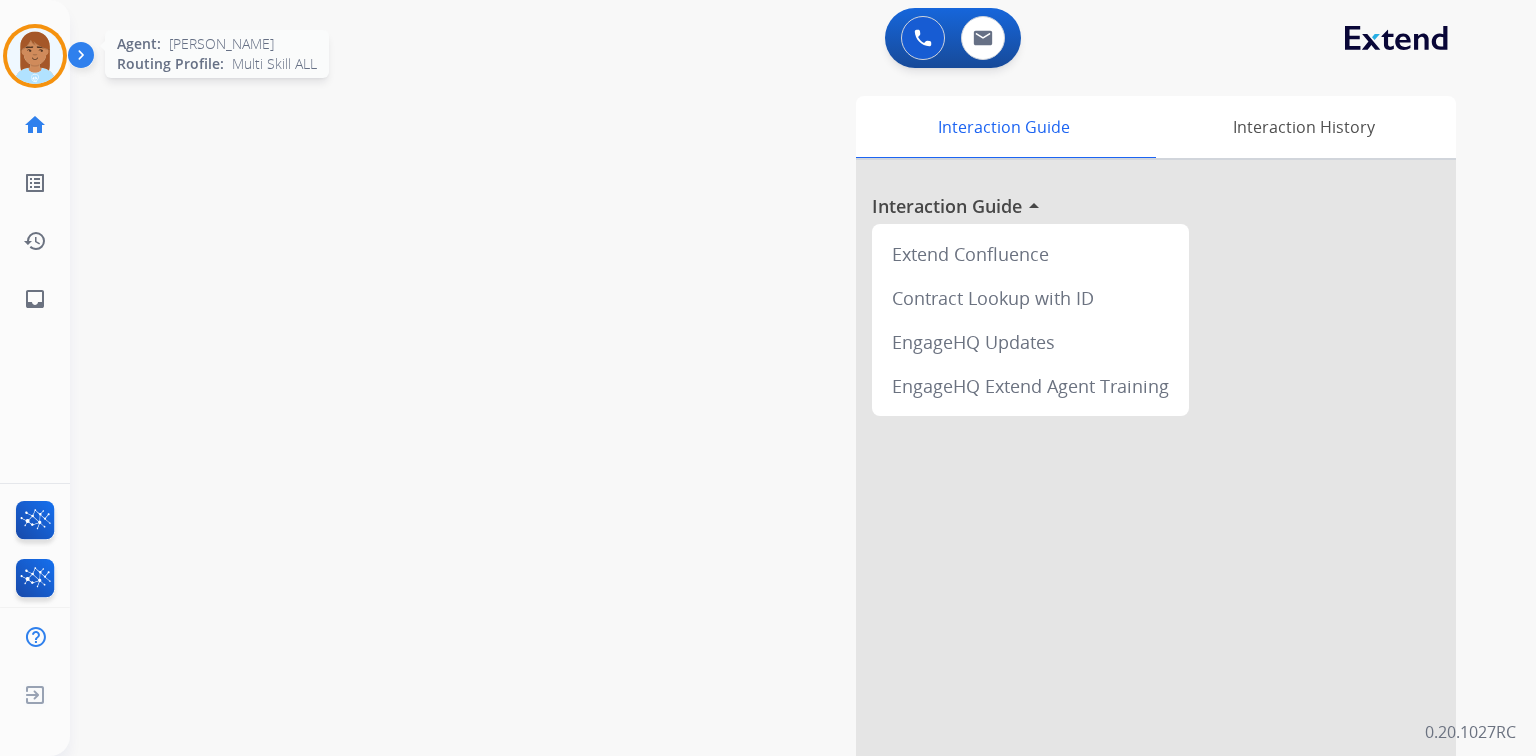 click at bounding box center [35, 56] 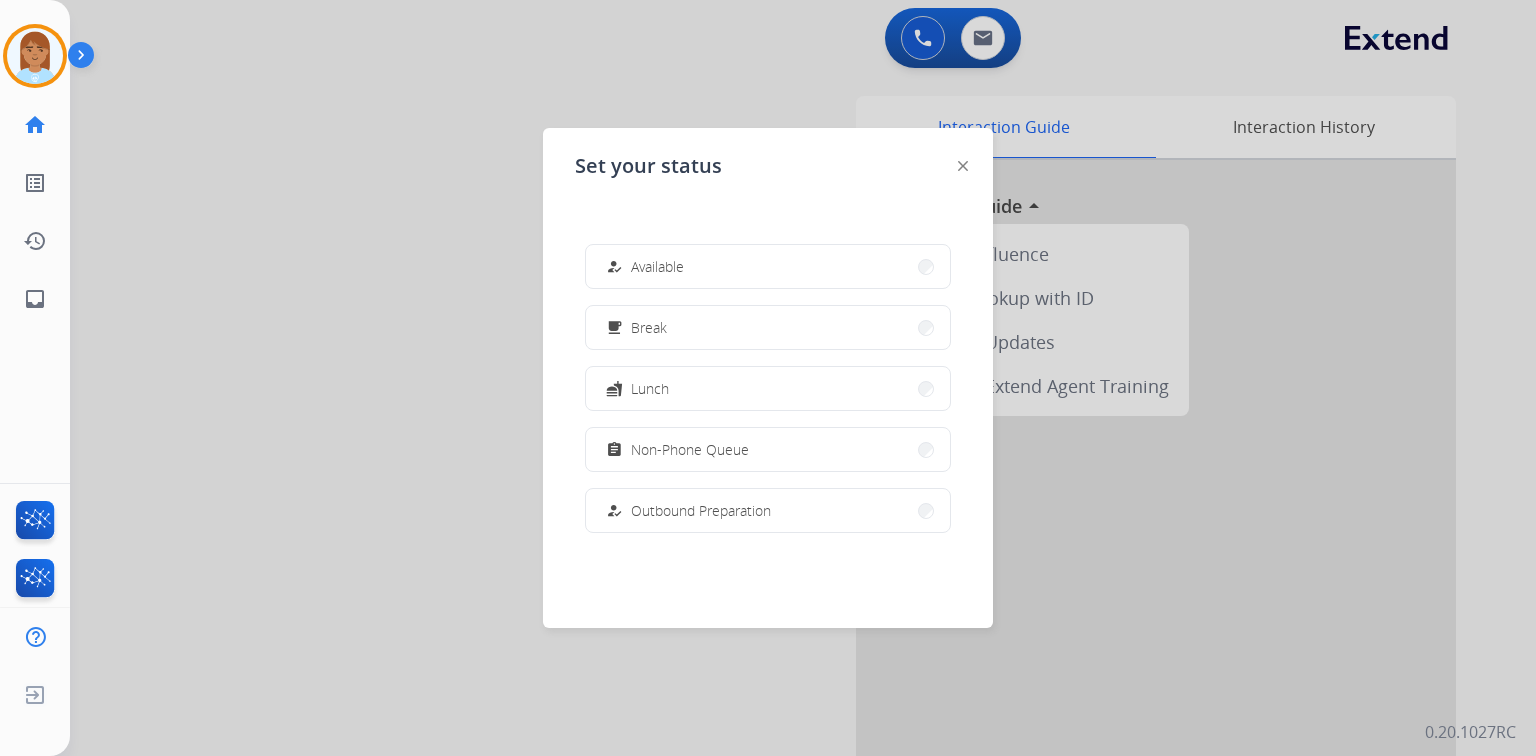click on "Non-Phone Queue" at bounding box center (690, 449) 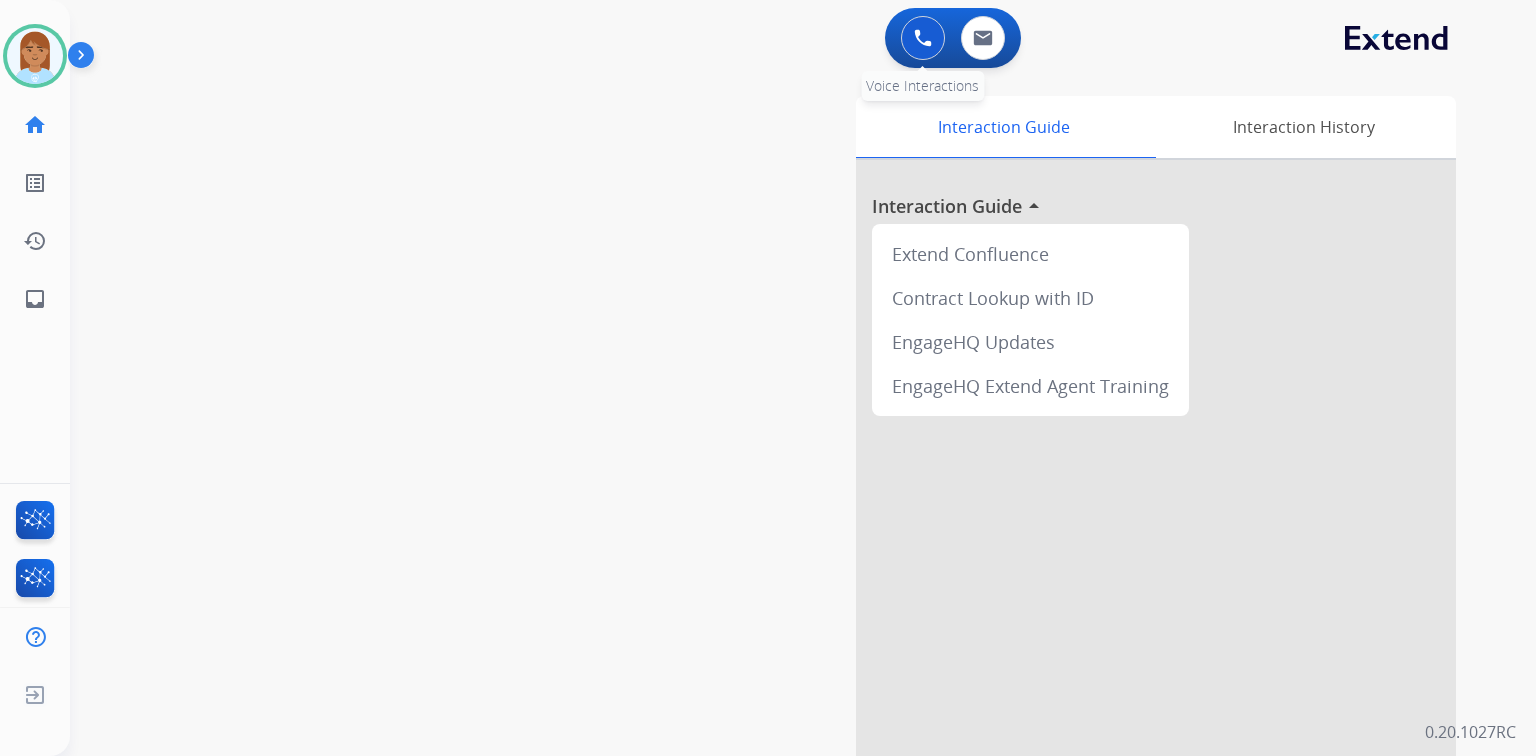 click at bounding box center (923, 38) 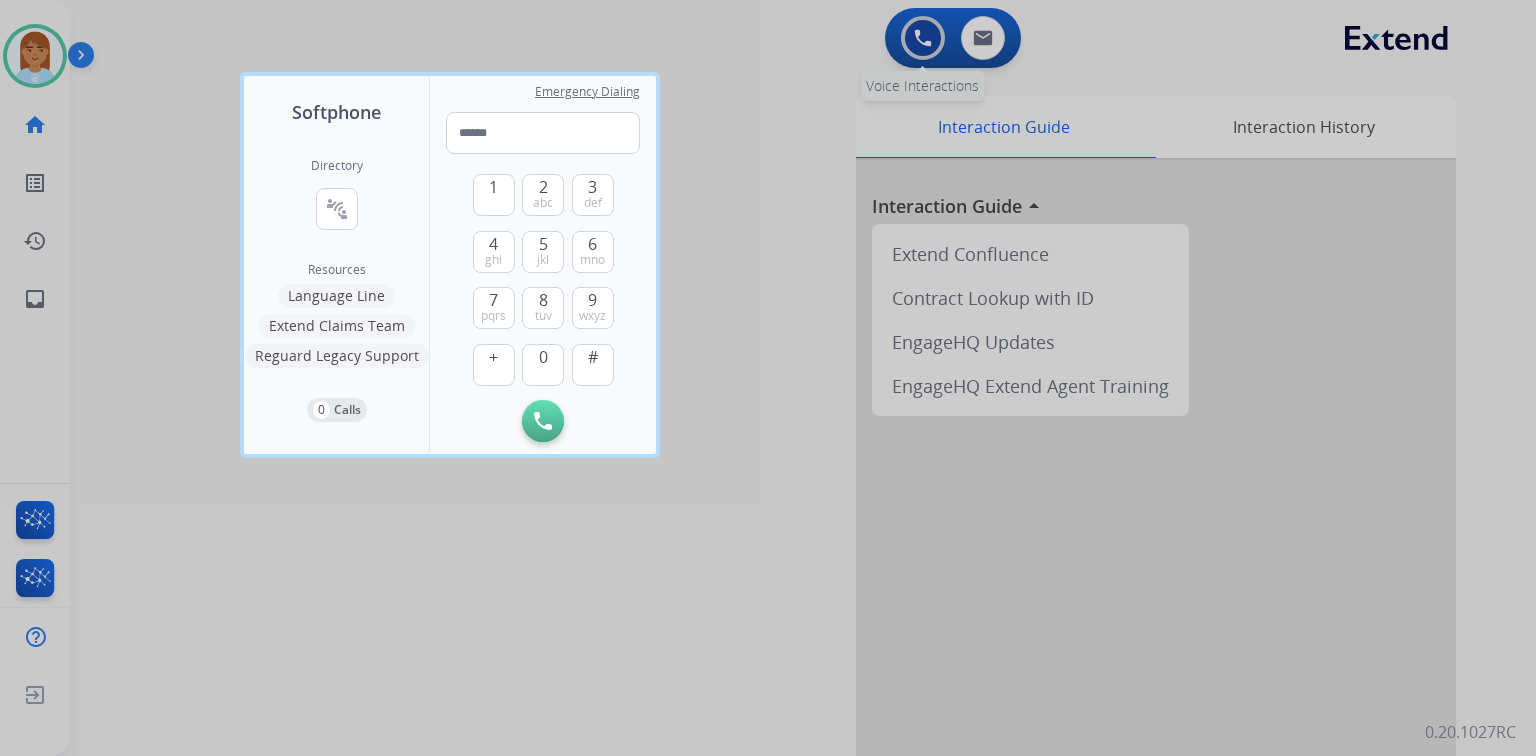 click at bounding box center (768, 378) 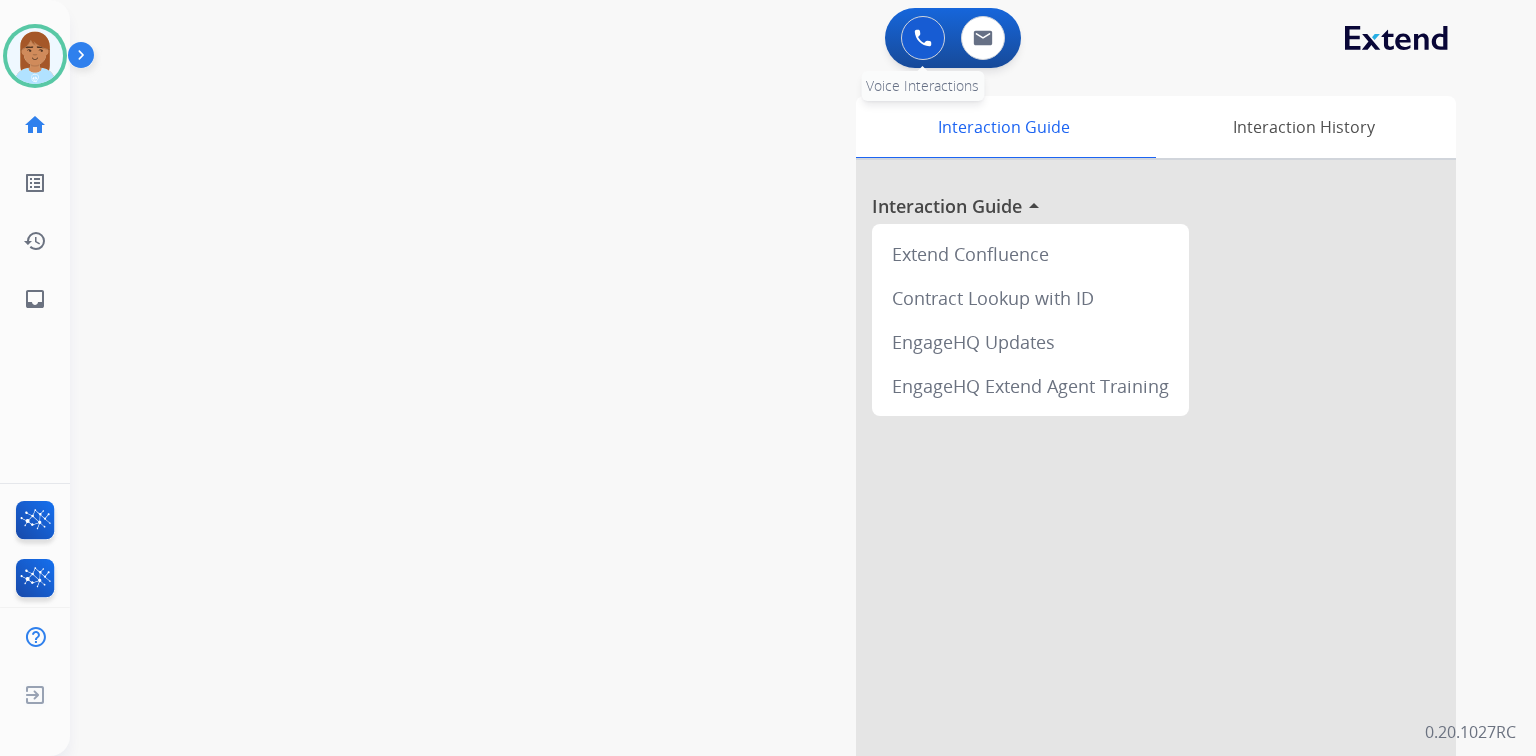 click at bounding box center (923, 38) 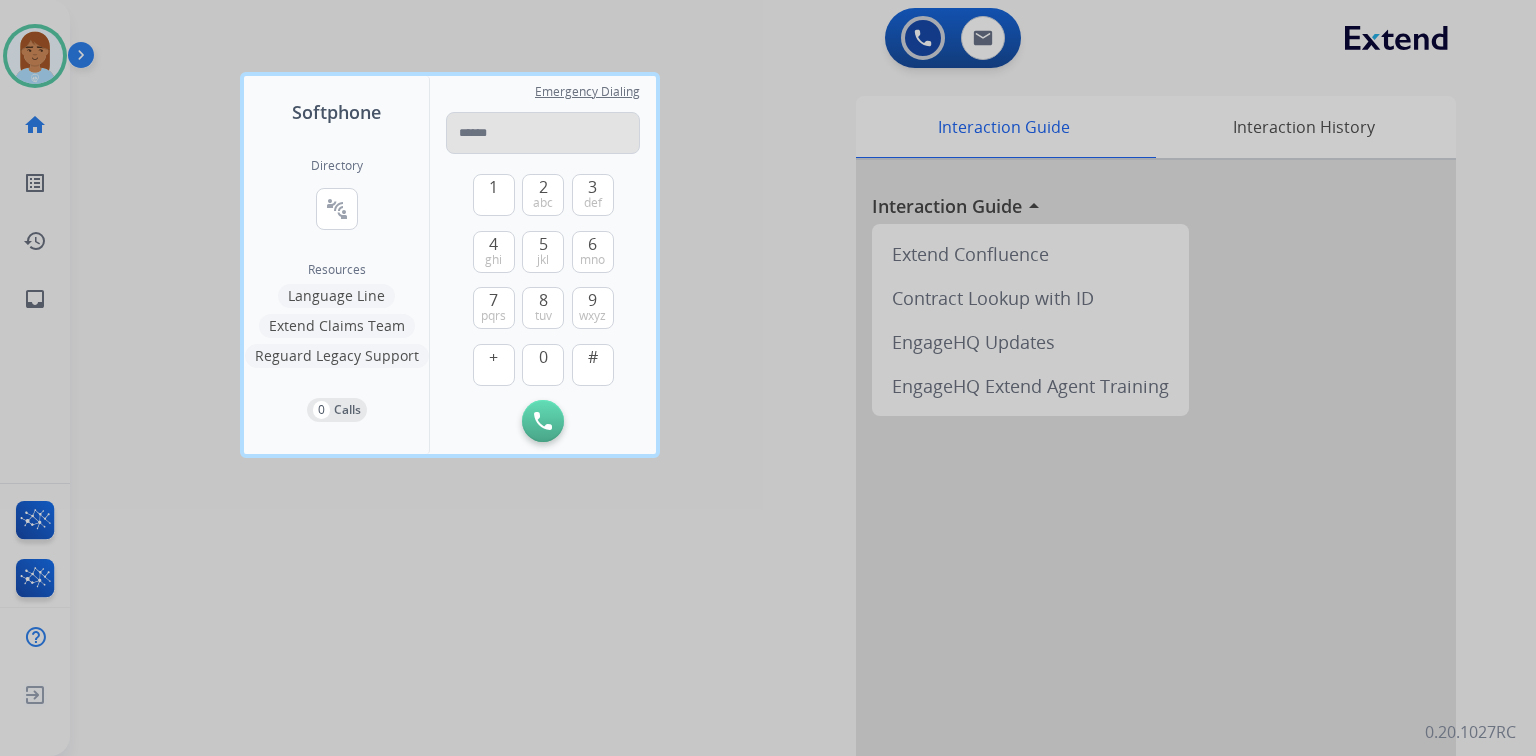 click at bounding box center (543, 133) 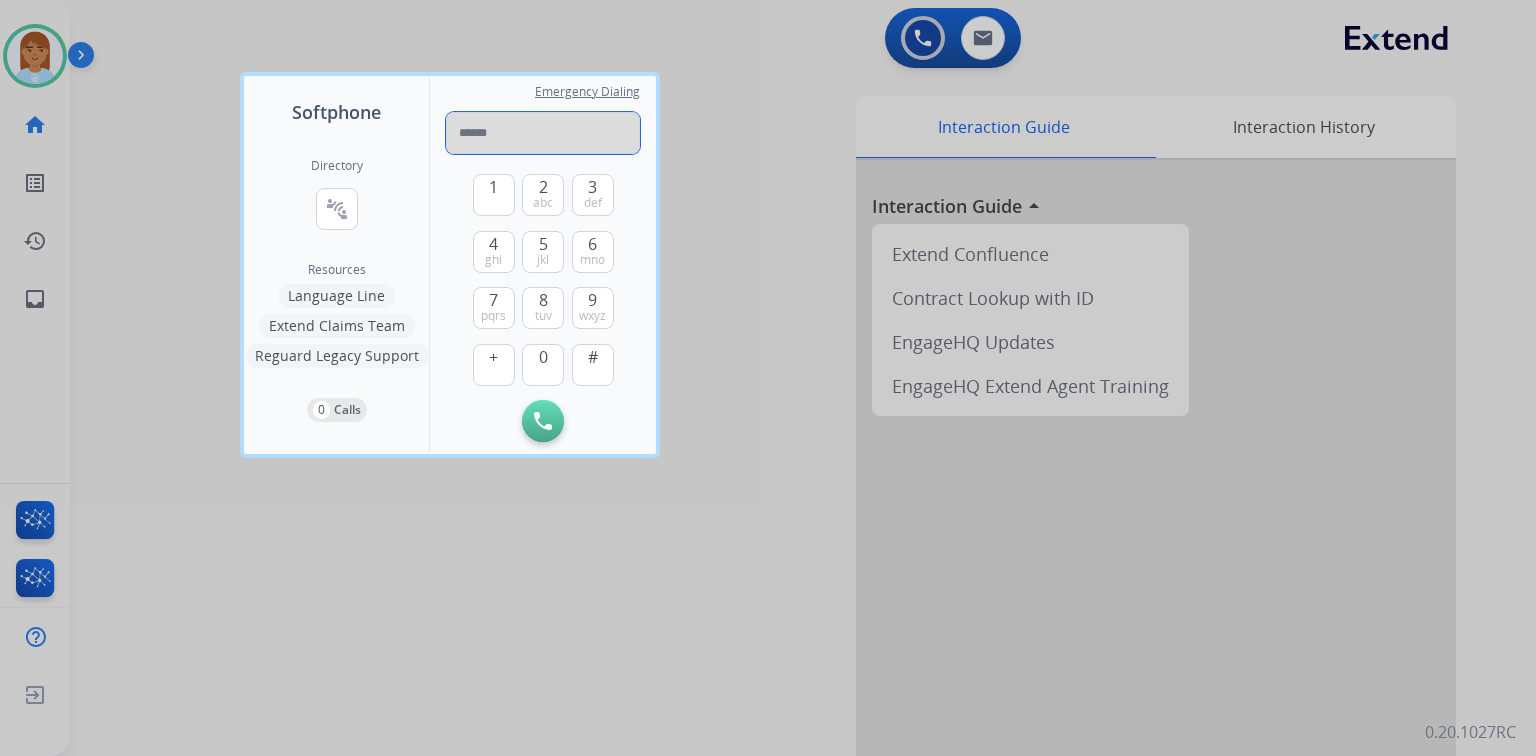 paste on "**********" 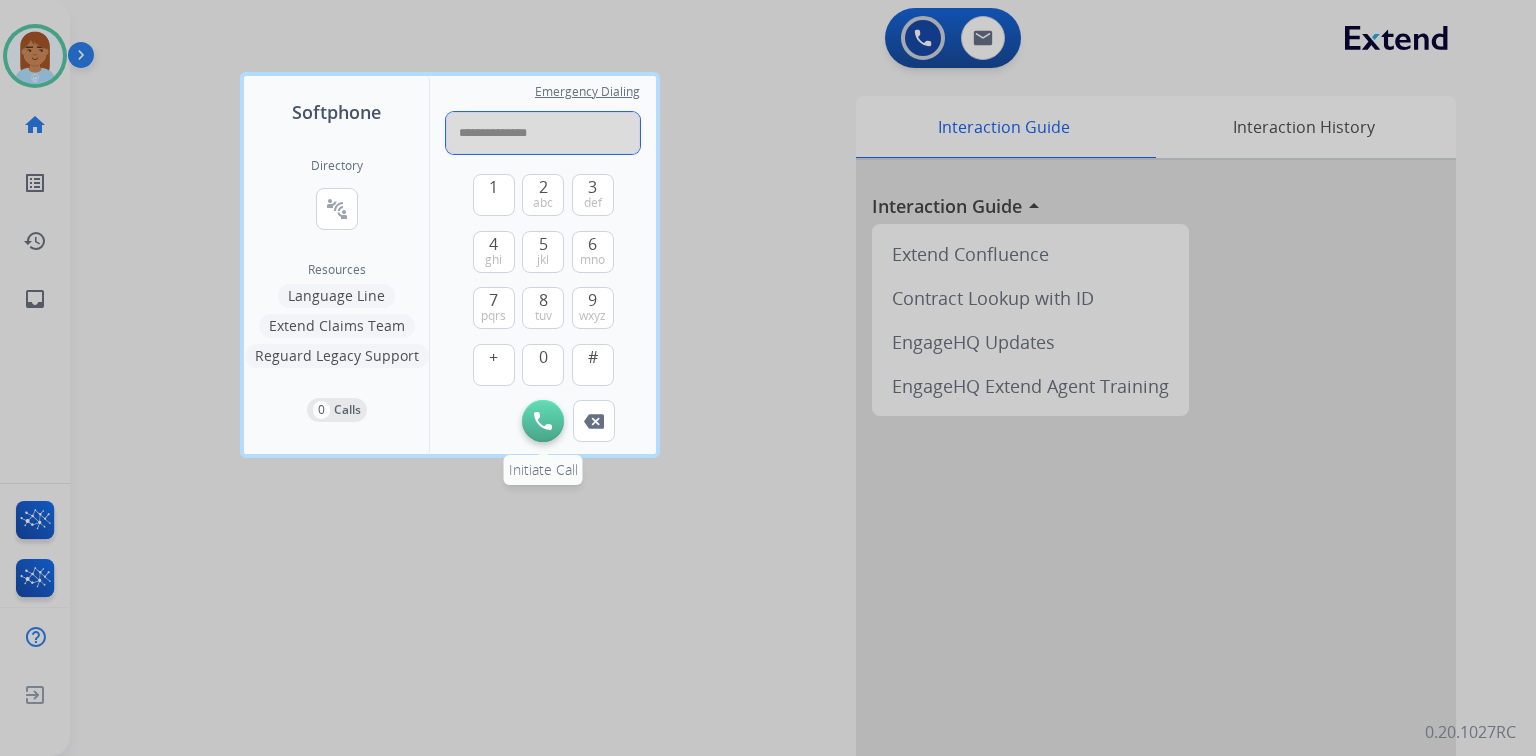 type on "**********" 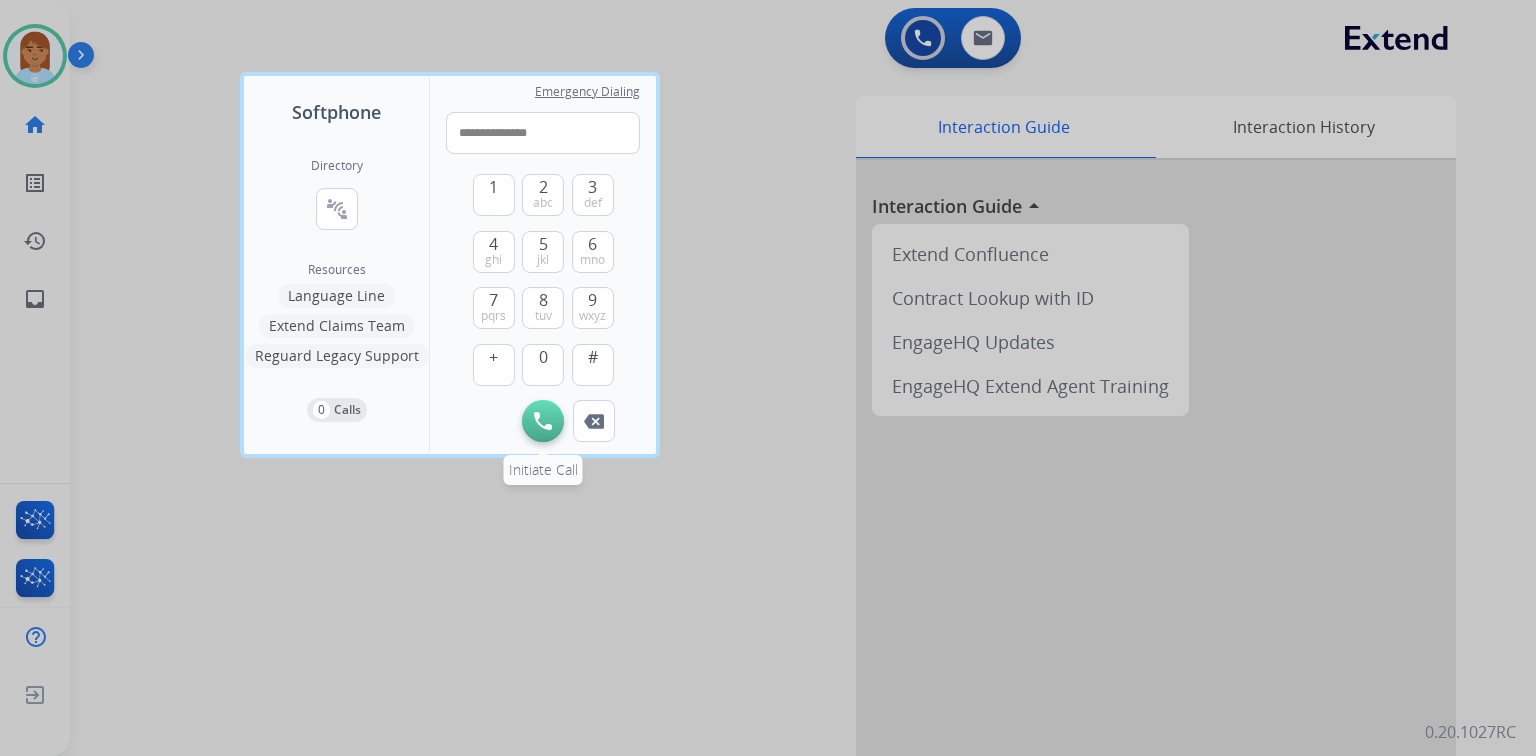 click at bounding box center (543, 421) 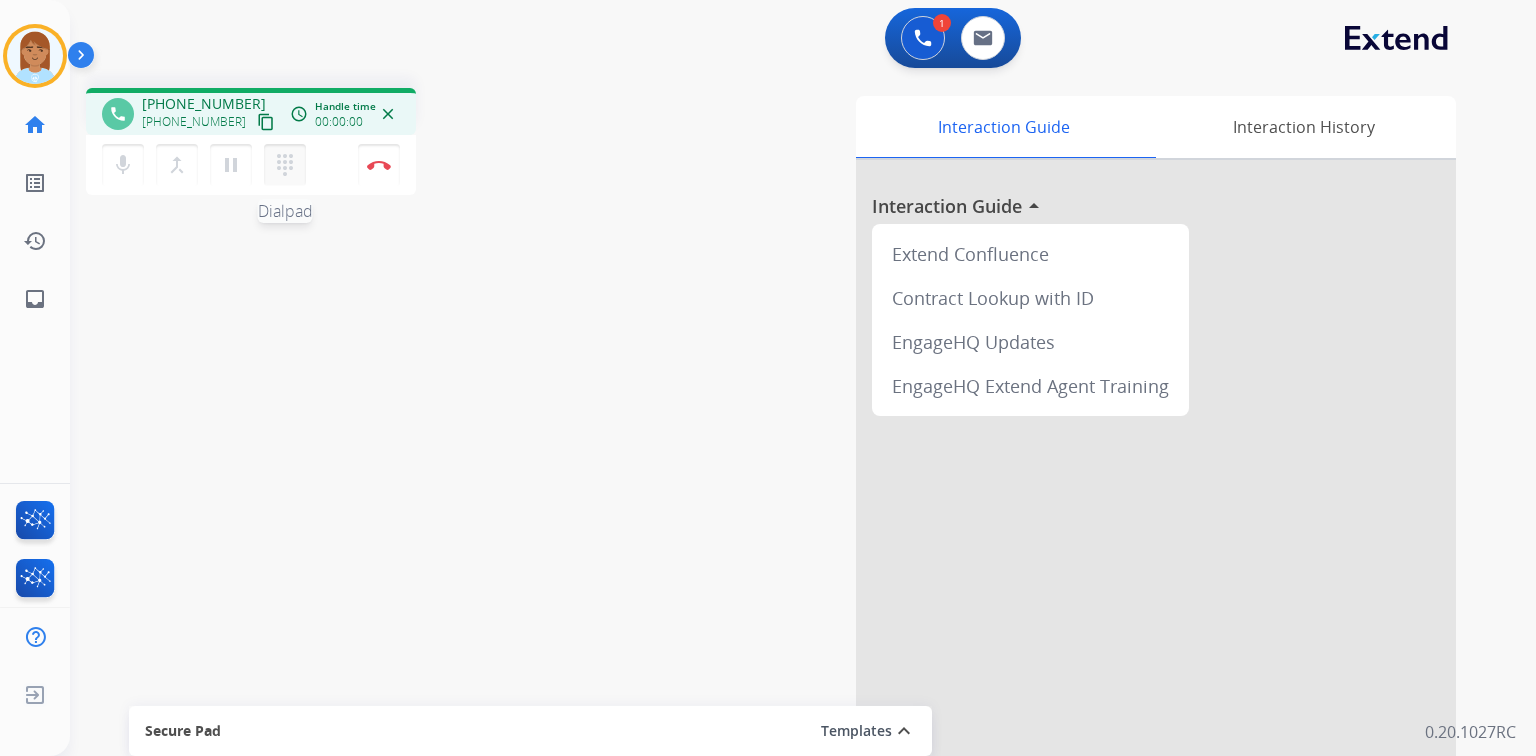 click on "dialpad Dialpad" at bounding box center (285, 165) 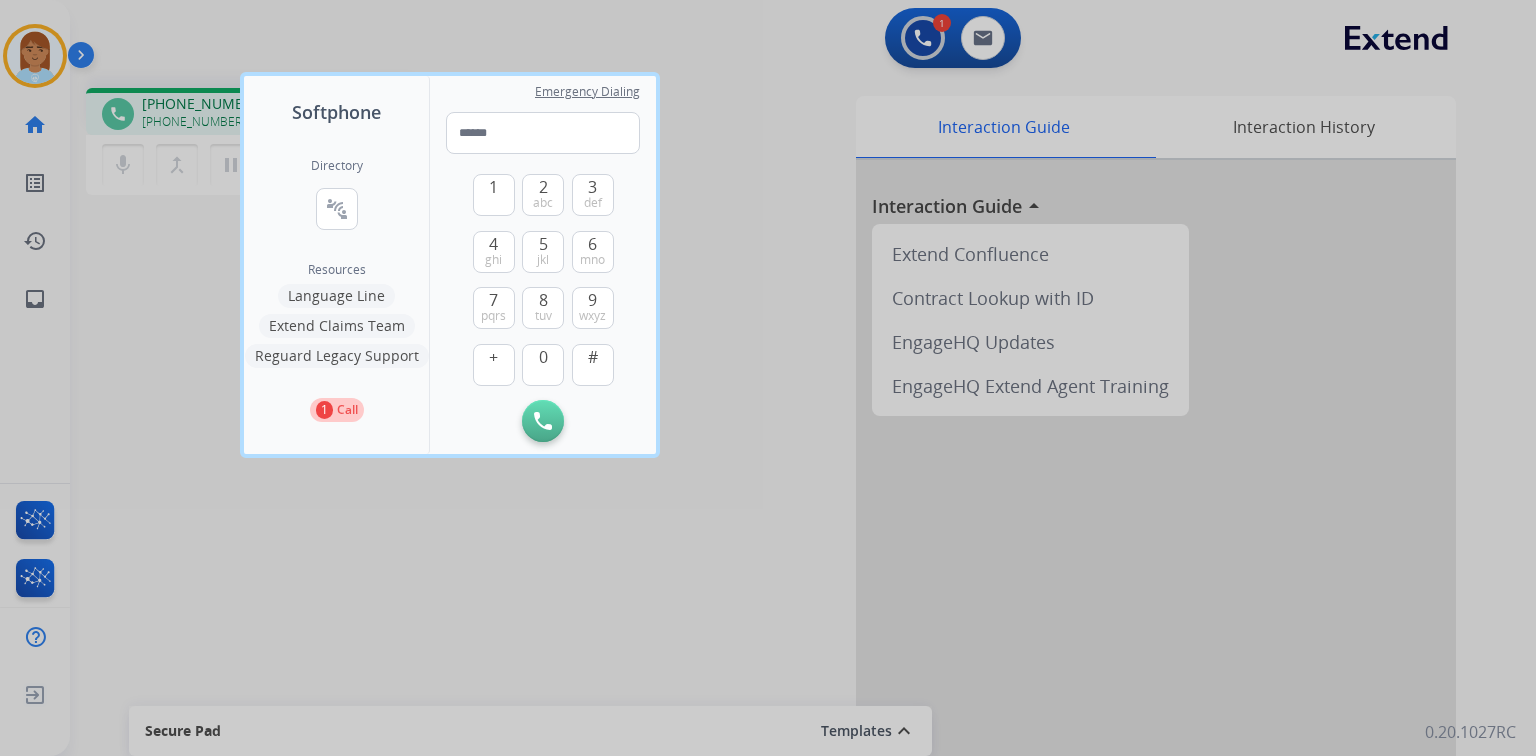click at bounding box center [768, 378] 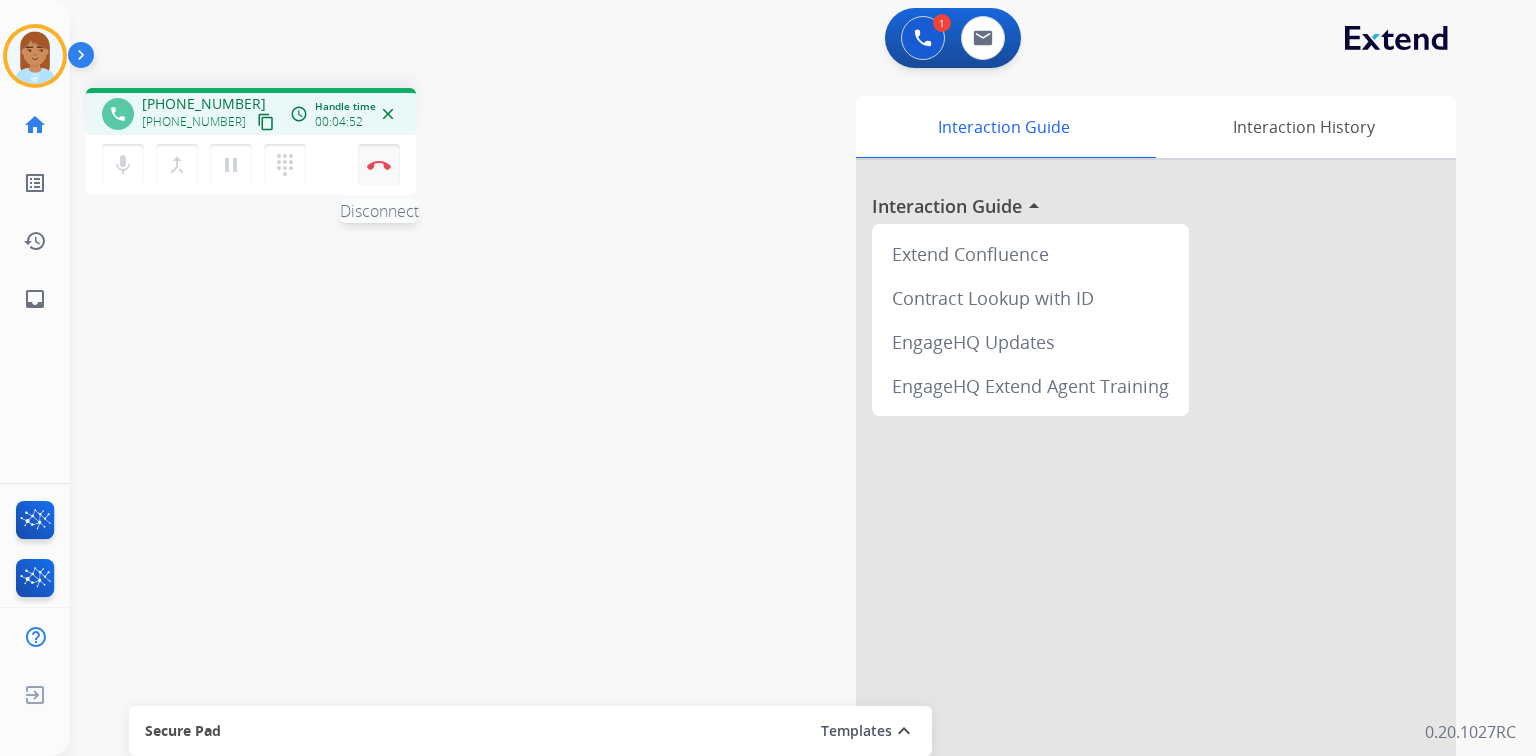click at bounding box center (379, 165) 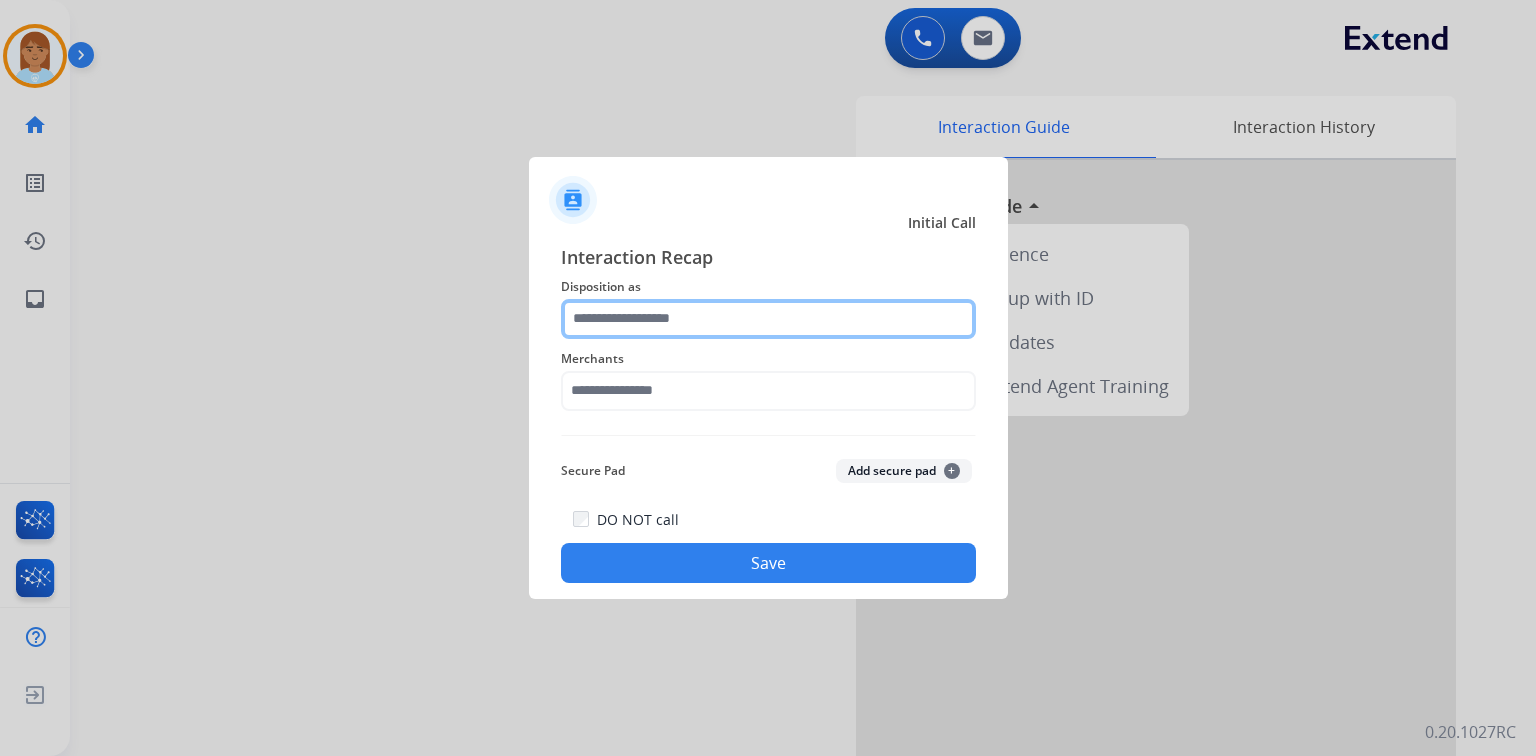 click 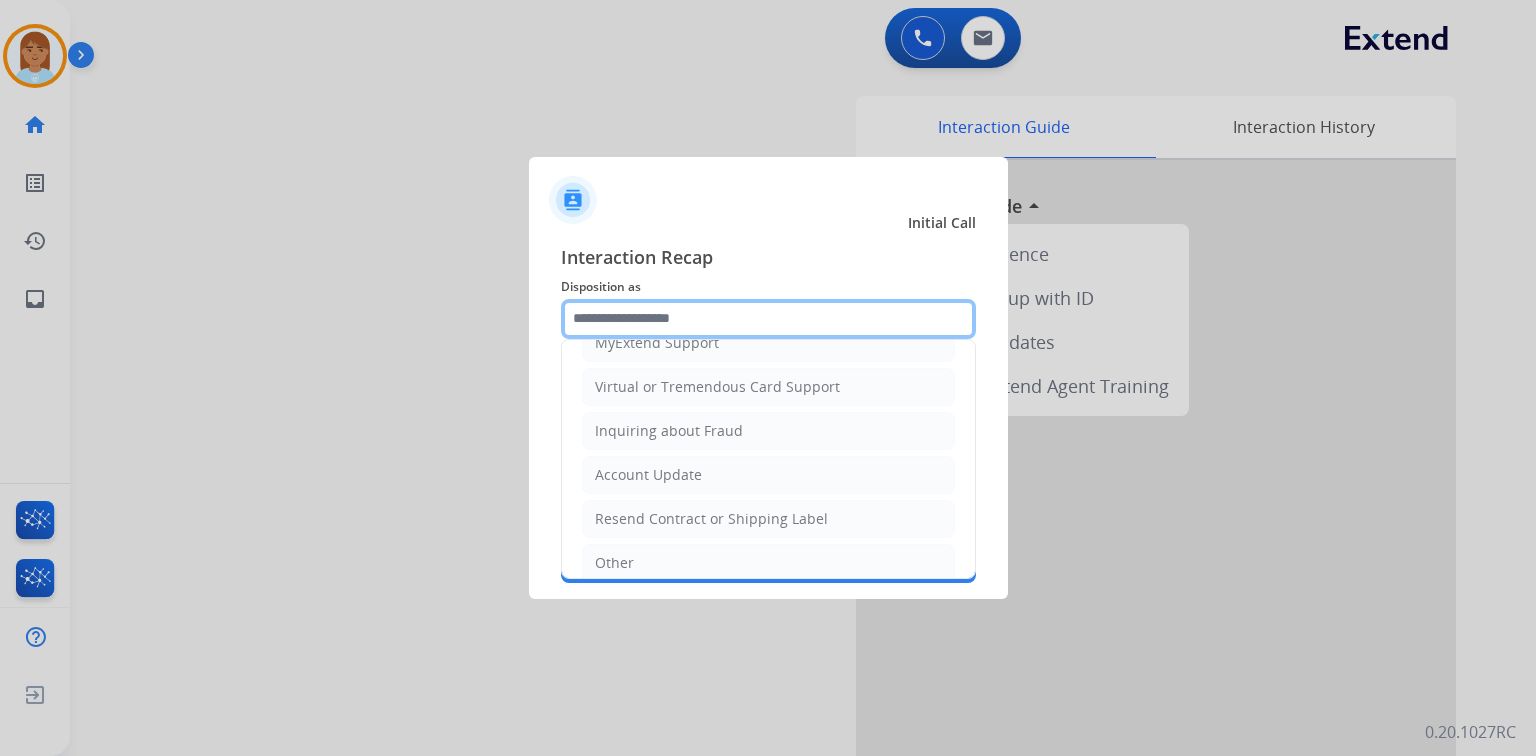 scroll, scrollTop: 394, scrollLeft: 0, axis: vertical 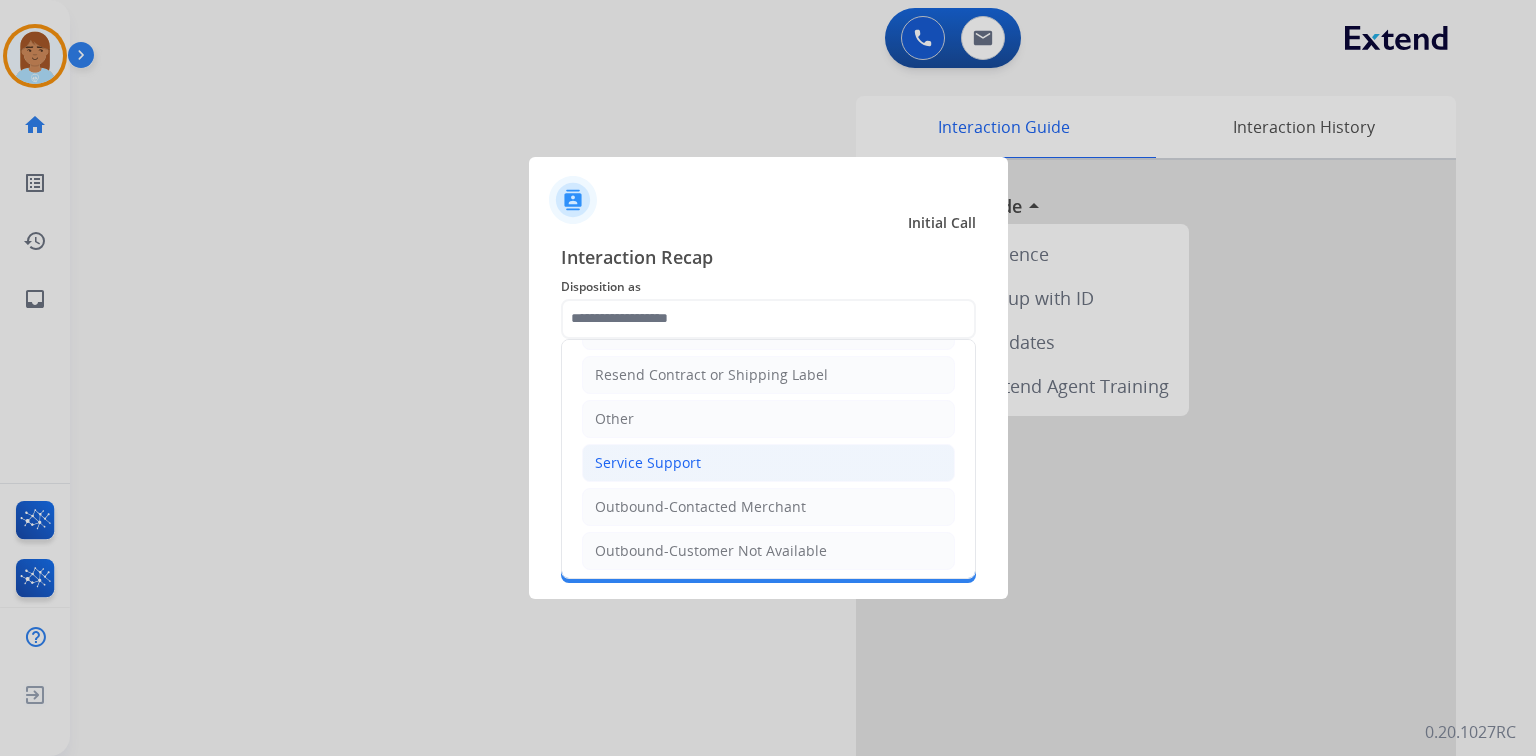 click on "Service Support" 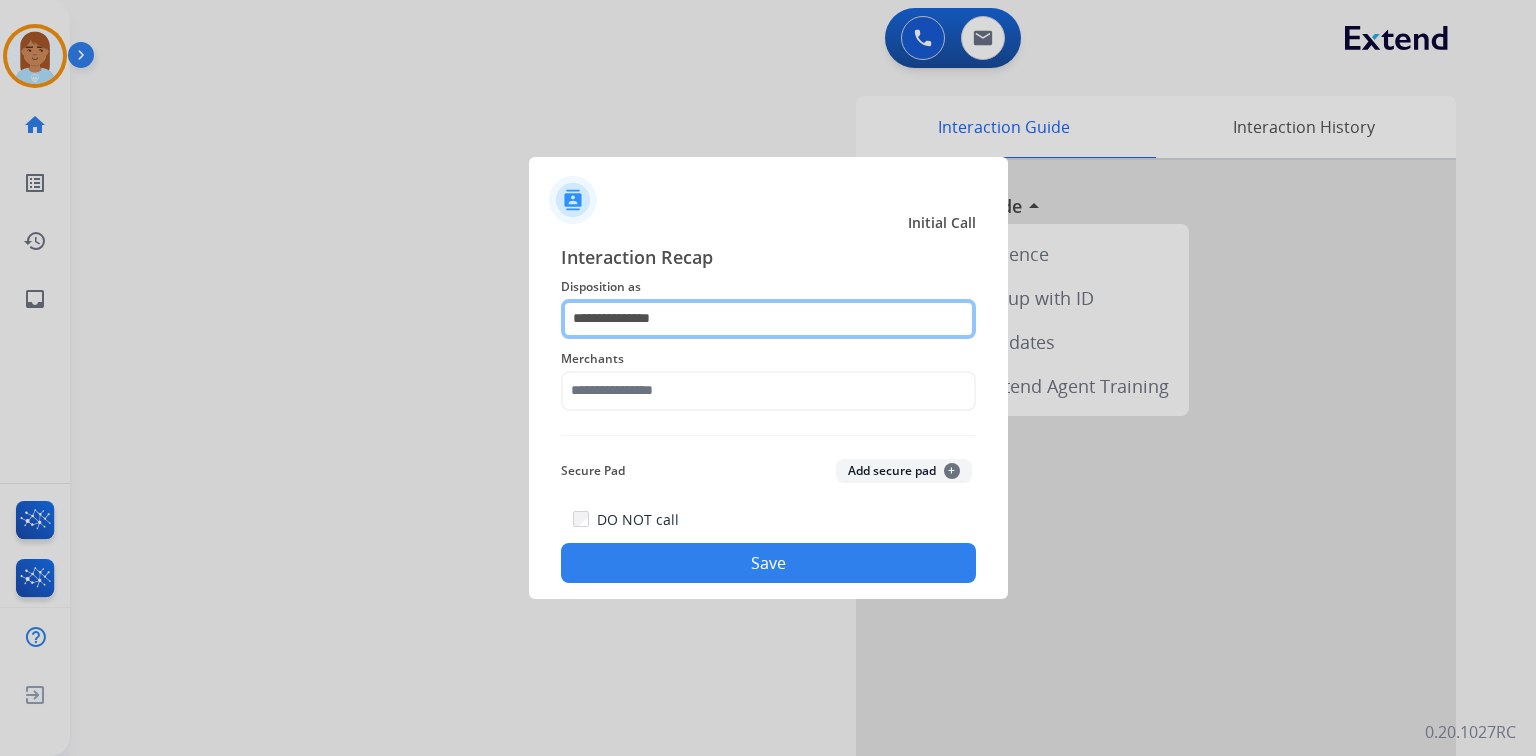 click on "**********" 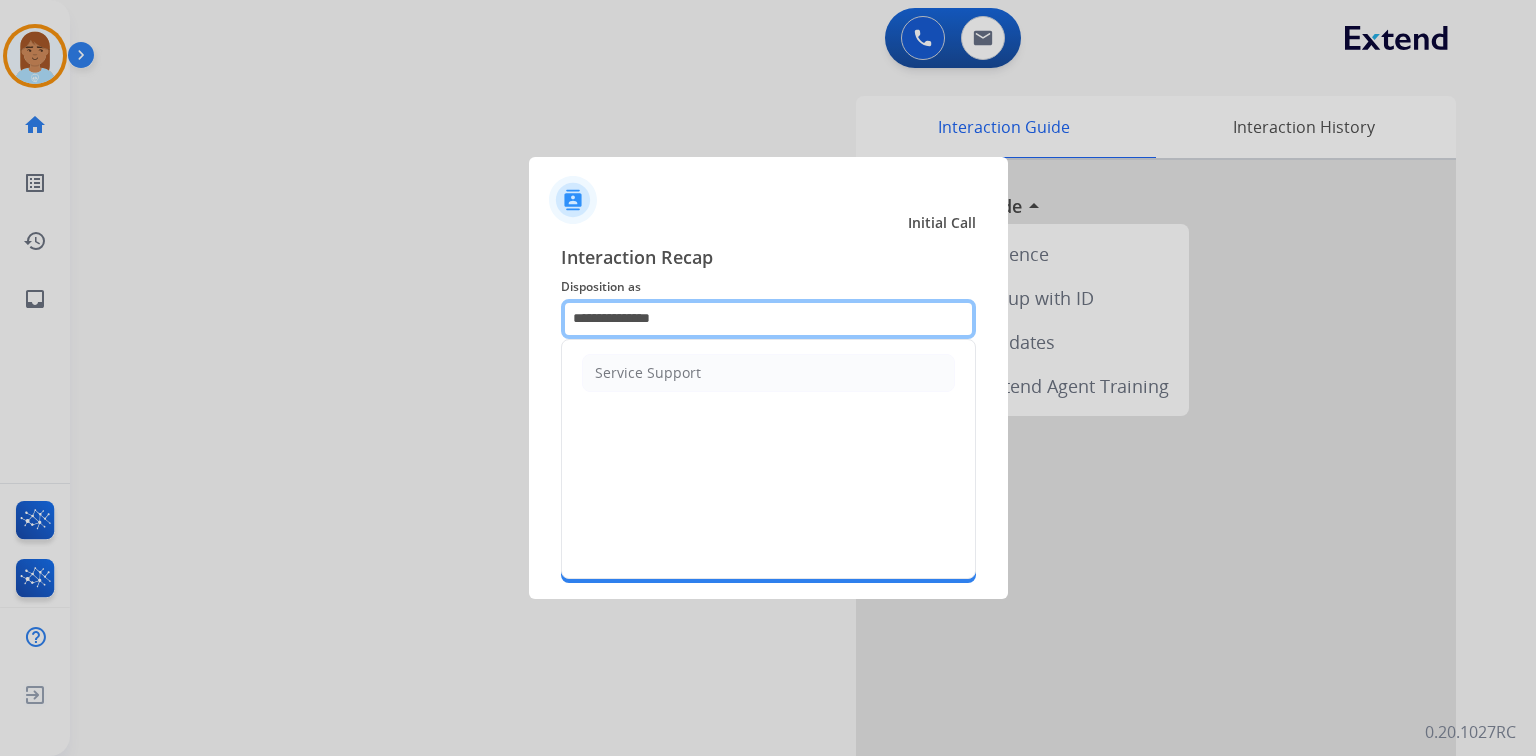 drag, startPoint x: 673, startPoint y: 313, endPoint x: 322, endPoint y: 355, distance: 353.50388 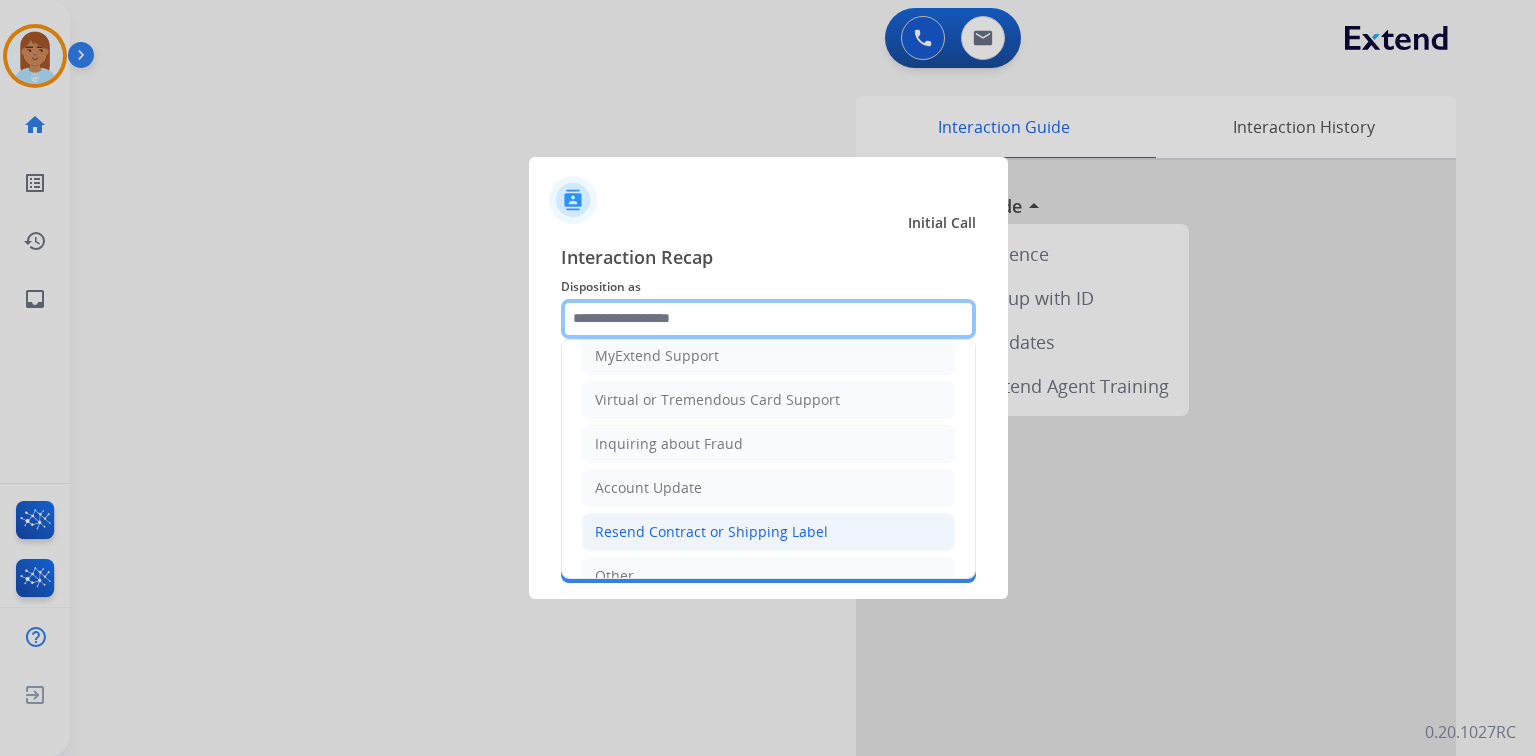 scroll, scrollTop: 394, scrollLeft: 0, axis: vertical 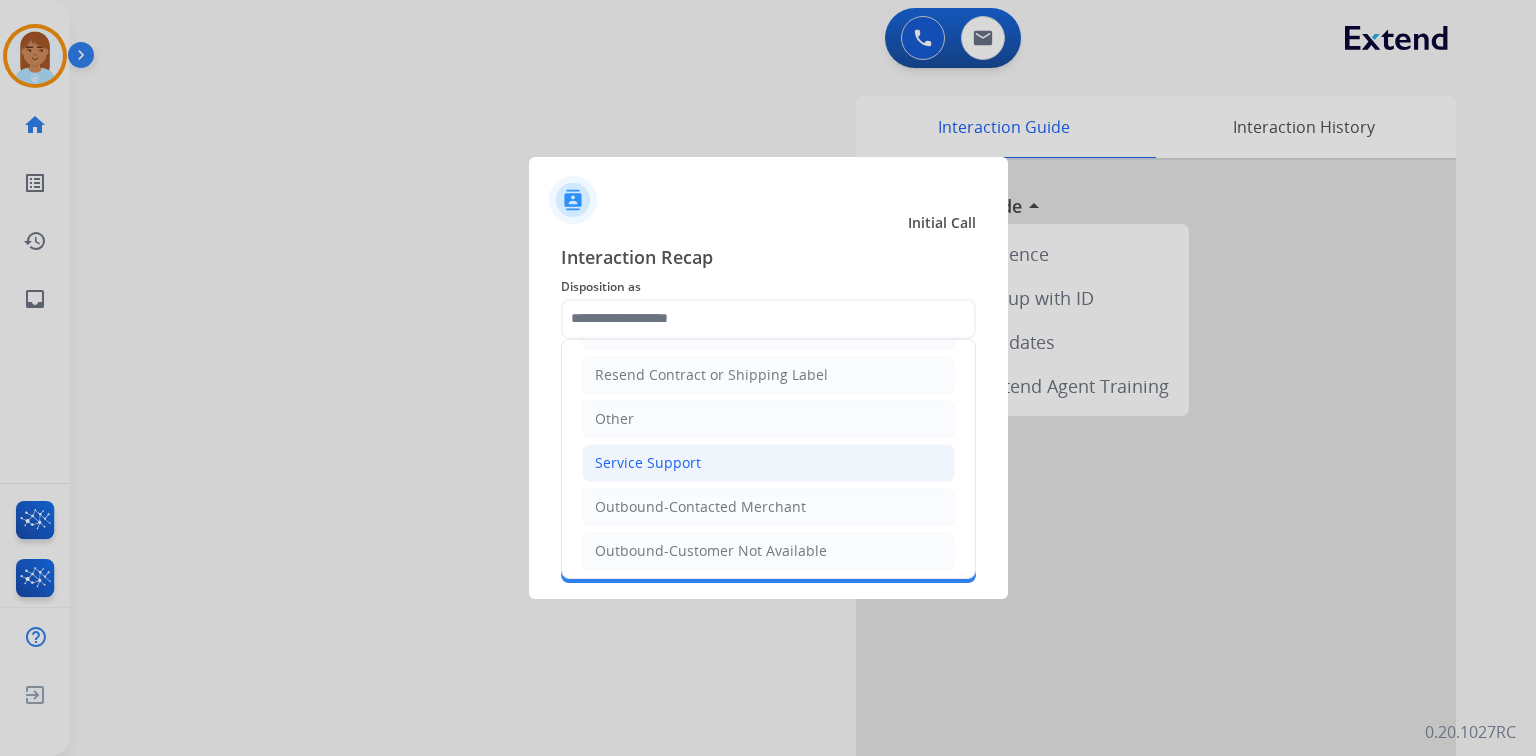 click on "Service Support" 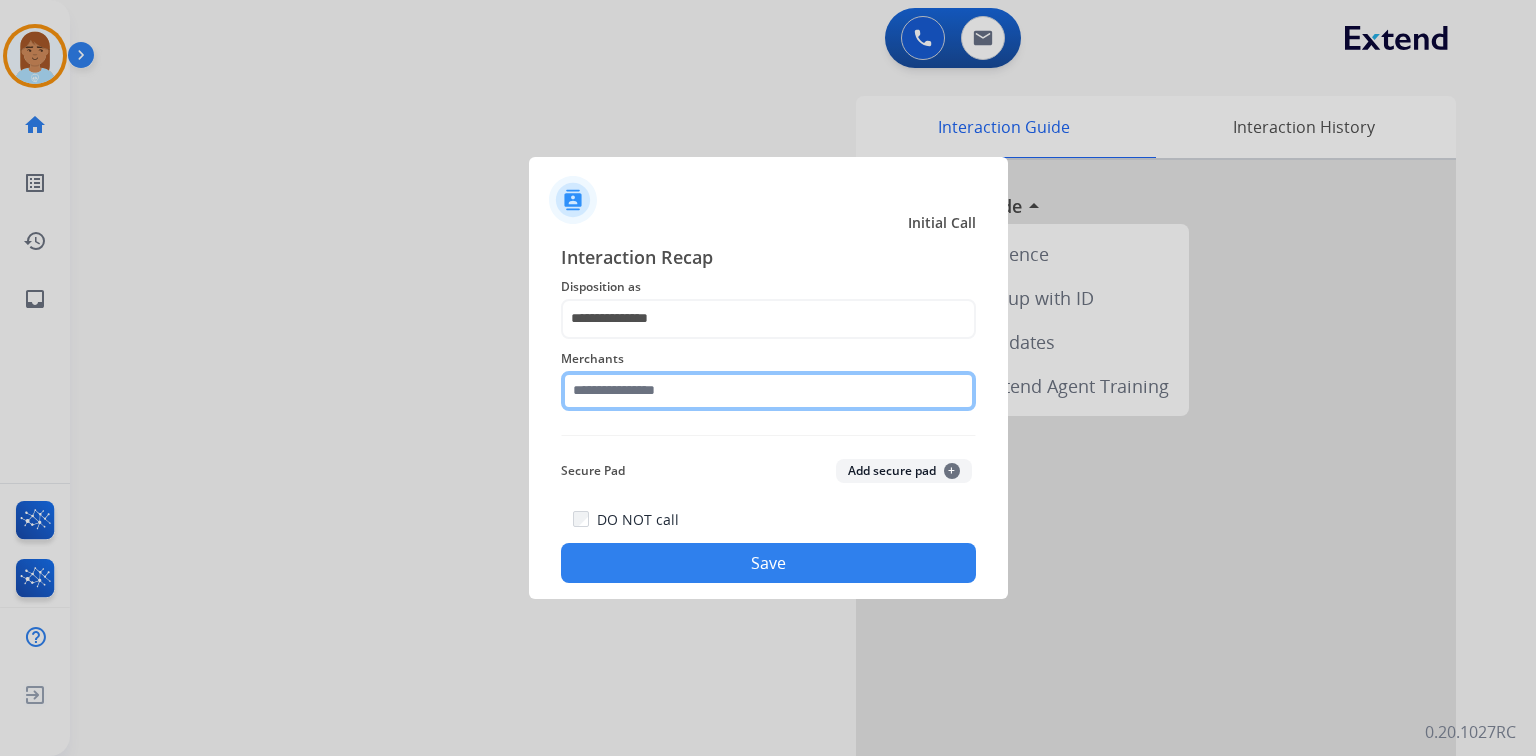 click 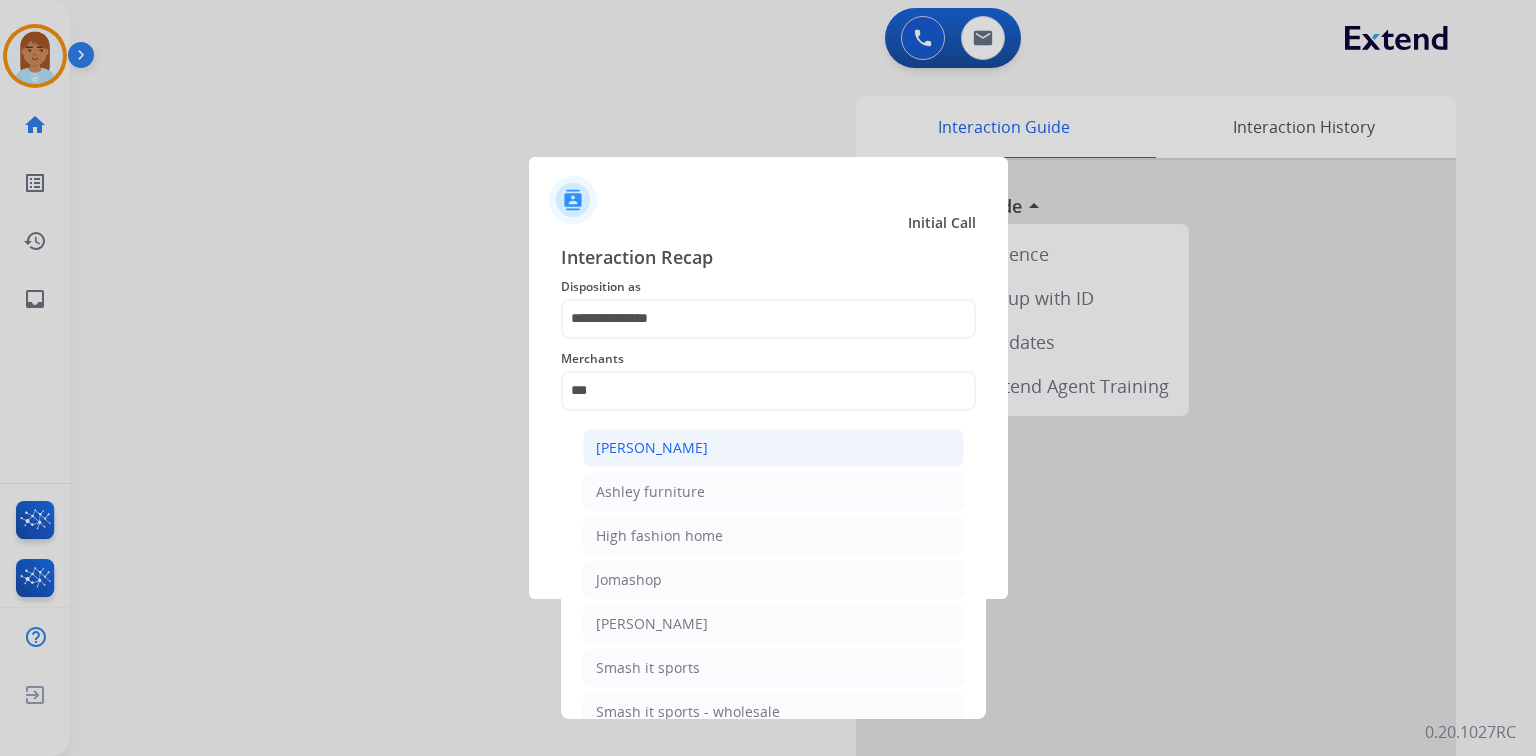 click on "[PERSON_NAME]" 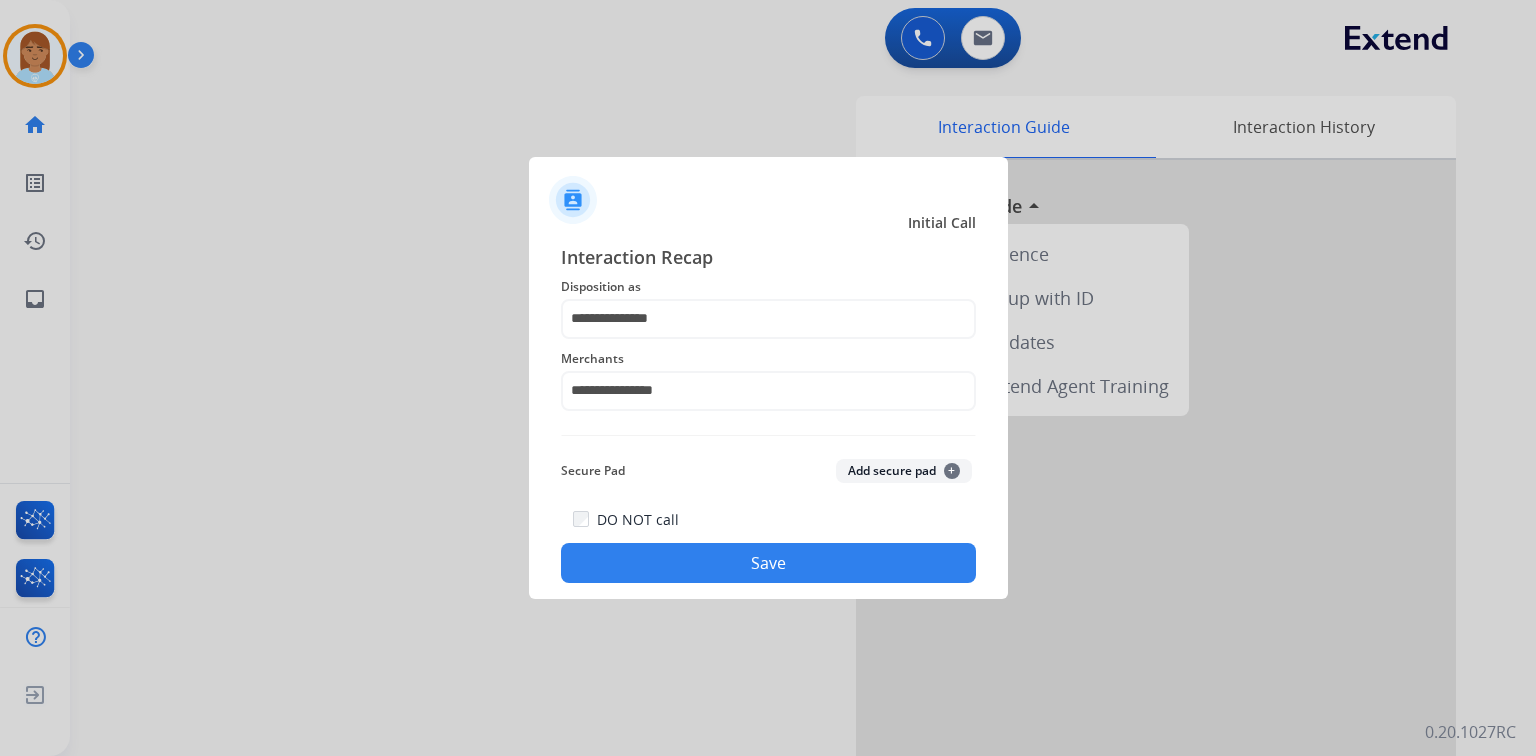 click on "Save" 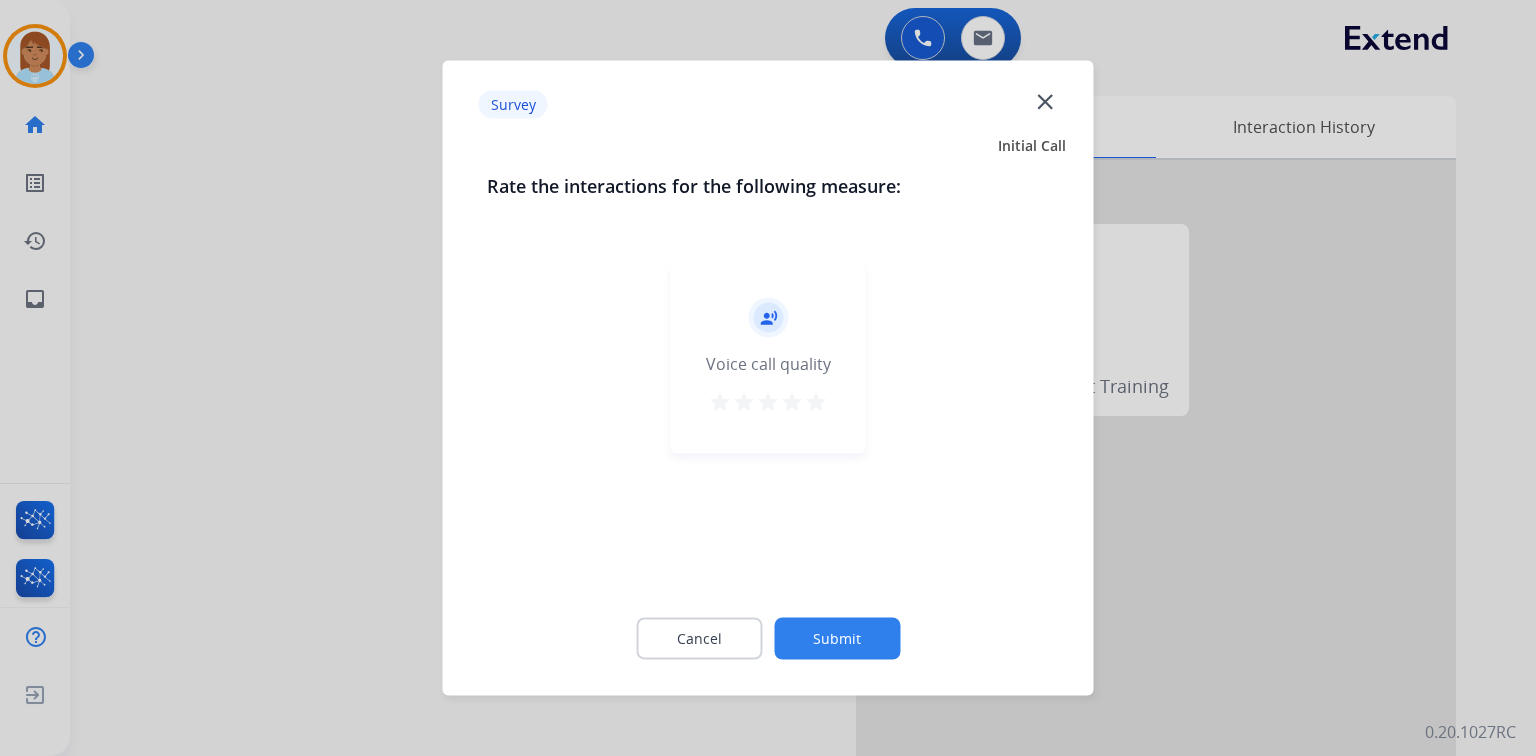 click on "record_voice_over   Voice call quality   star   star   star   star   star" 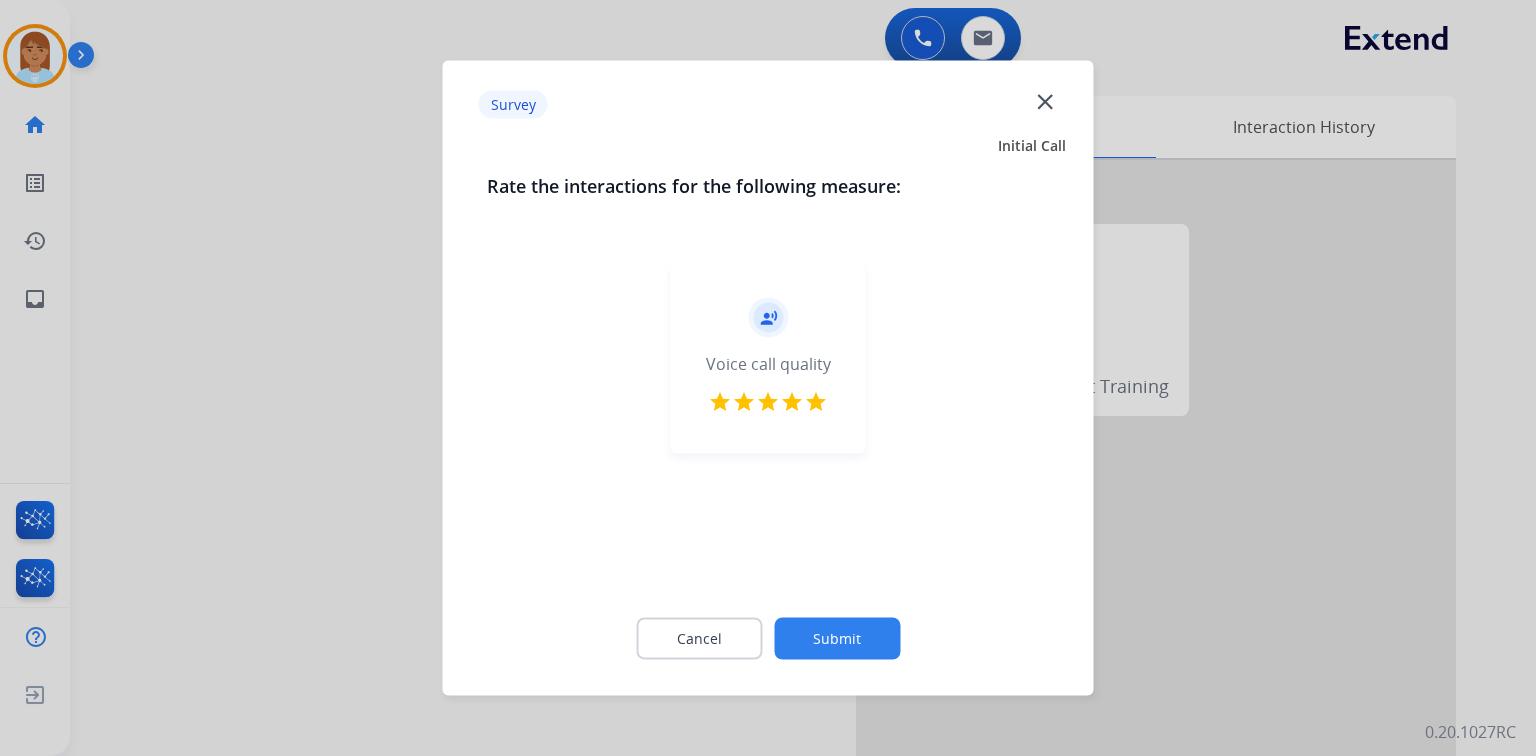 click on "Submit" 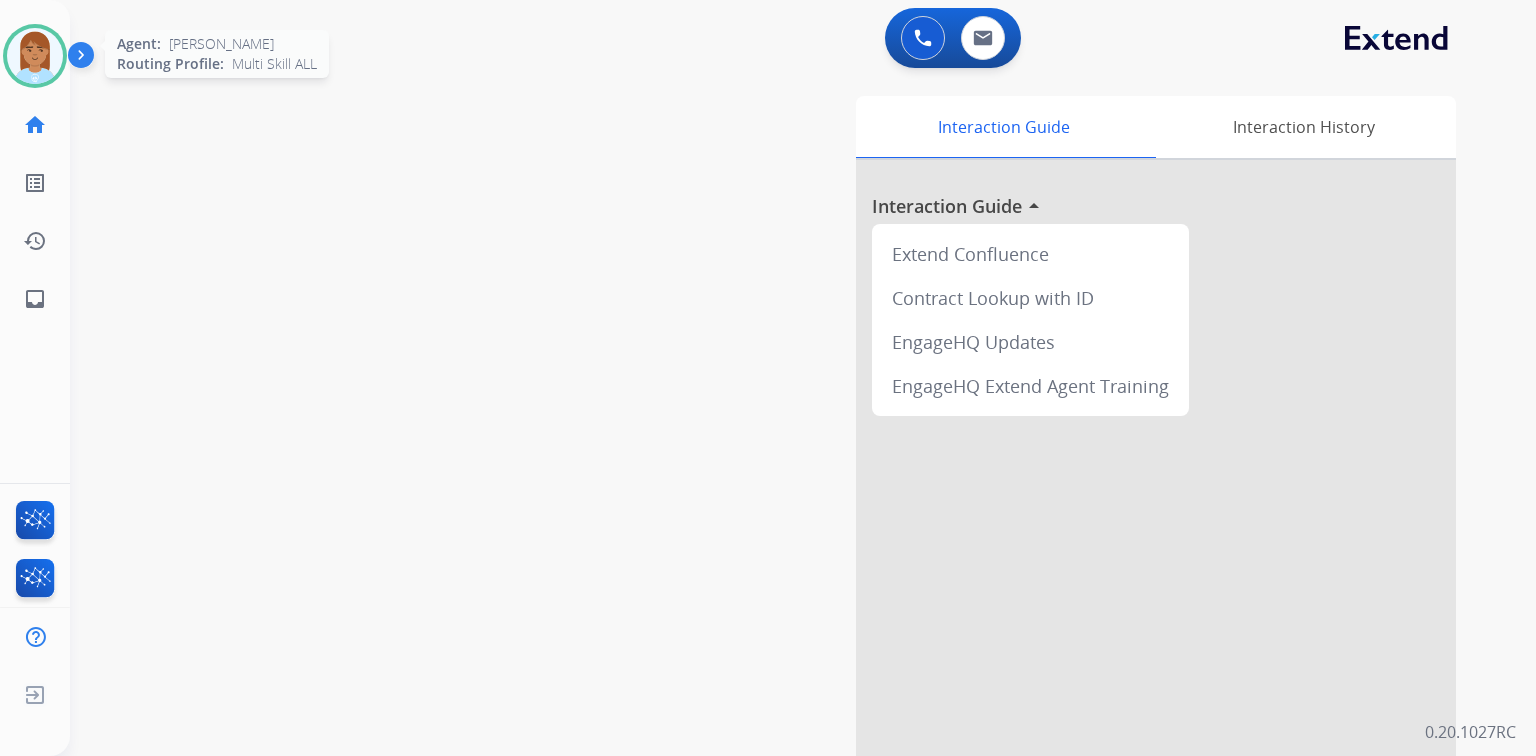 click at bounding box center (35, 56) 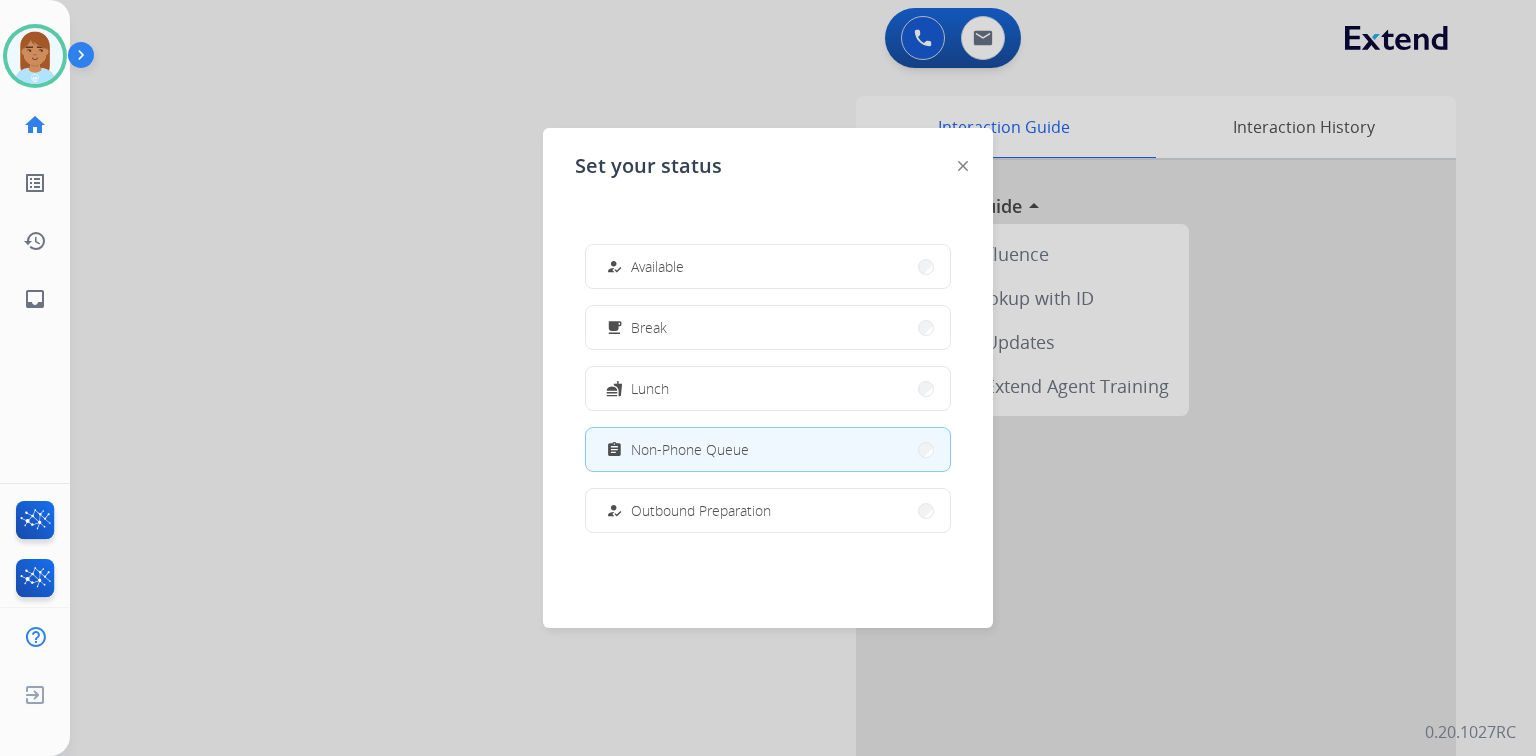 click at bounding box center (768, 378) 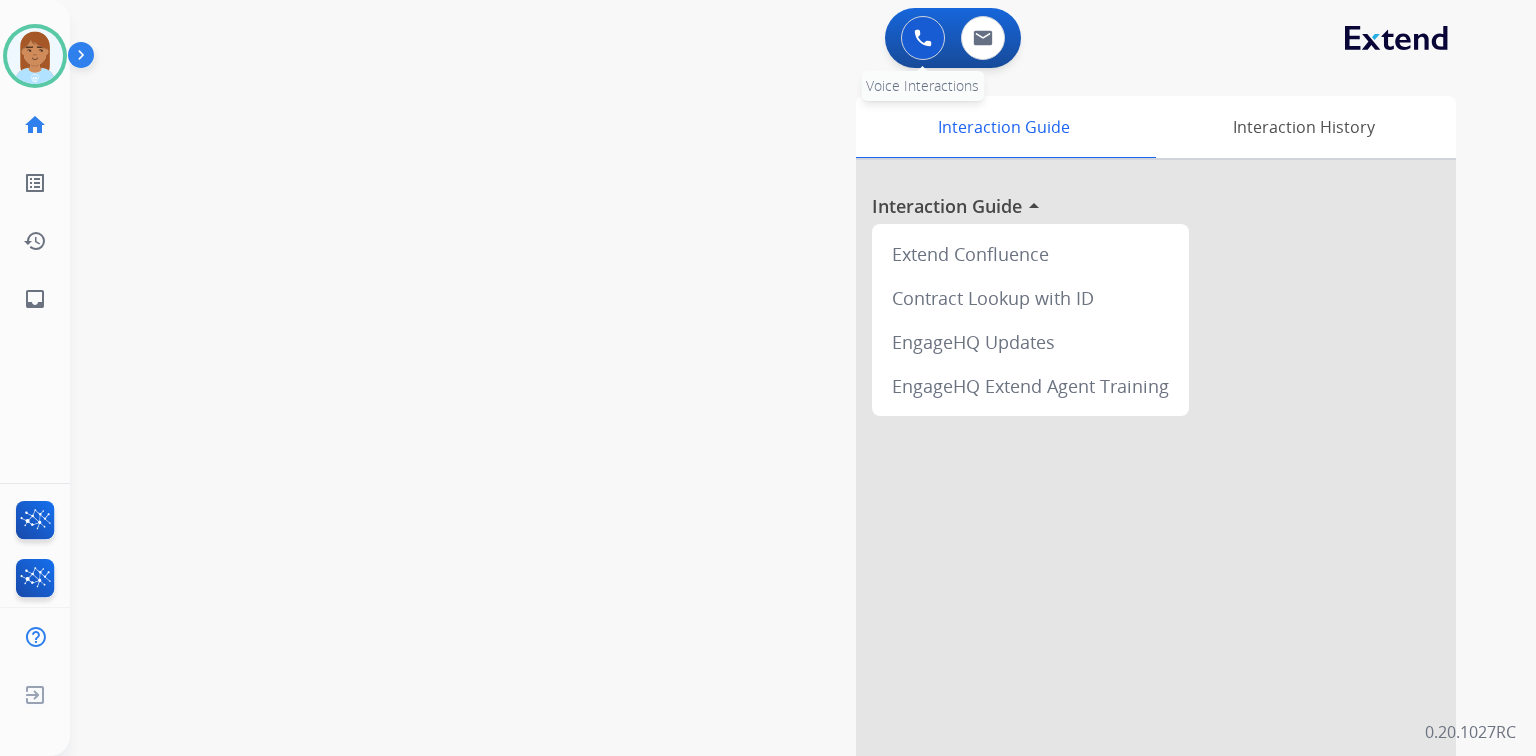 click at bounding box center (923, 38) 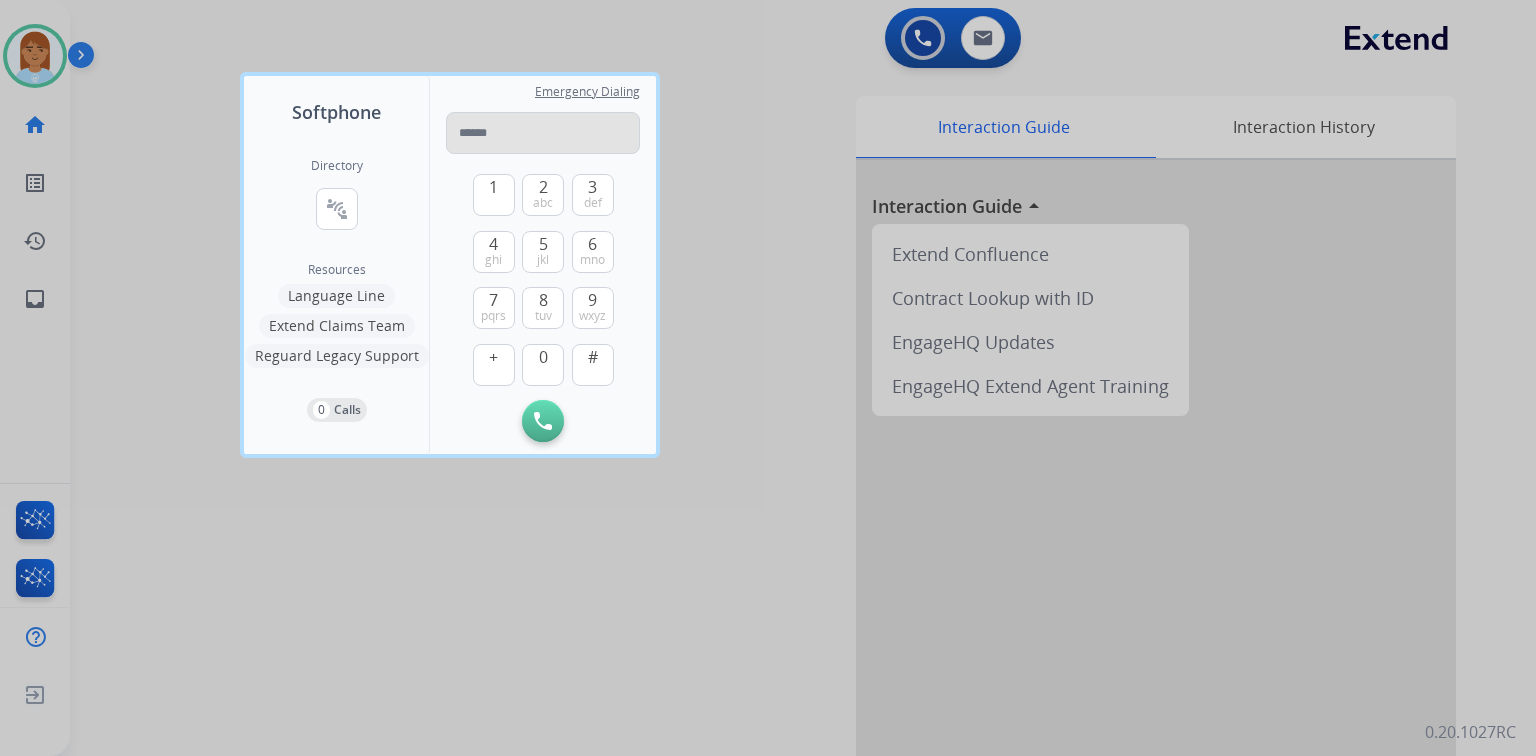 click at bounding box center (543, 133) 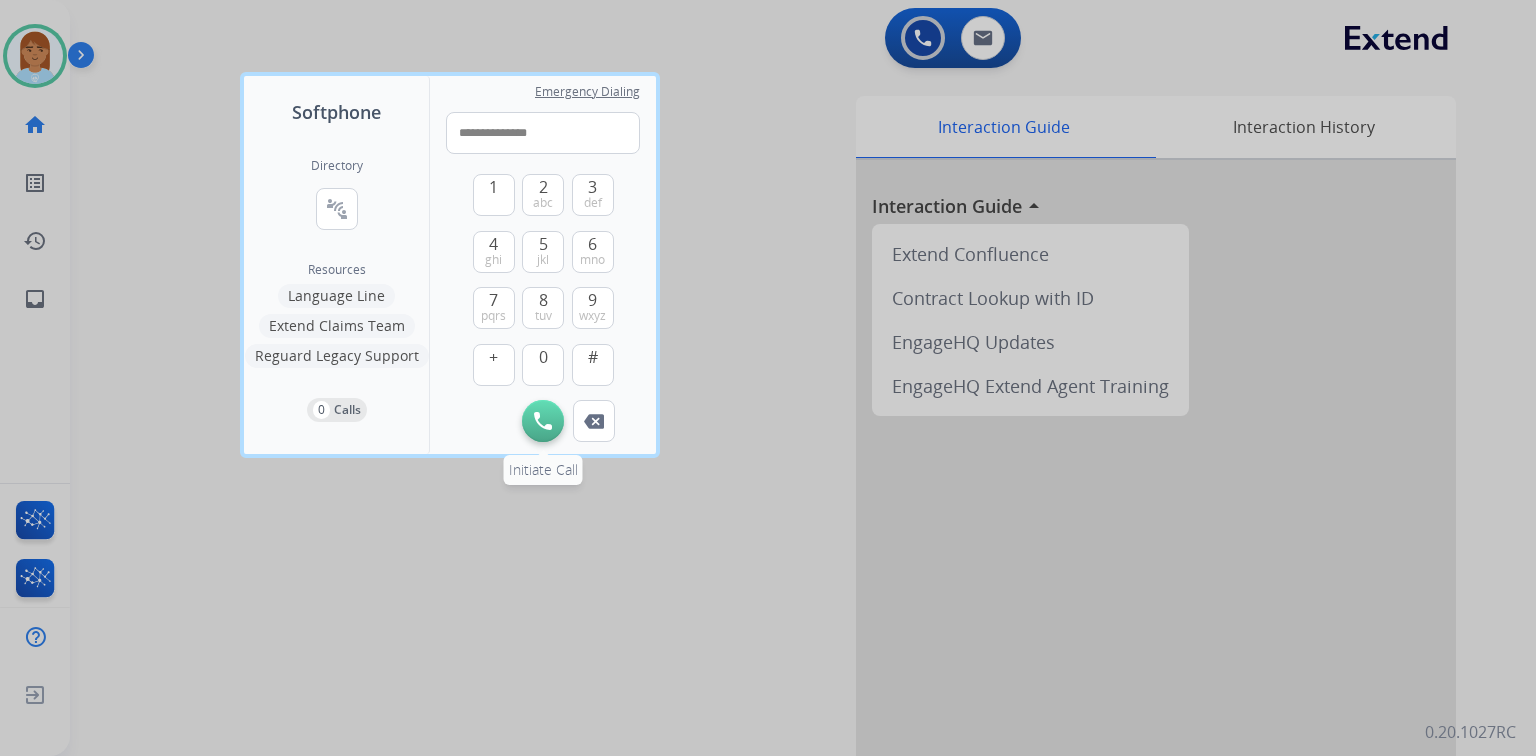 type on "**********" 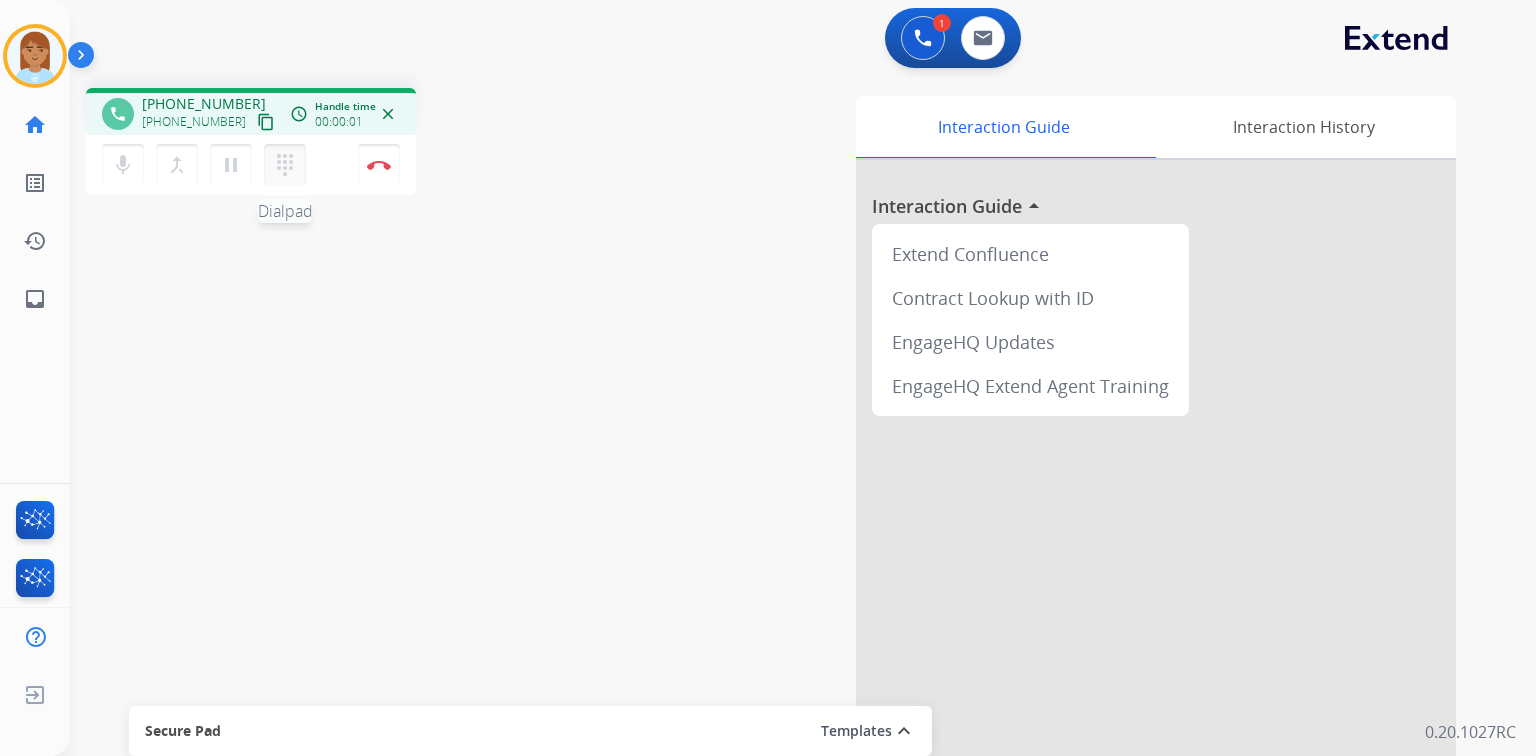 click on "dialpad" at bounding box center (285, 165) 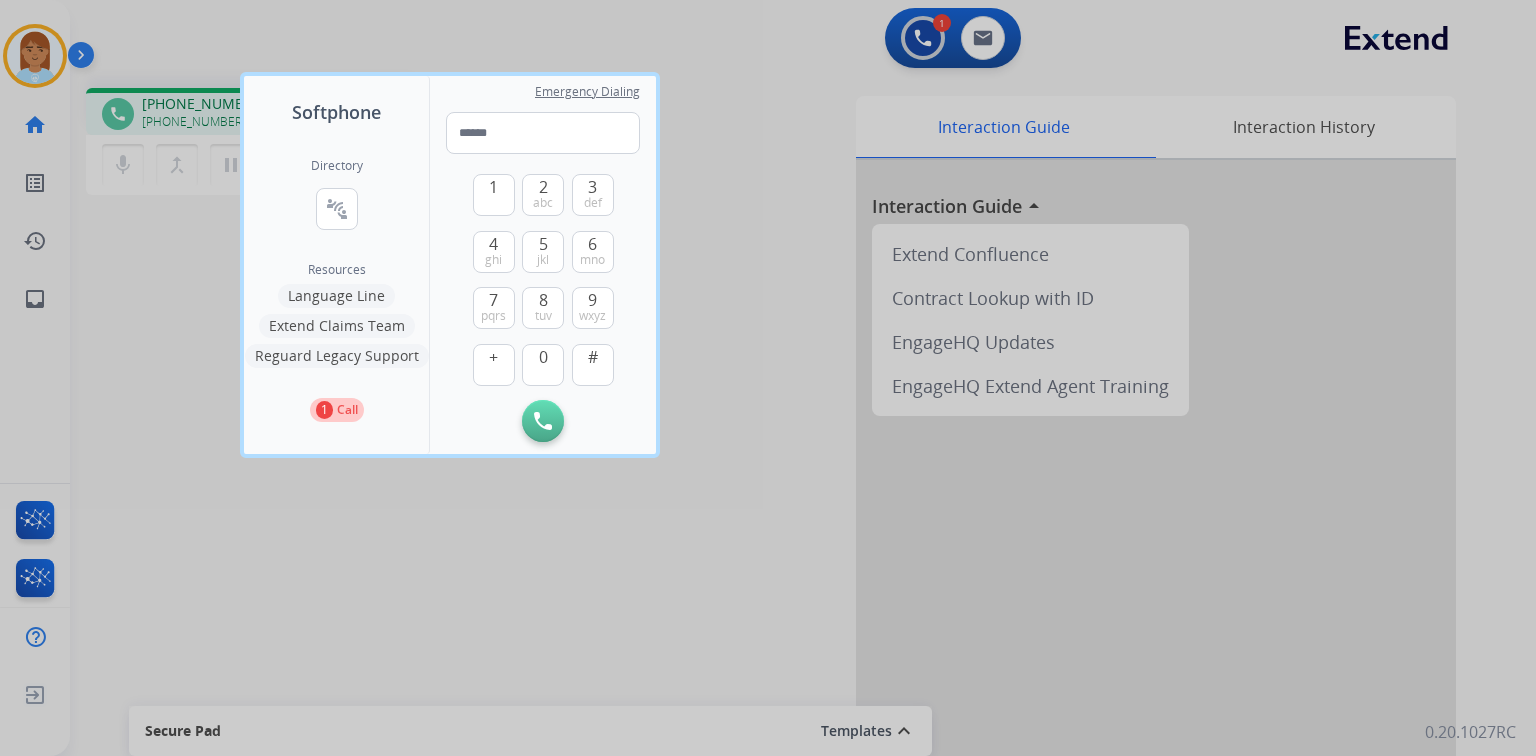 click at bounding box center [768, 378] 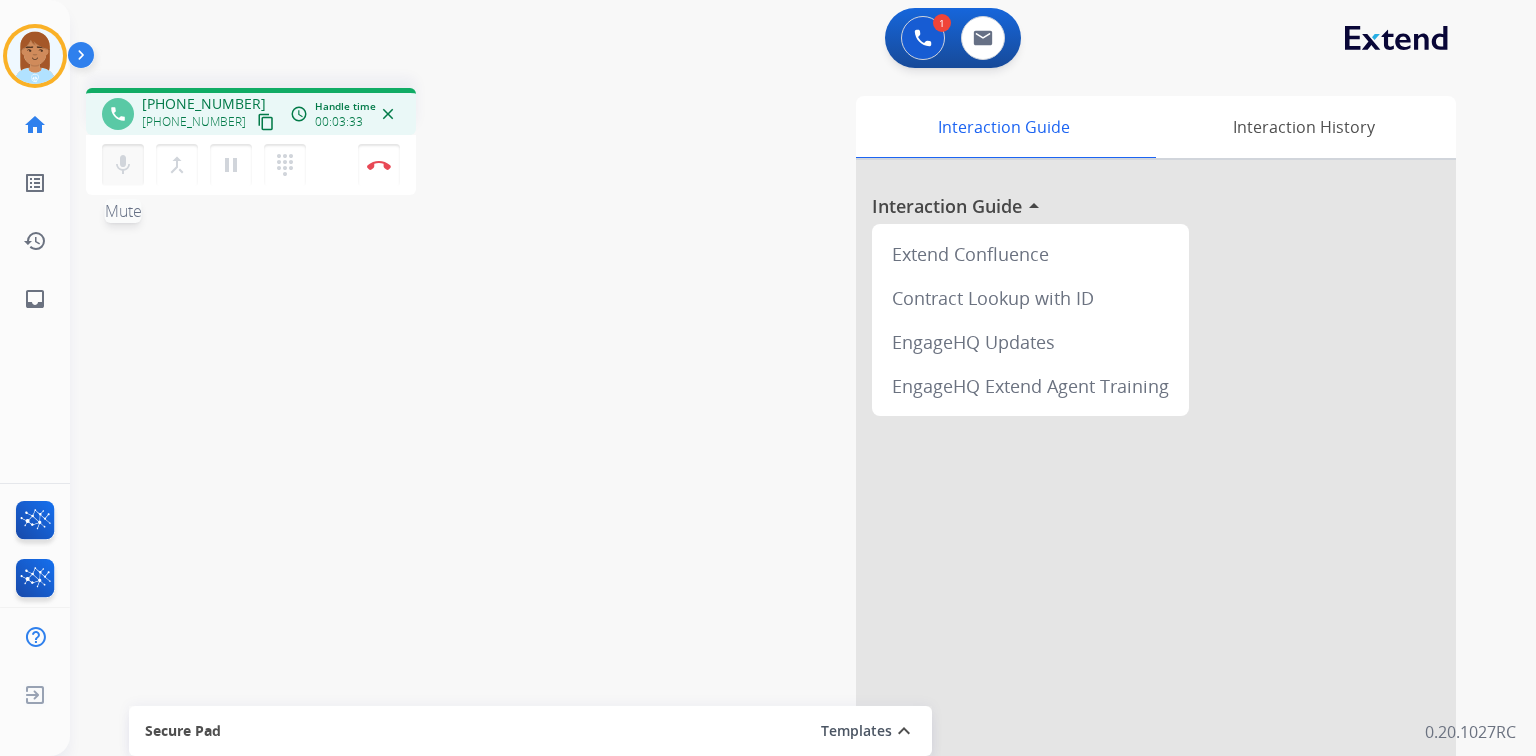 click on "mic" at bounding box center [123, 165] 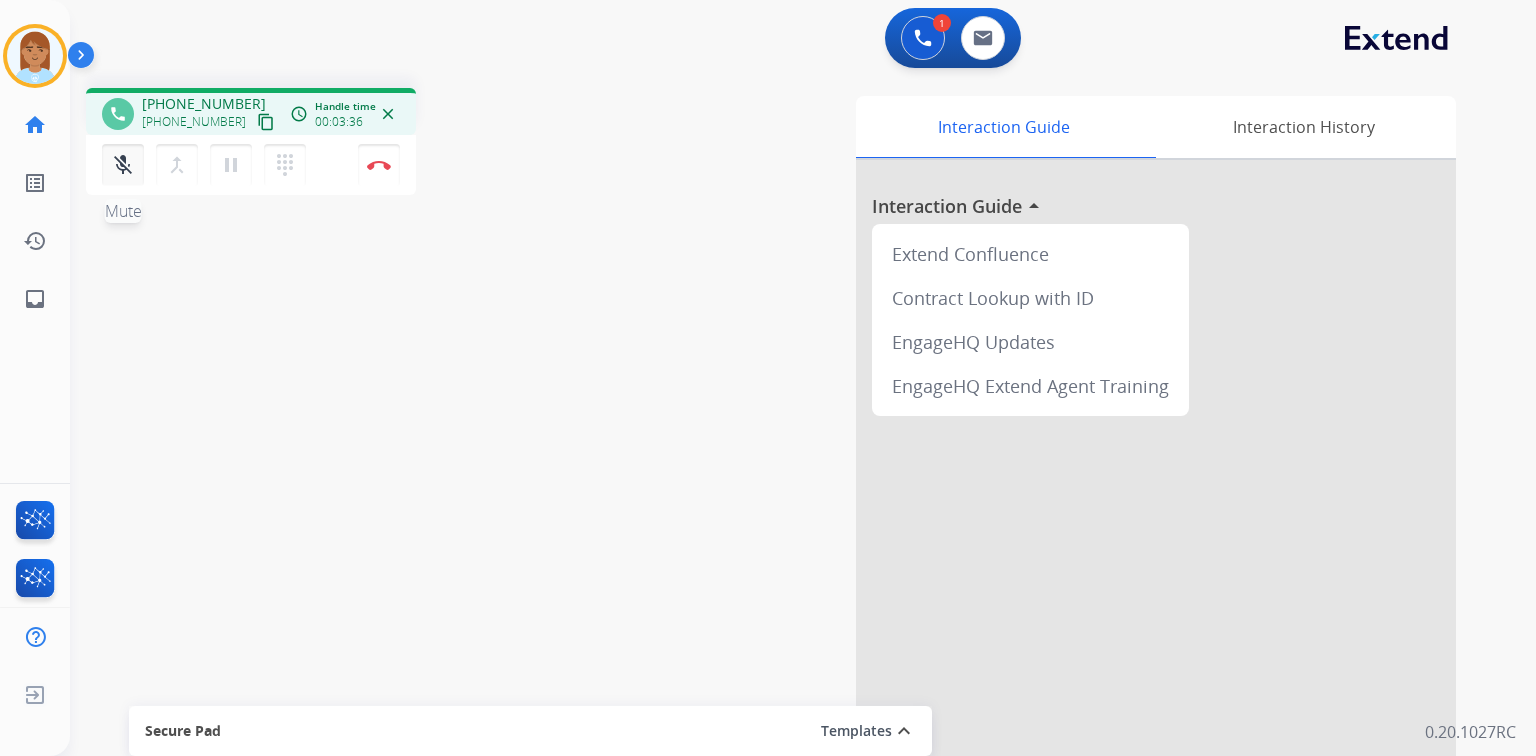 click on "mic_off" at bounding box center [123, 165] 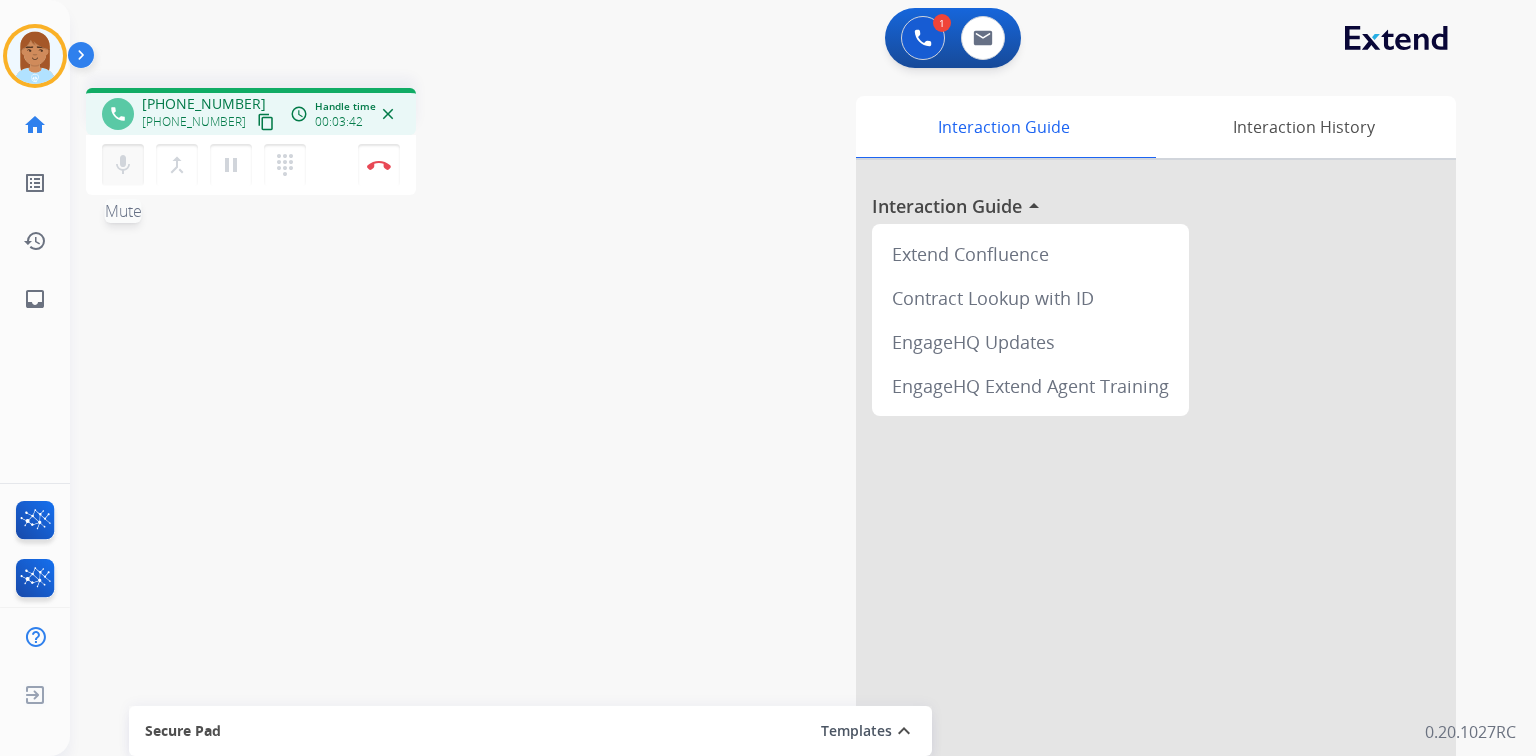 click on "mic Mute" at bounding box center (123, 165) 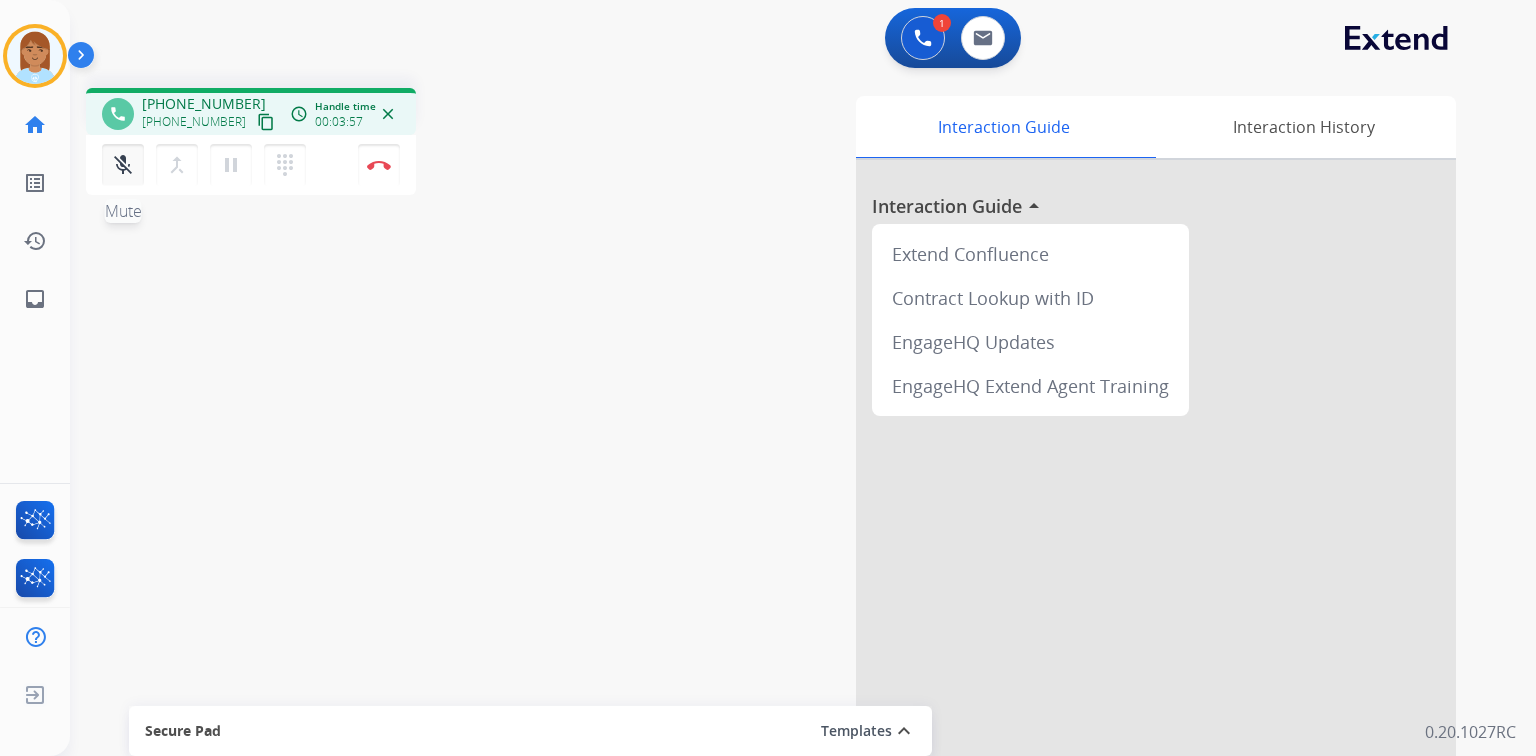 click on "mic_off" at bounding box center [123, 165] 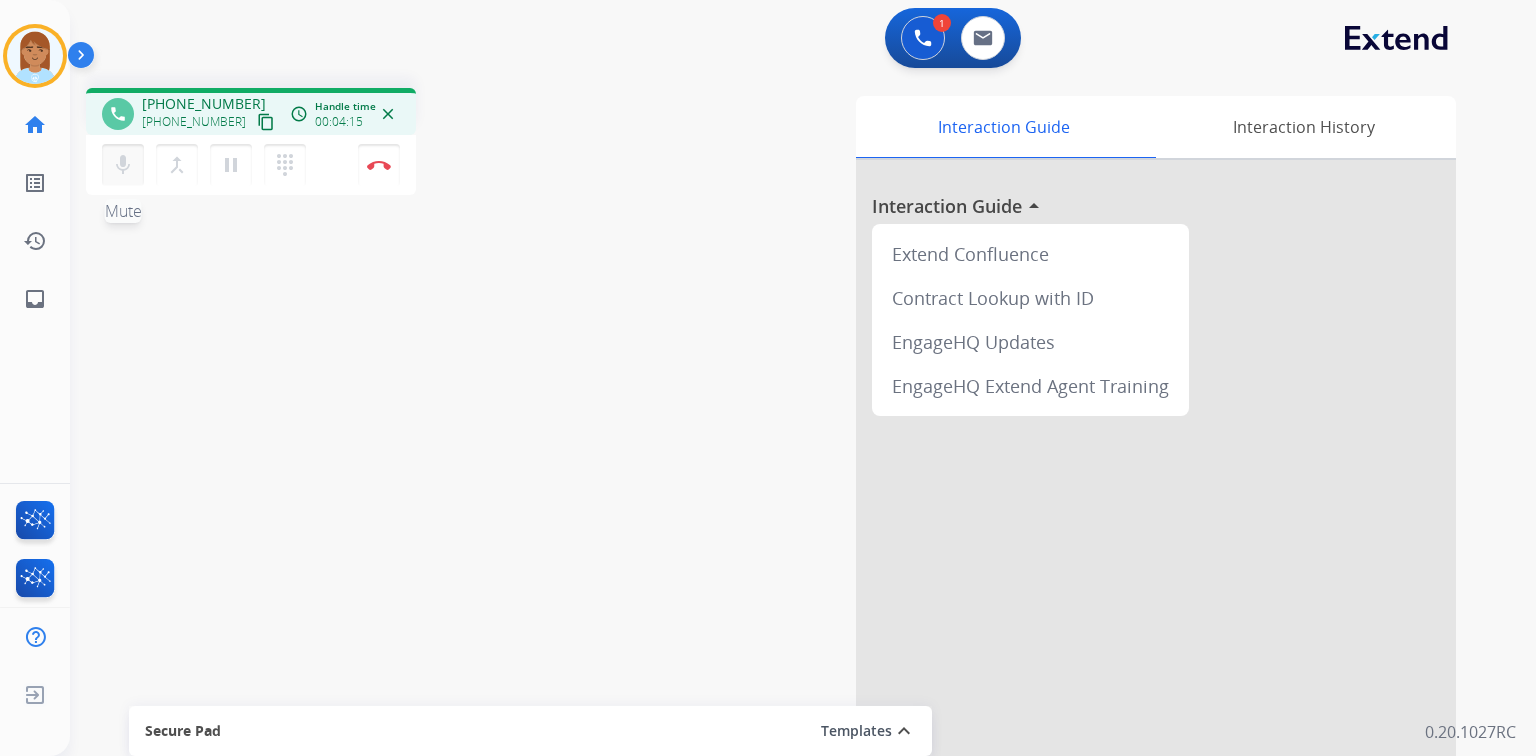 click on "mic" at bounding box center [123, 165] 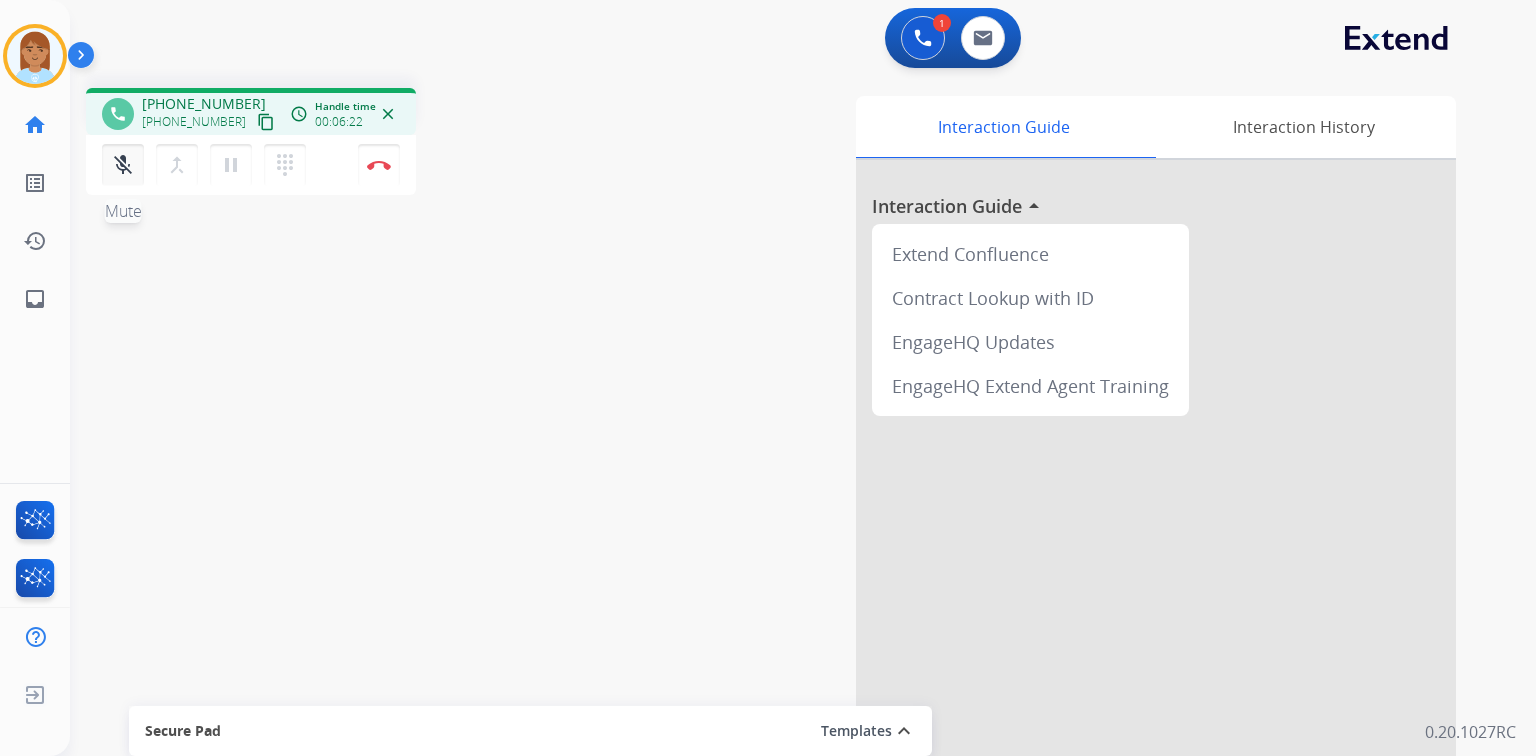 click on "mic_off" at bounding box center (123, 165) 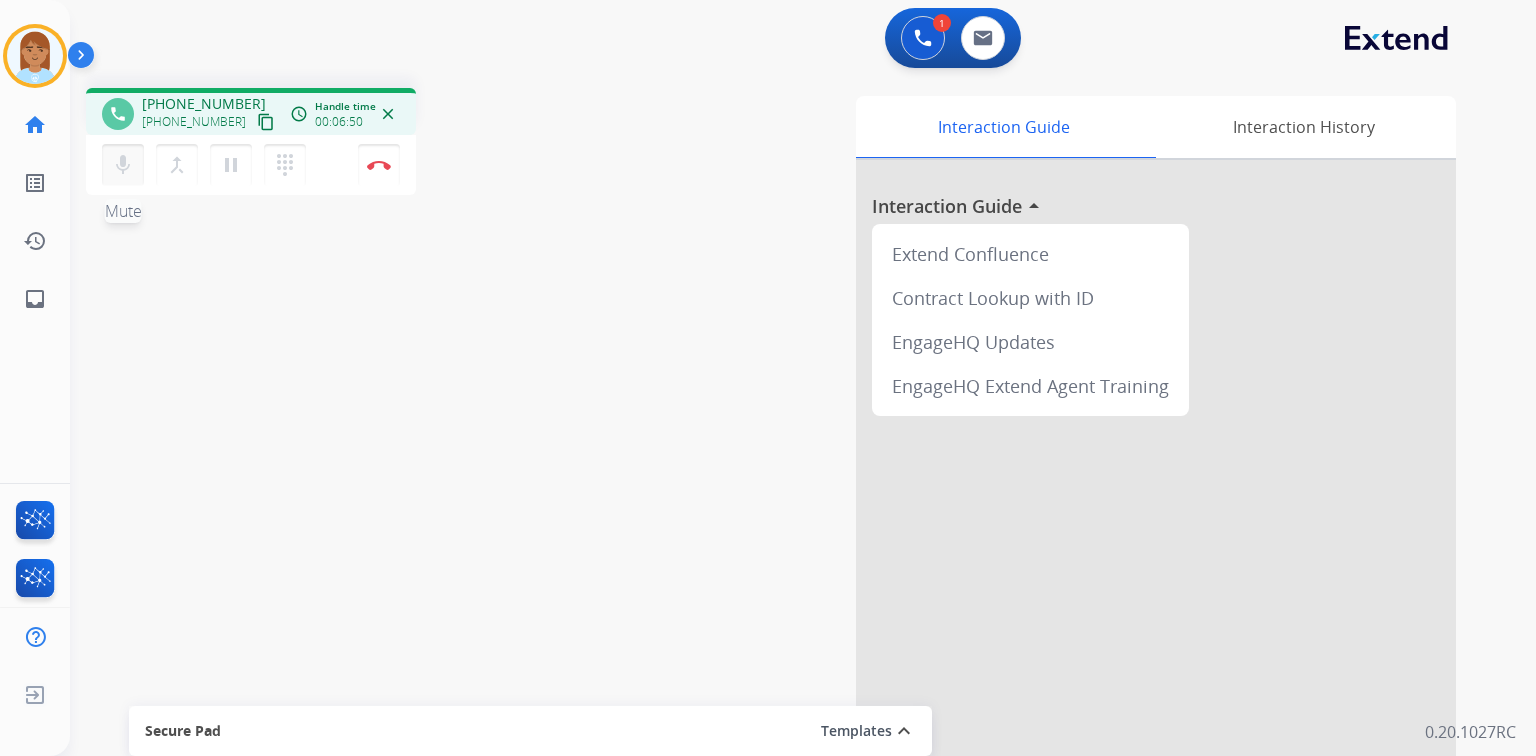 click on "mic" at bounding box center [123, 165] 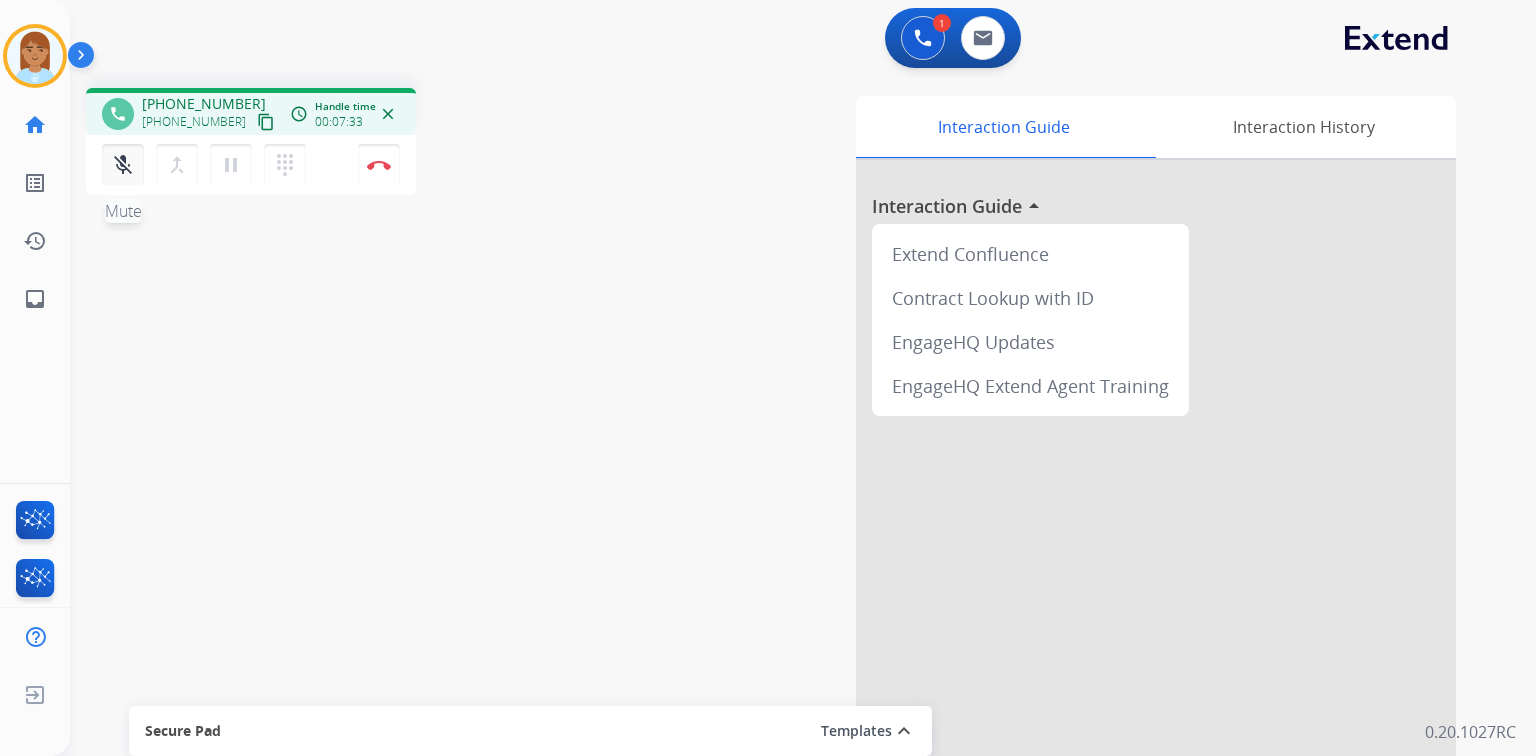 click on "mic_off" at bounding box center [123, 165] 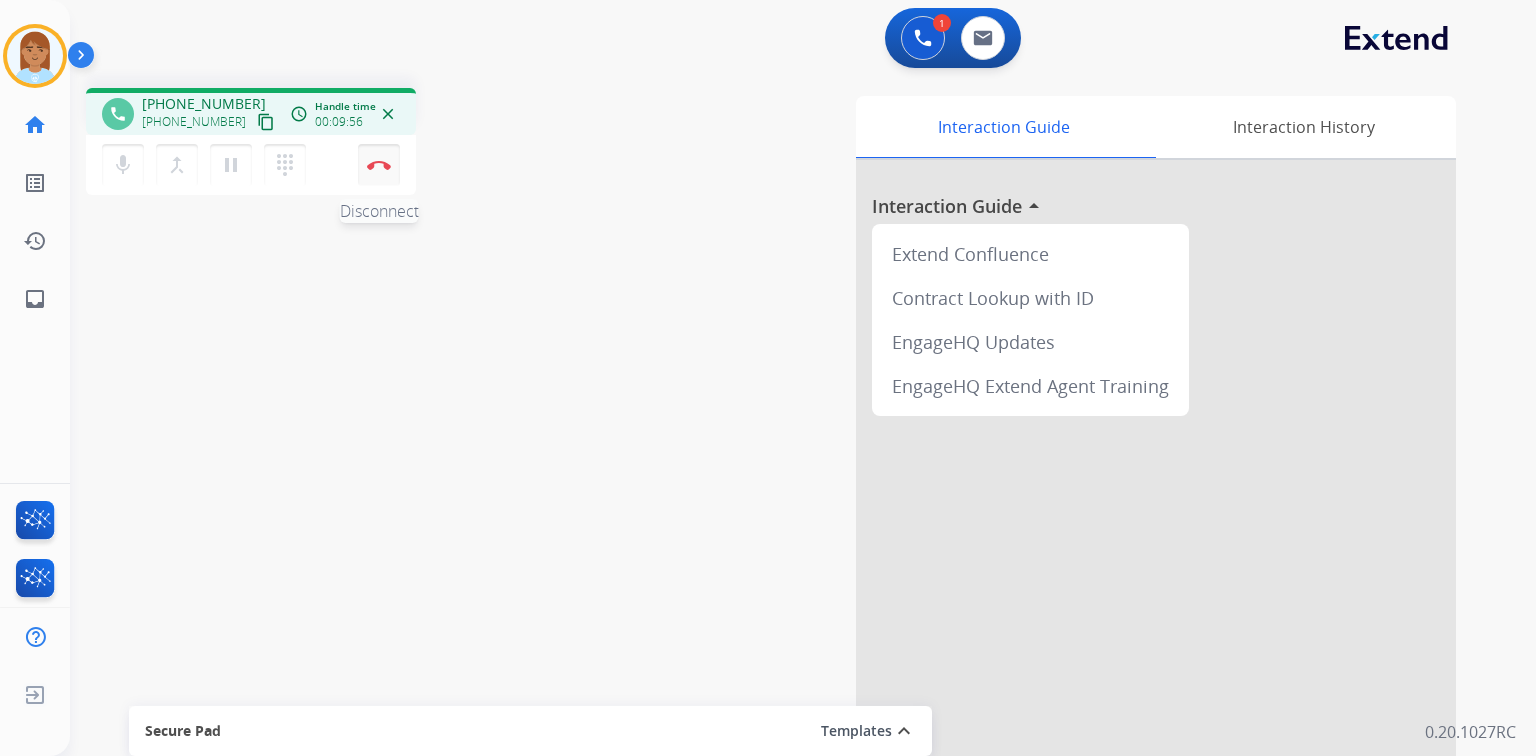 click at bounding box center (379, 165) 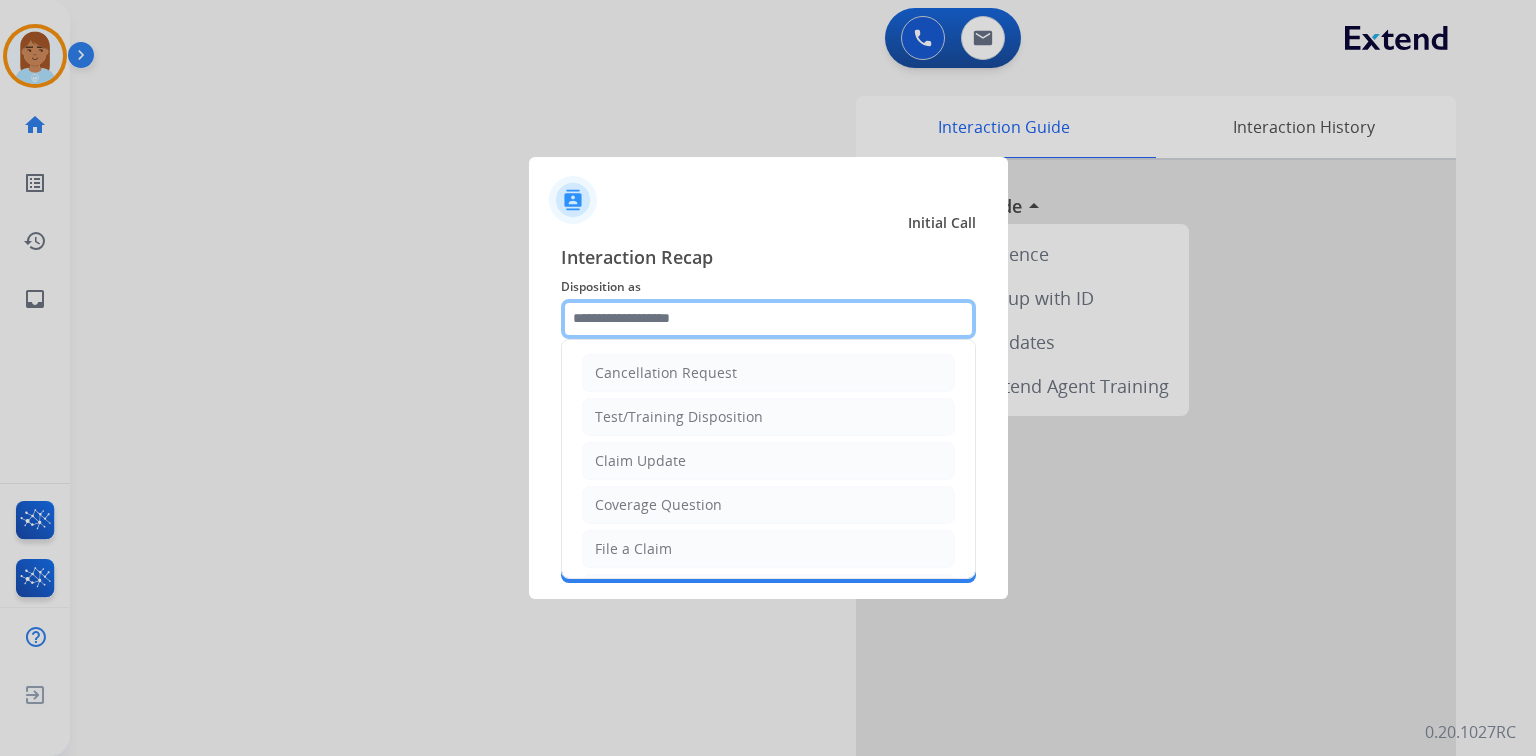 click 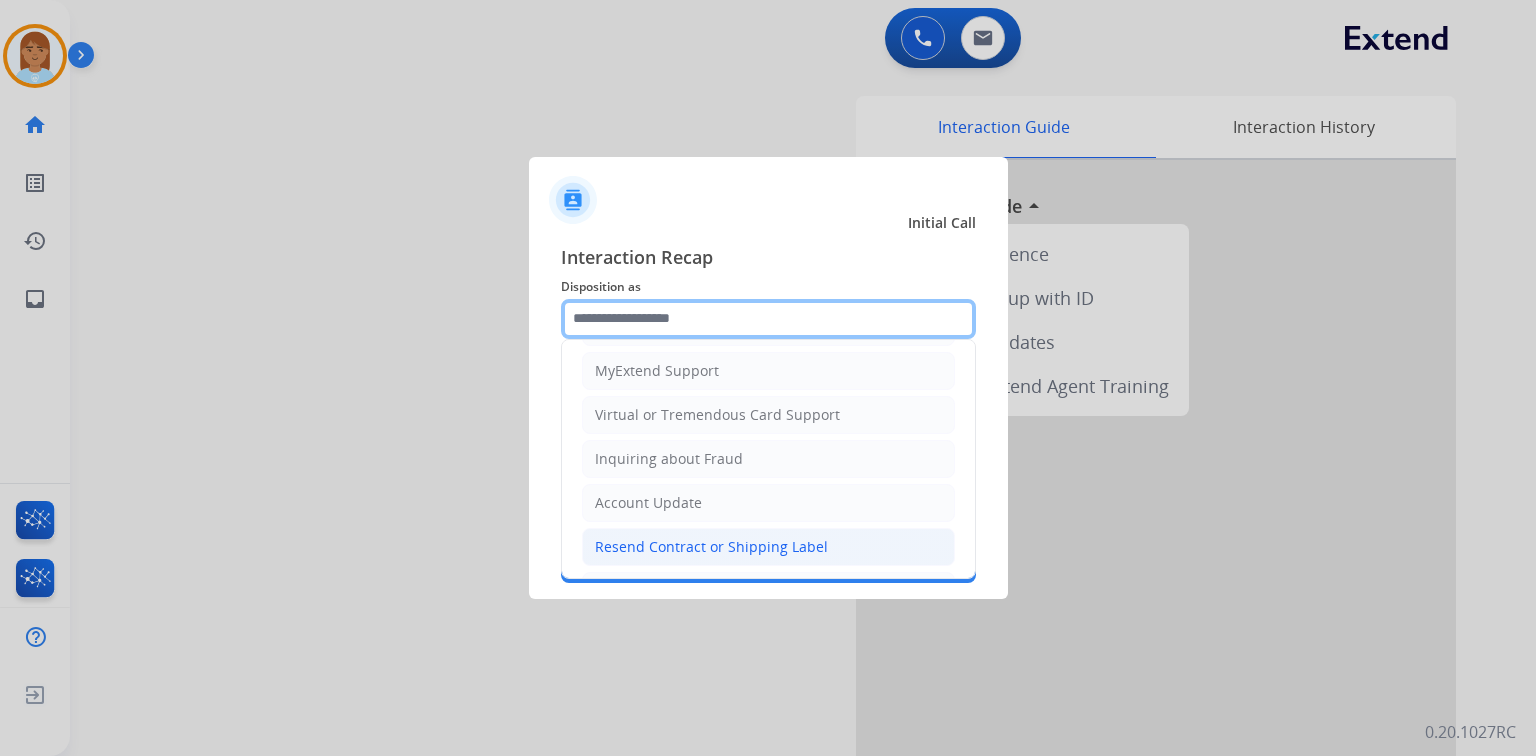 scroll, scrollTop: 394, scrollLeft: 0, axis: vertical 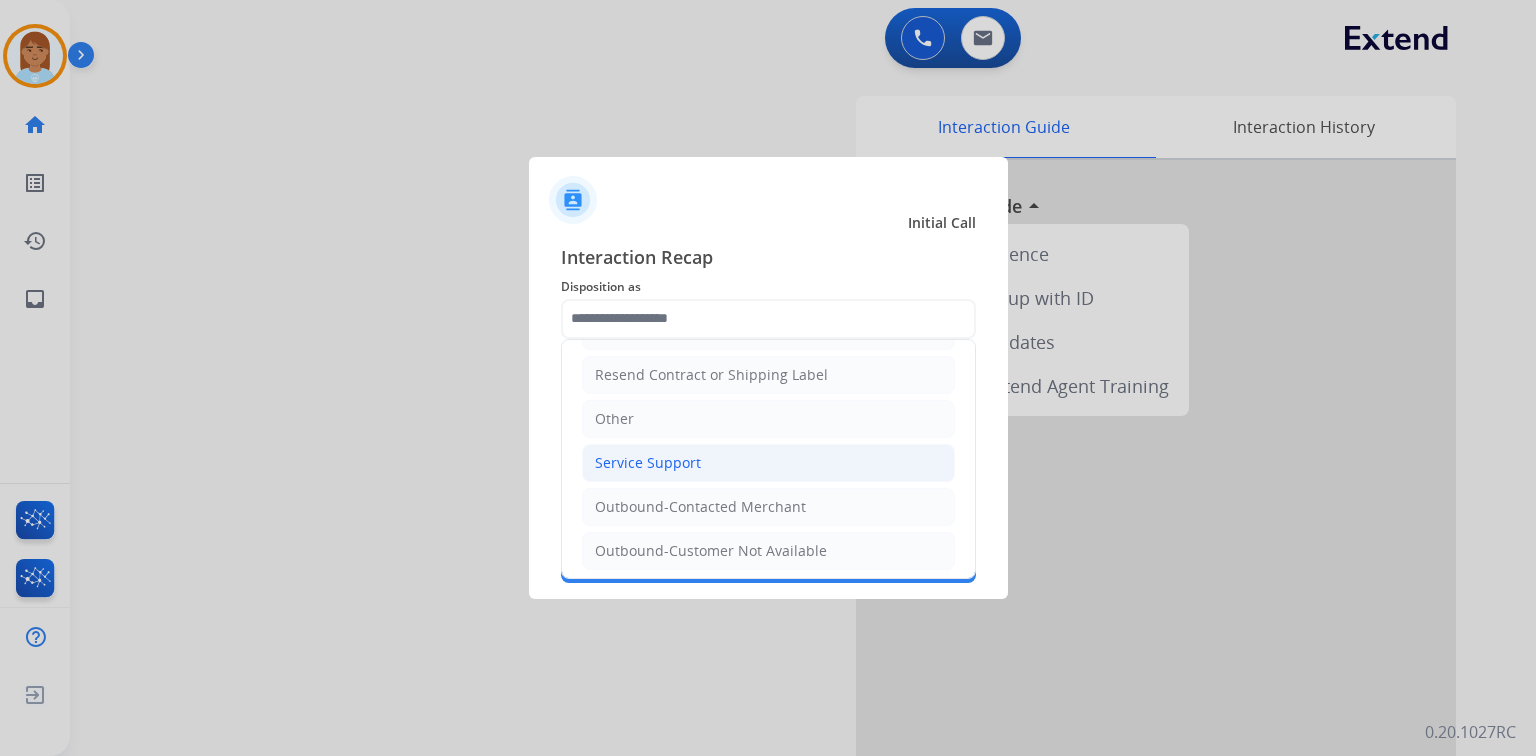 click on "Service Support" 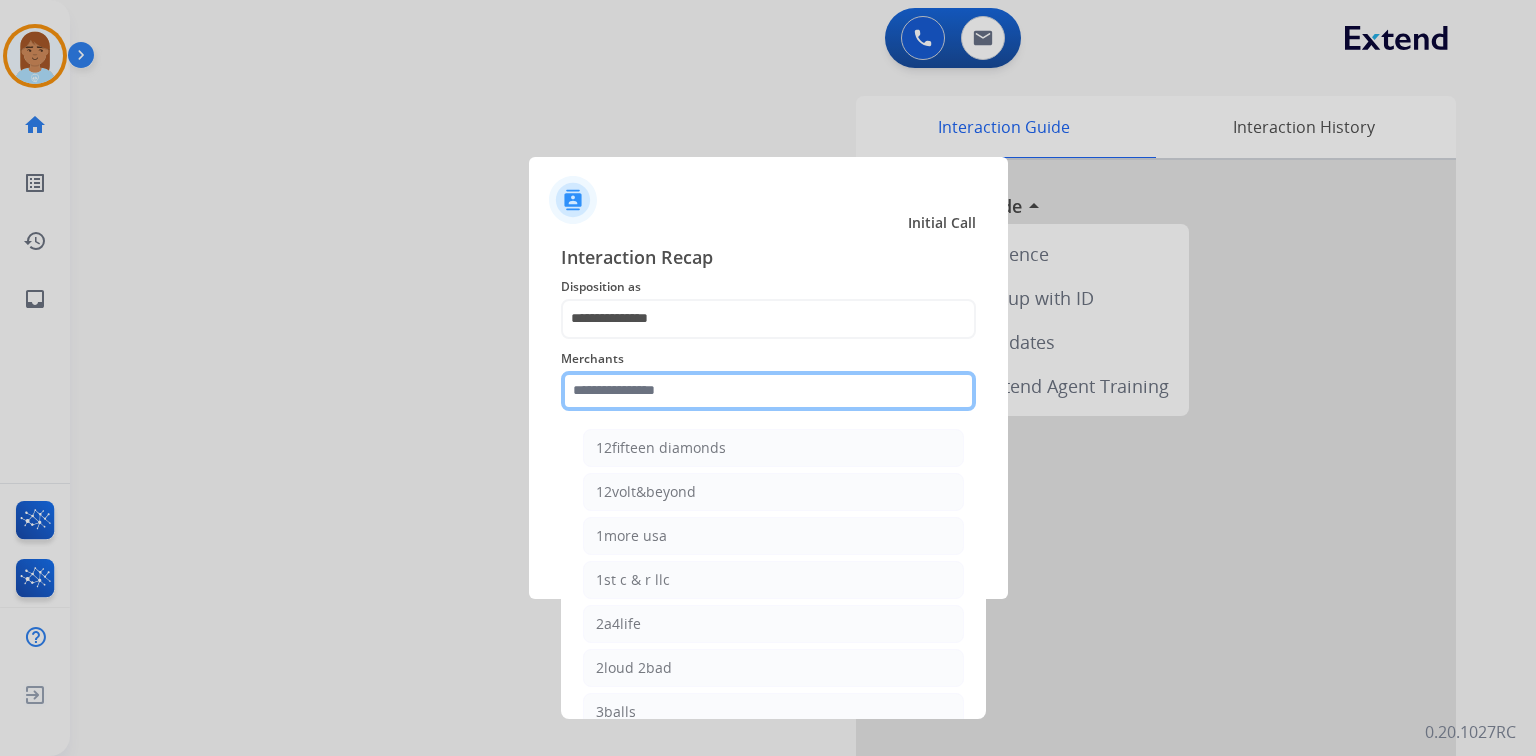 click 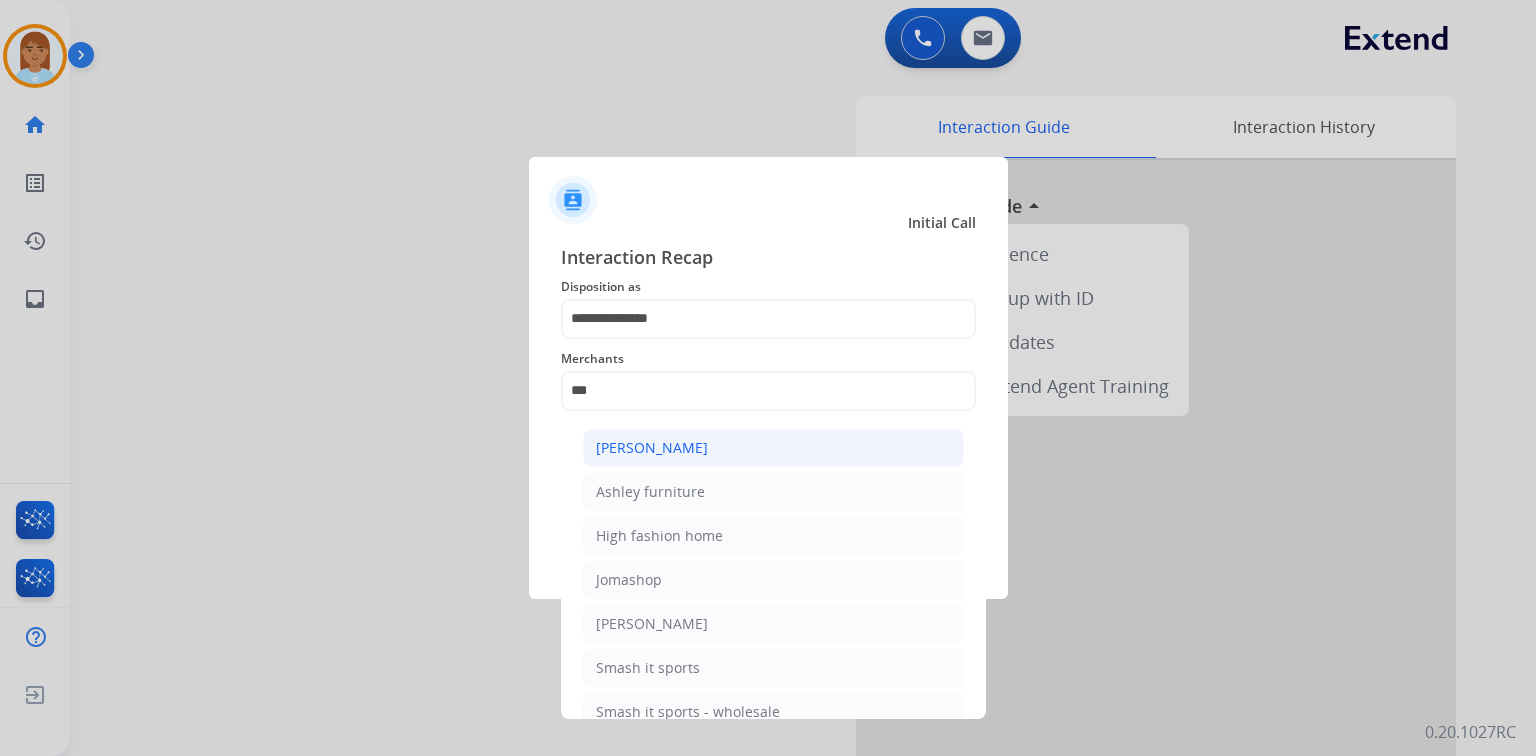 click on "[PERSON_NAME]" 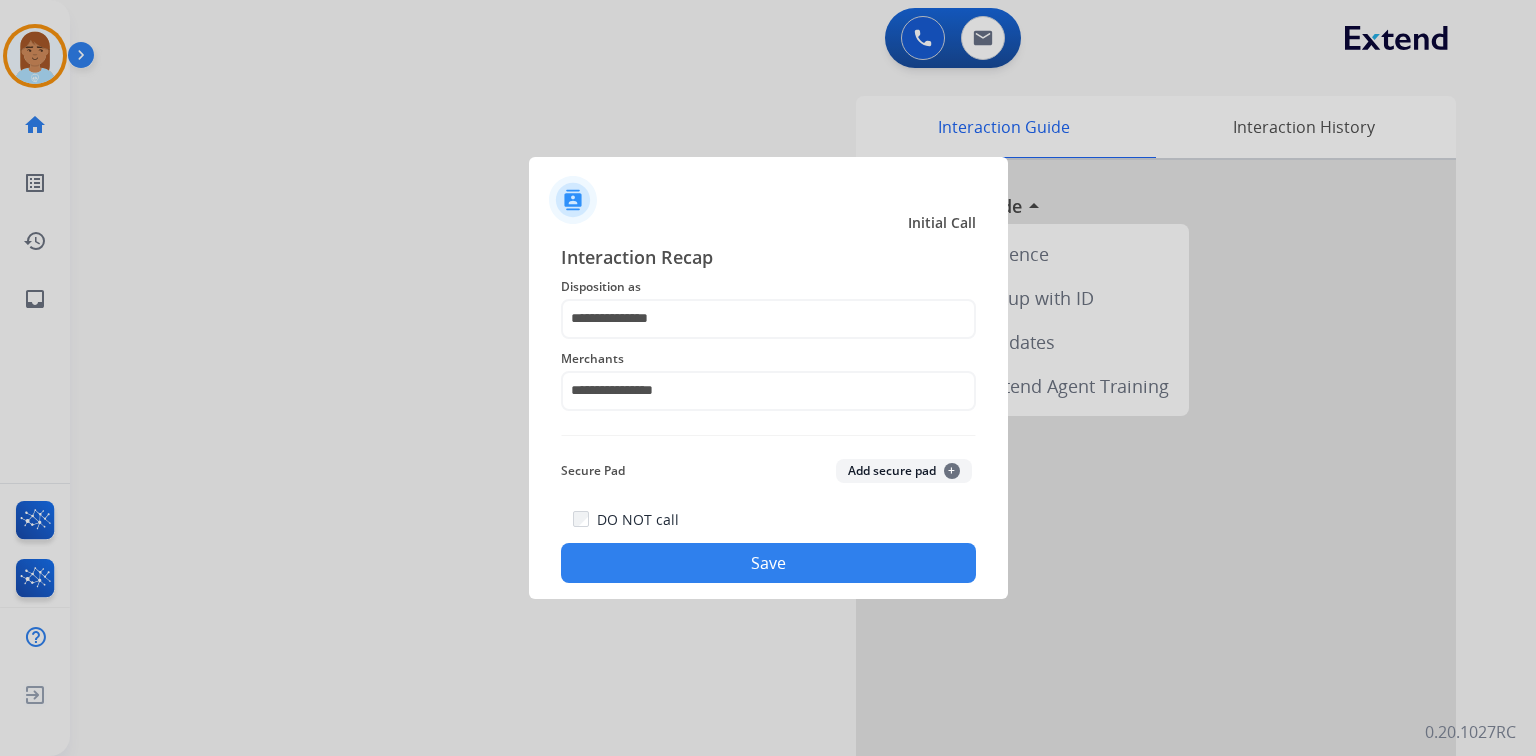 click on "DO NOT call   Save" 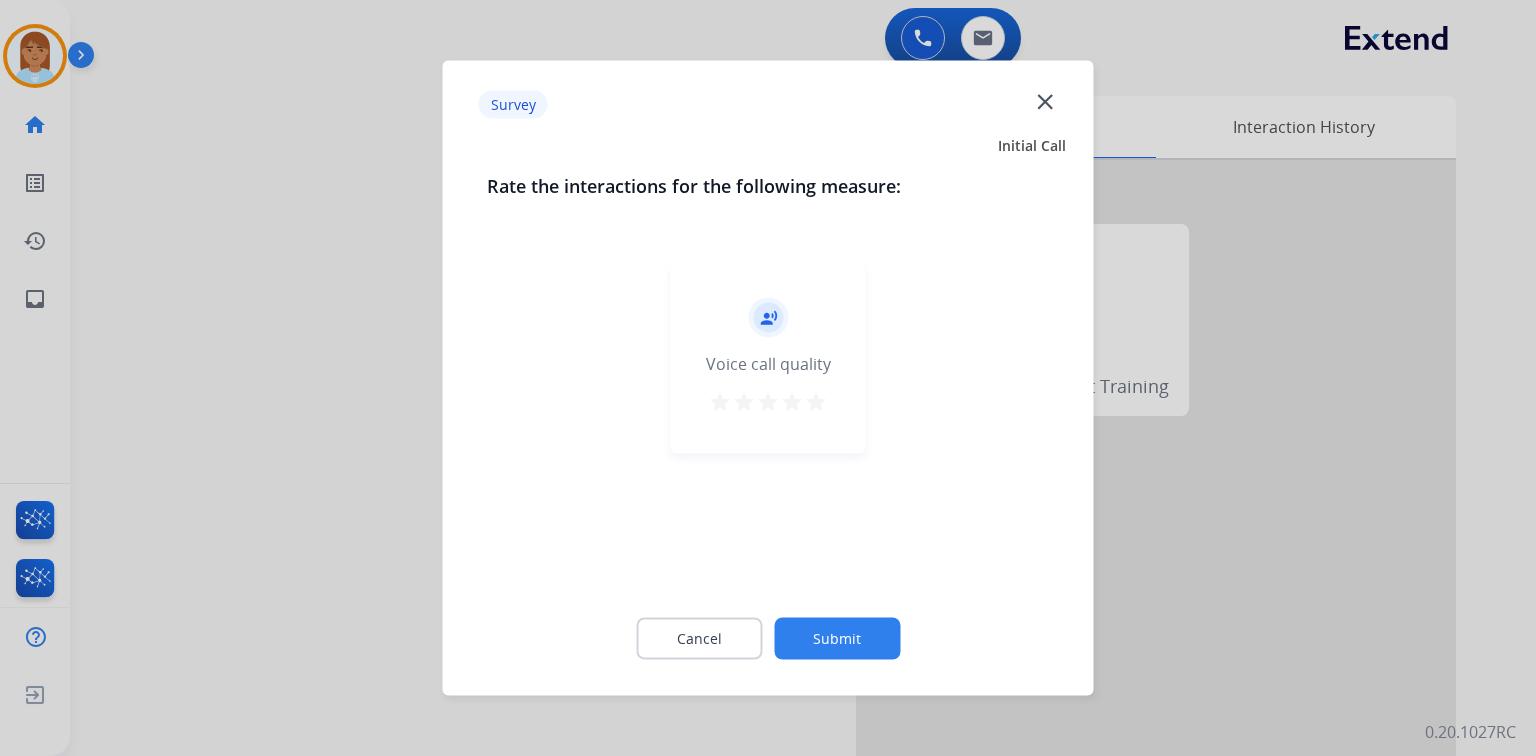 click on "star" at bounding box center [816, 402] 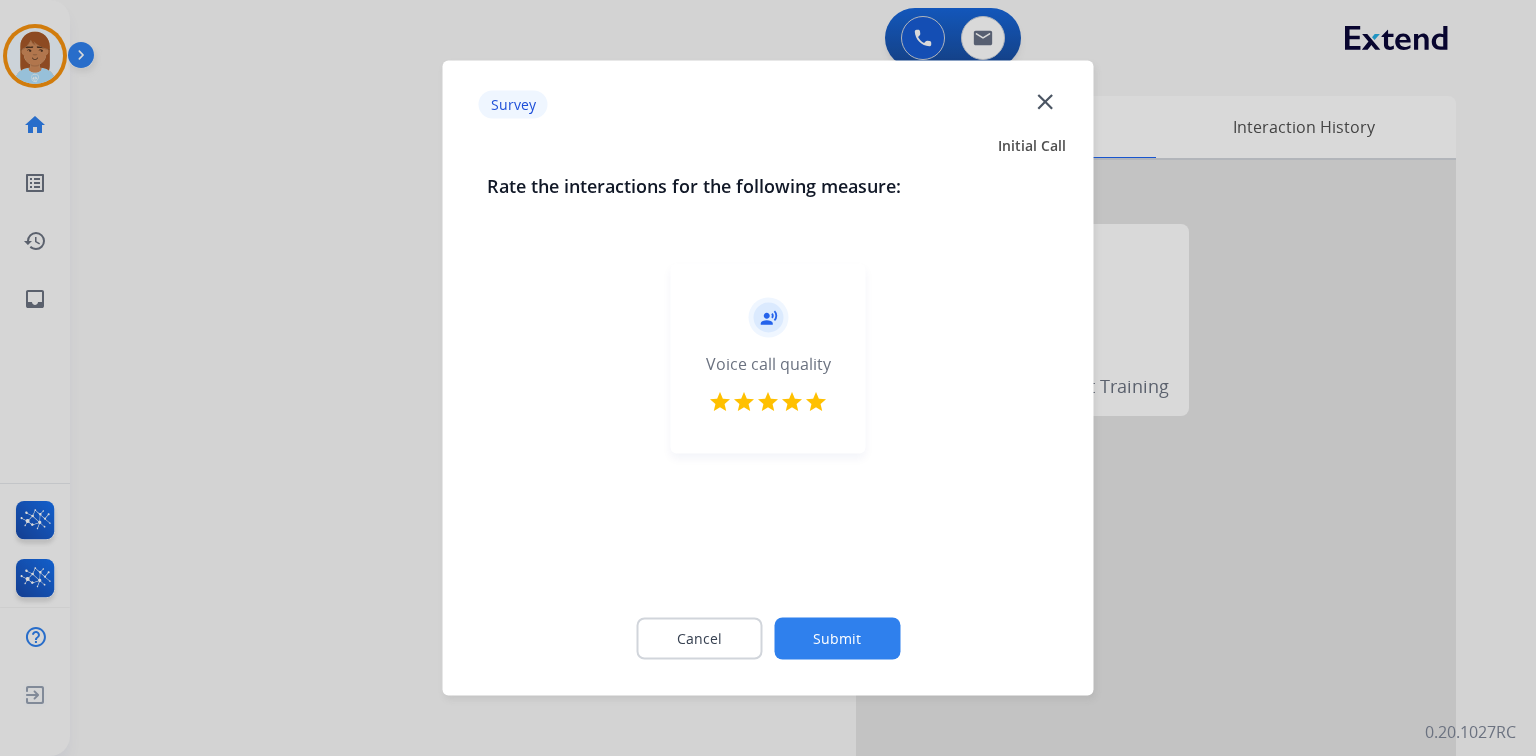 click on "Submit" 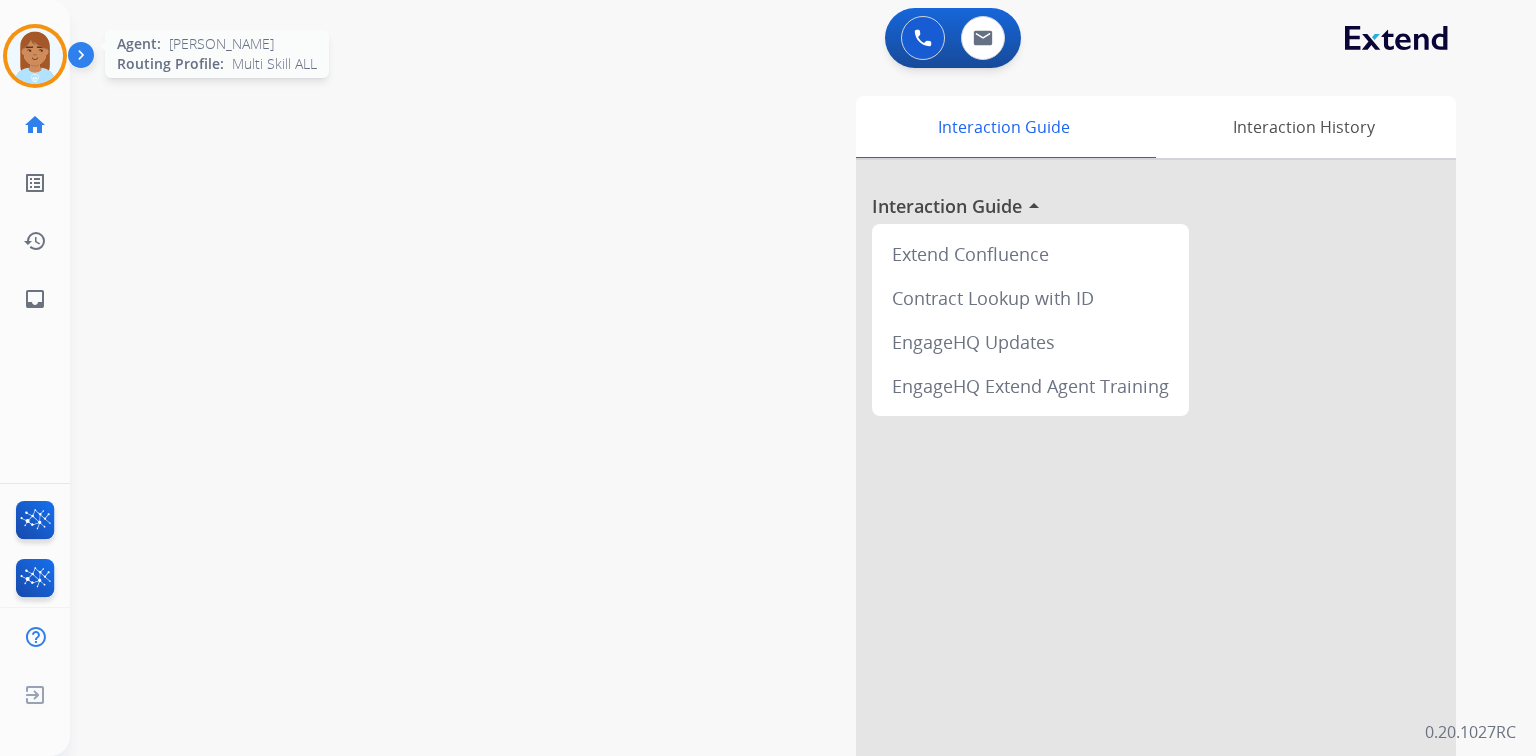 click at bounding box center [35, 56] 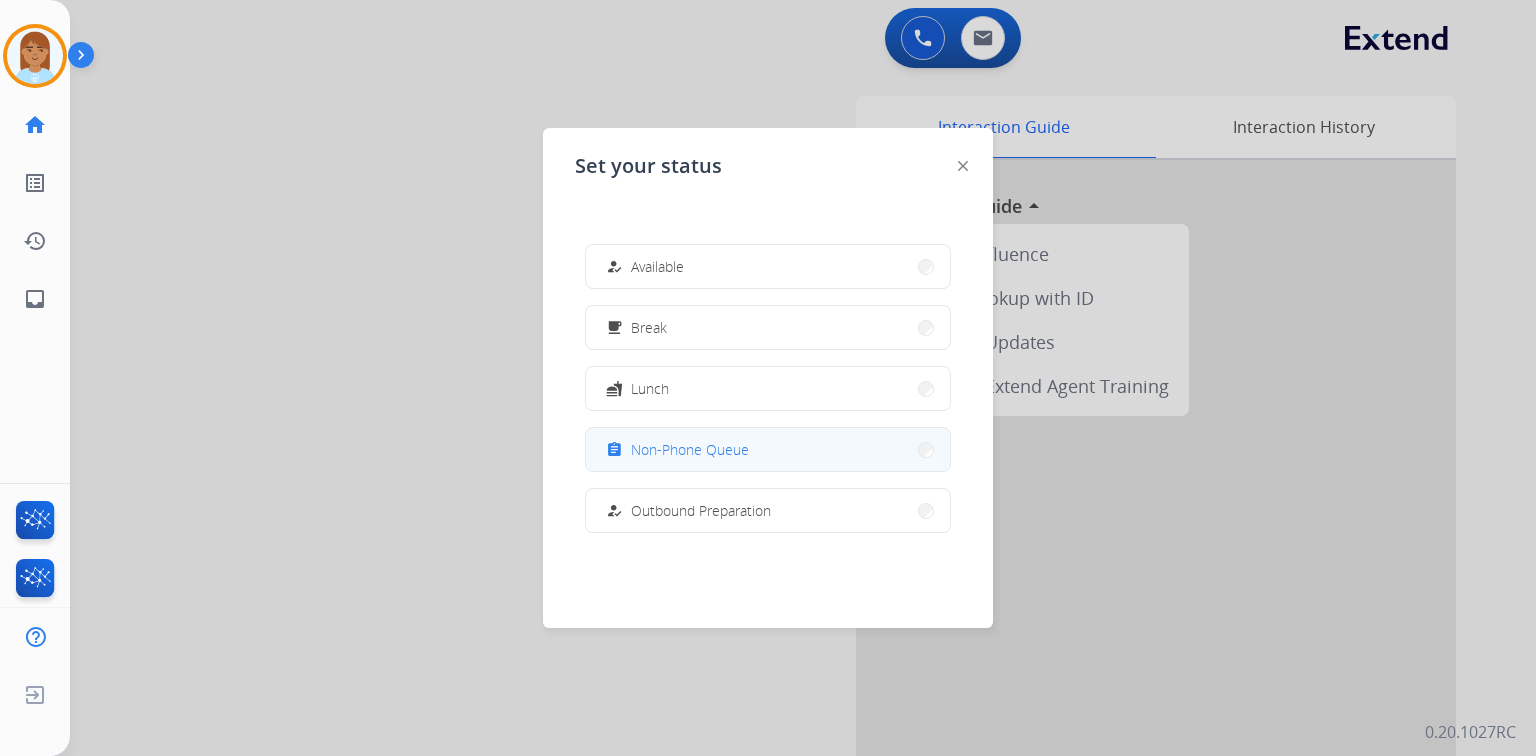 click on "Non-Phone Queue" at bounding box center (690, 449) 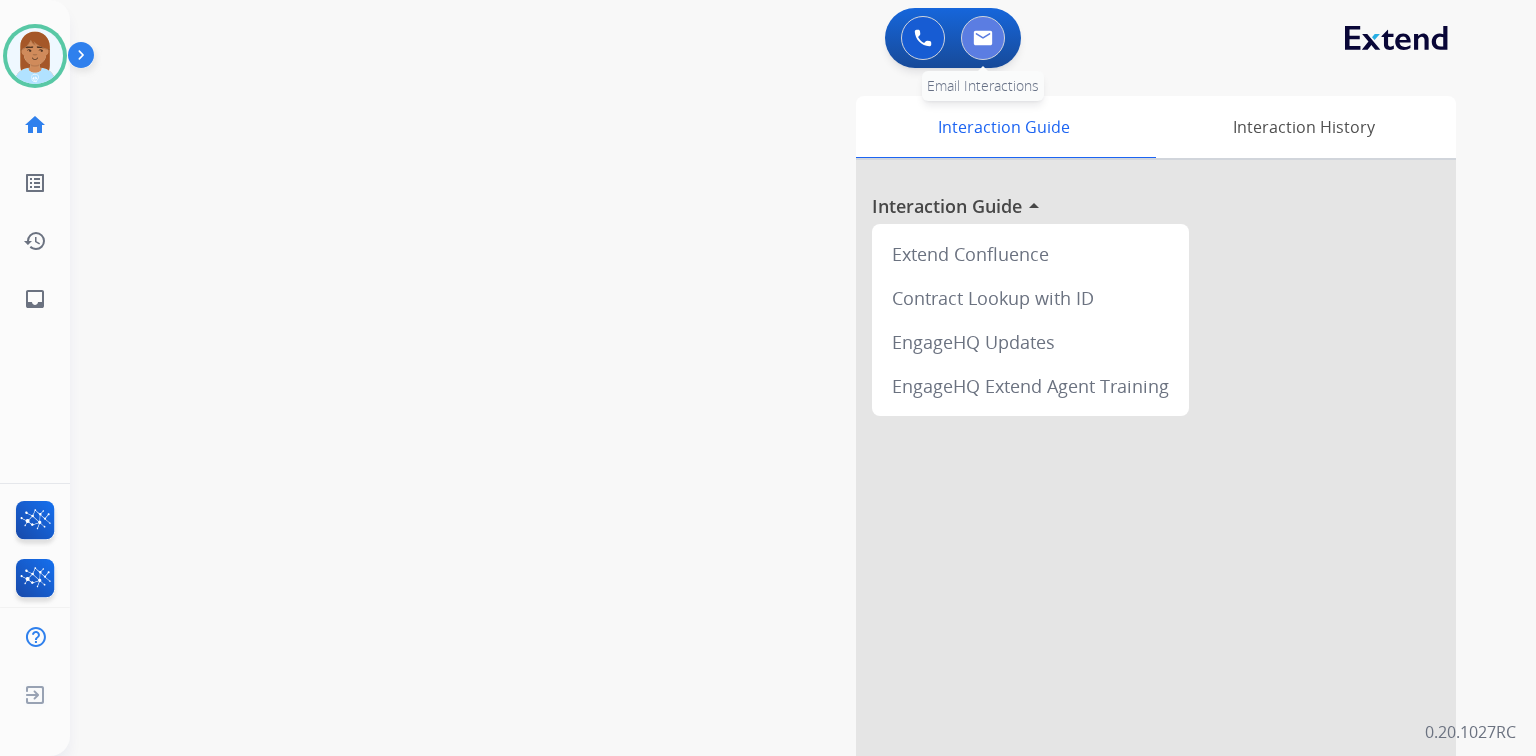click at bounding box center (983, 38) 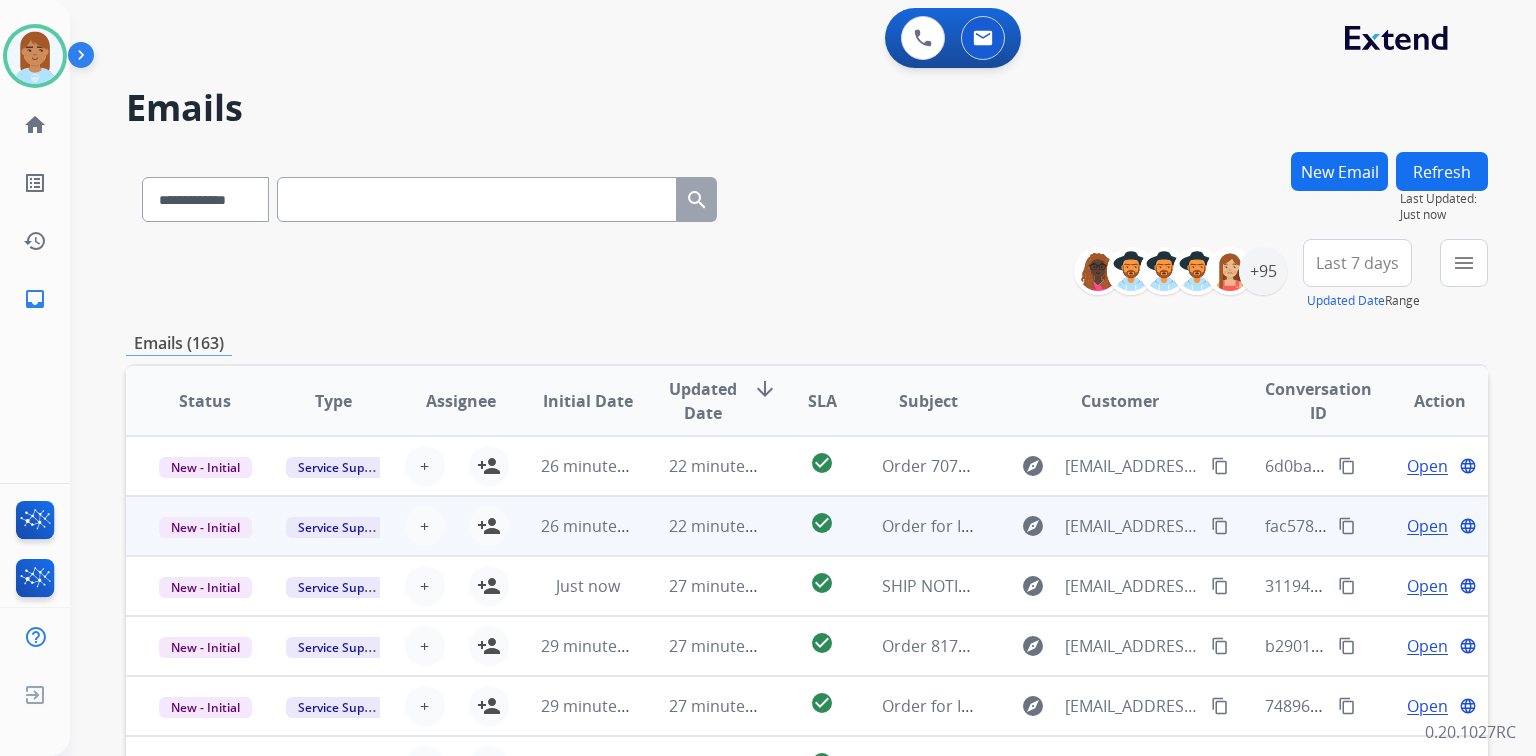 scroll, scrollTop: 1, scrollLeft: 0, axis: vertical 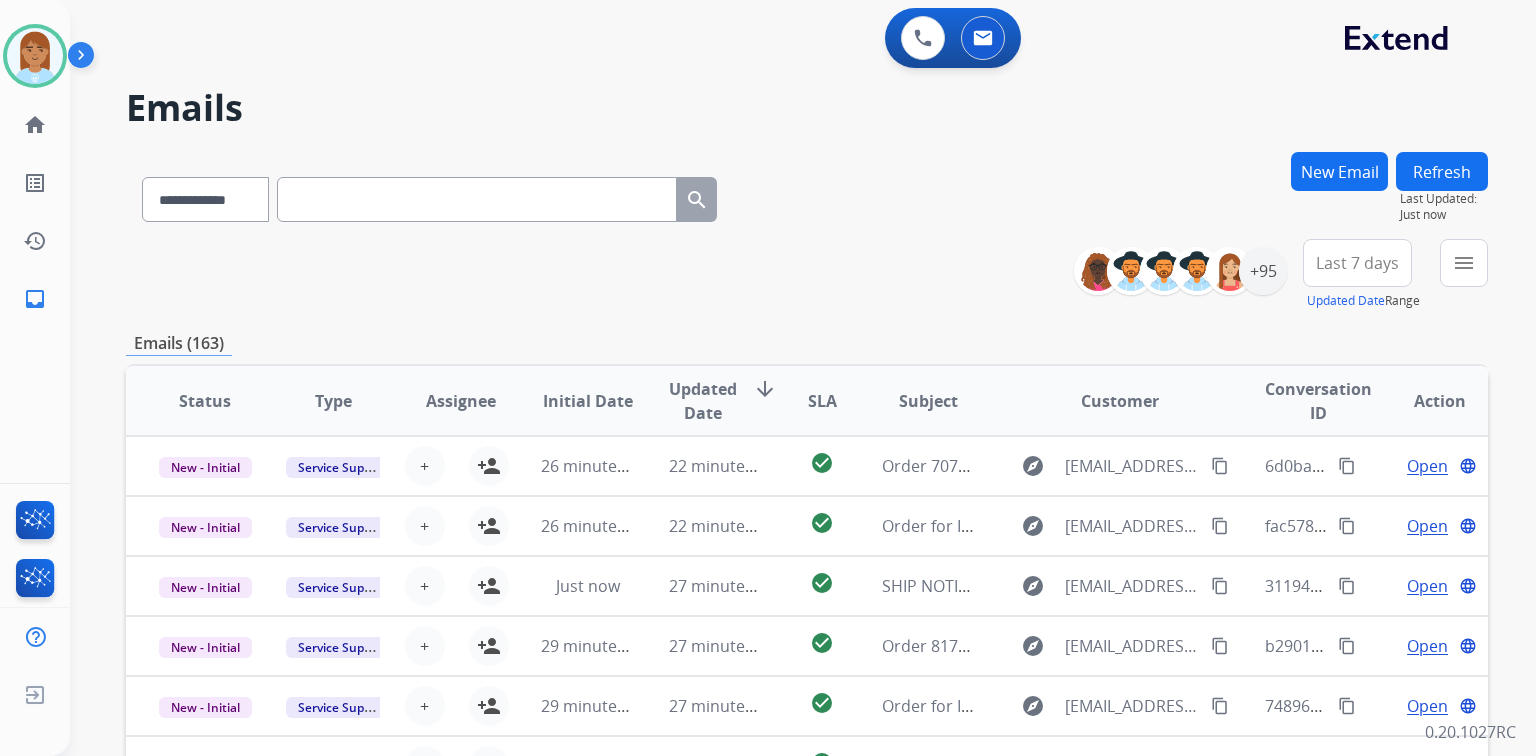 click on "New Email" at bounding box center [1339, 171] 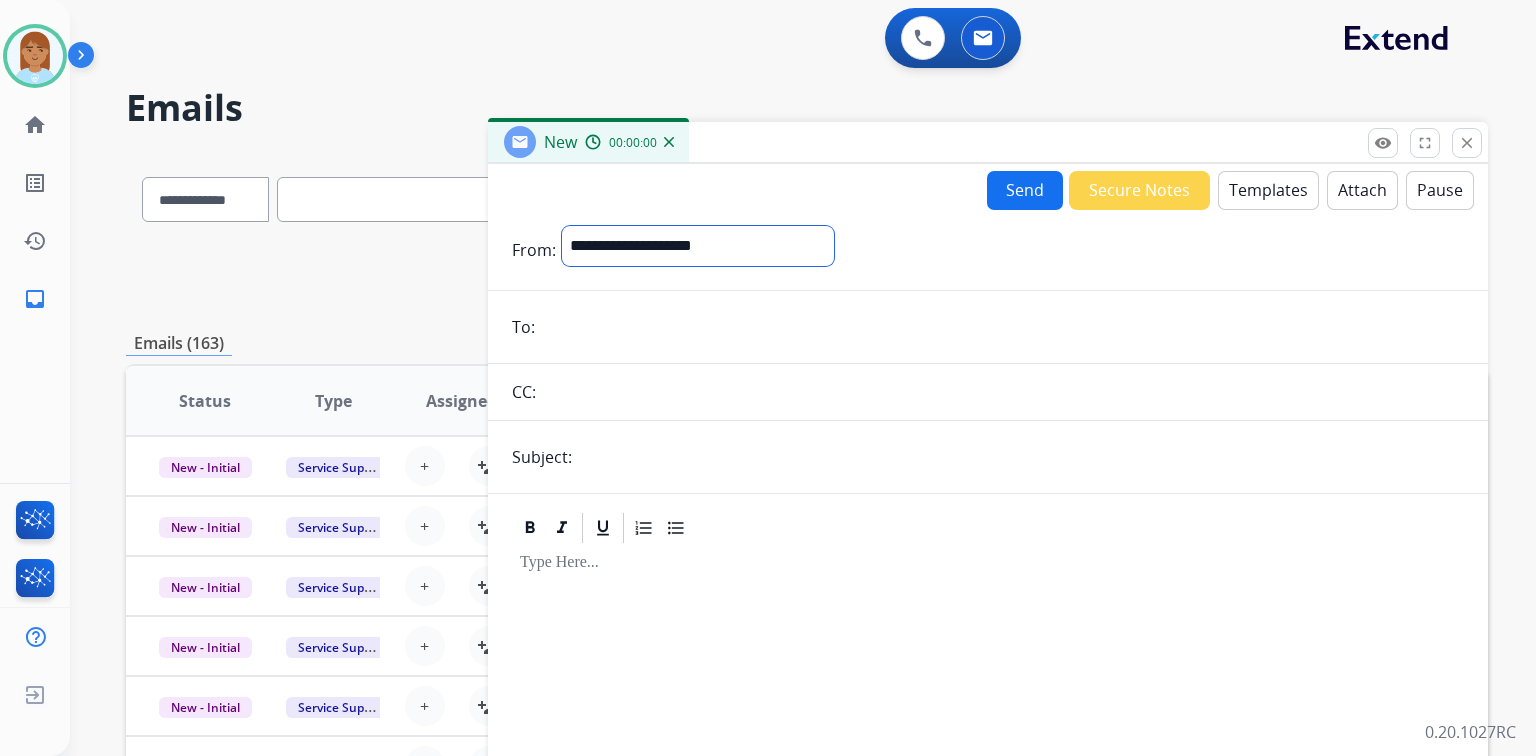click on "**********" at bounding box center (698, 246) 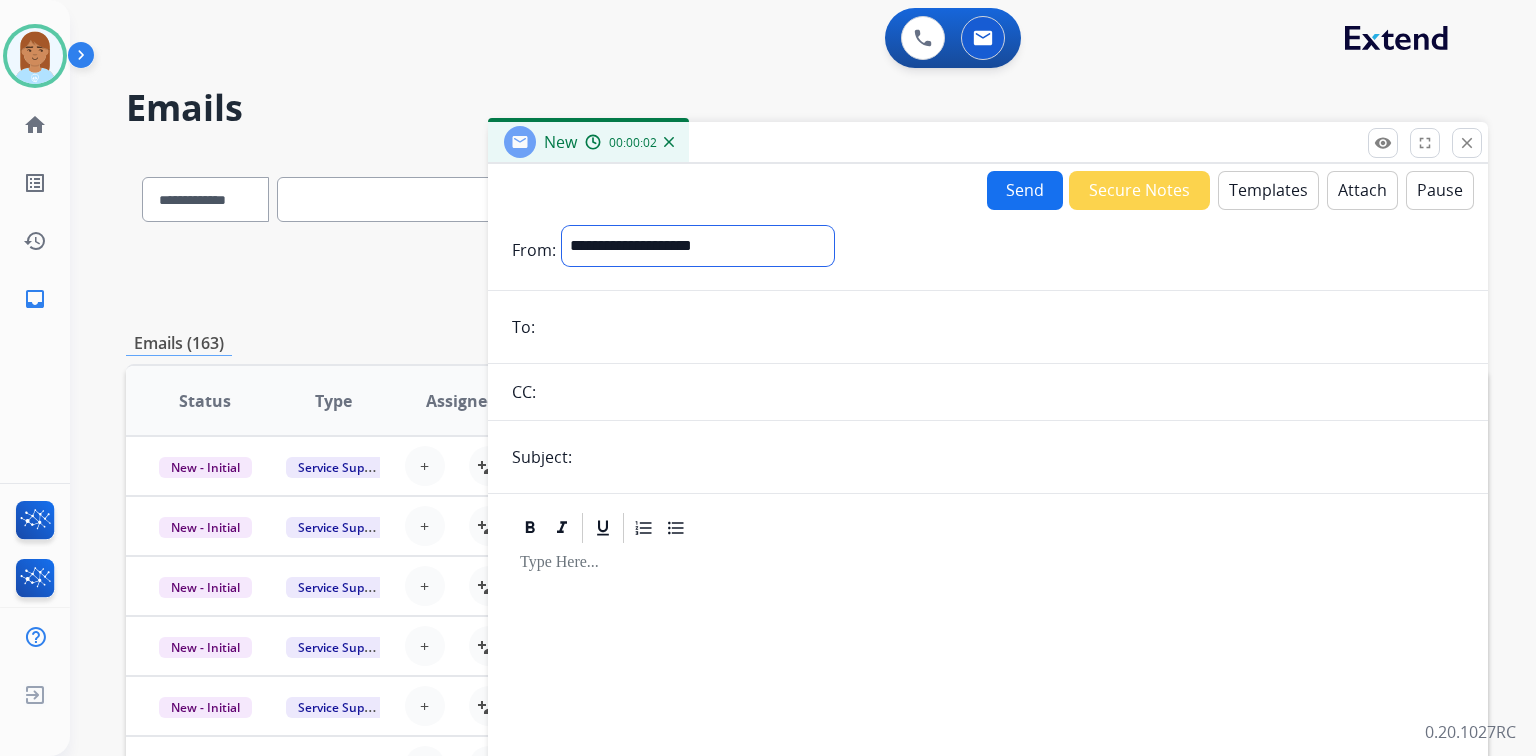select on "**********" 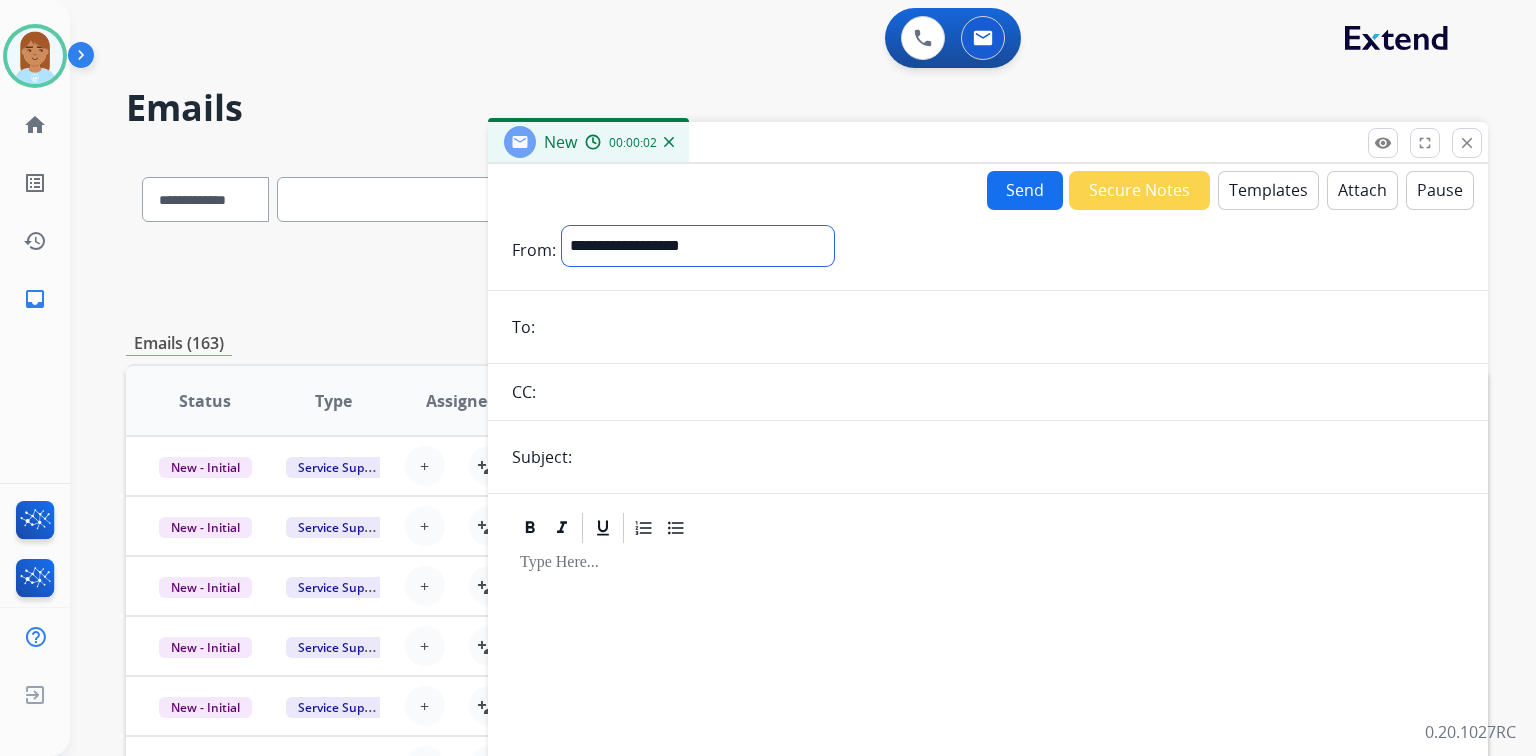 click on "**********" at bounding box center [698, 246] 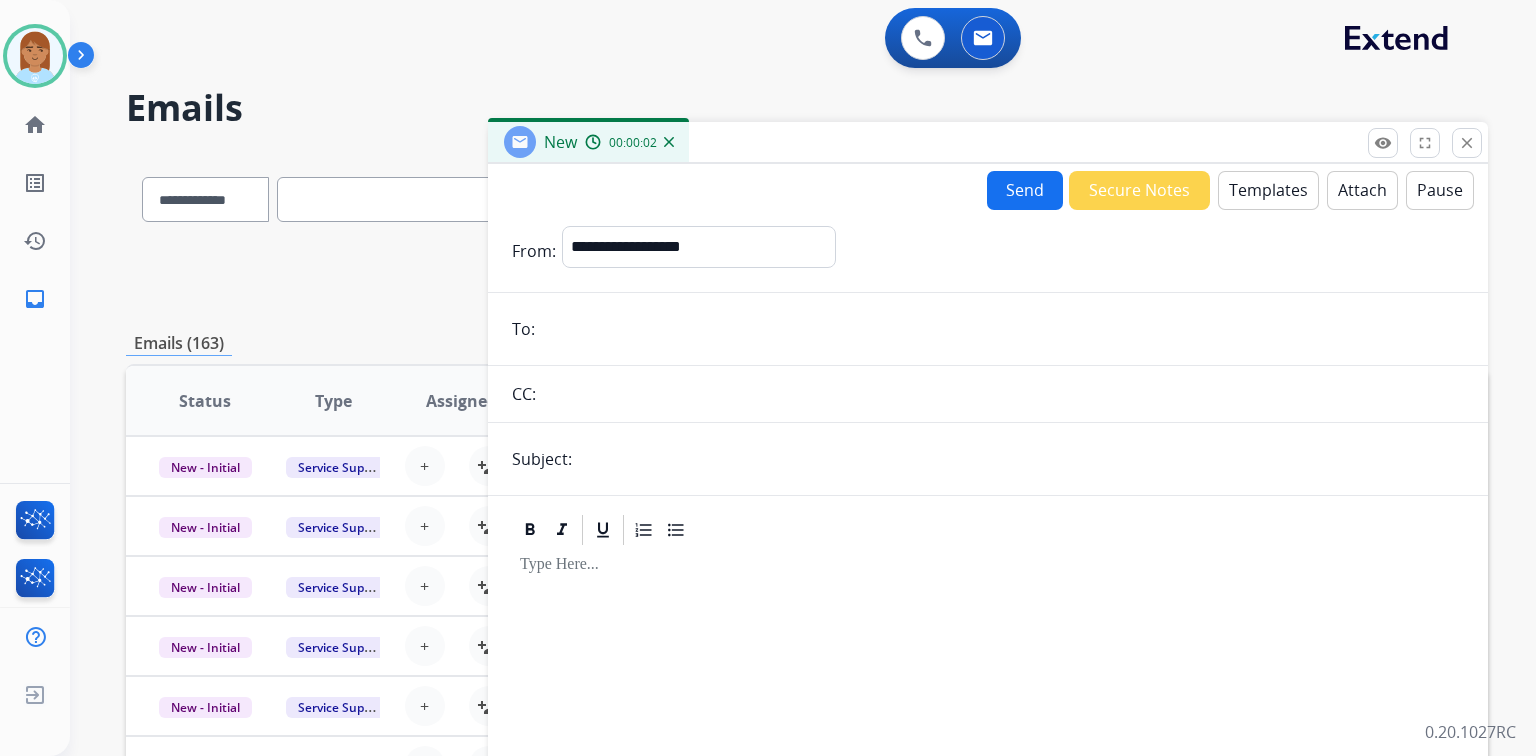 click at bounding box center [1002, 329] 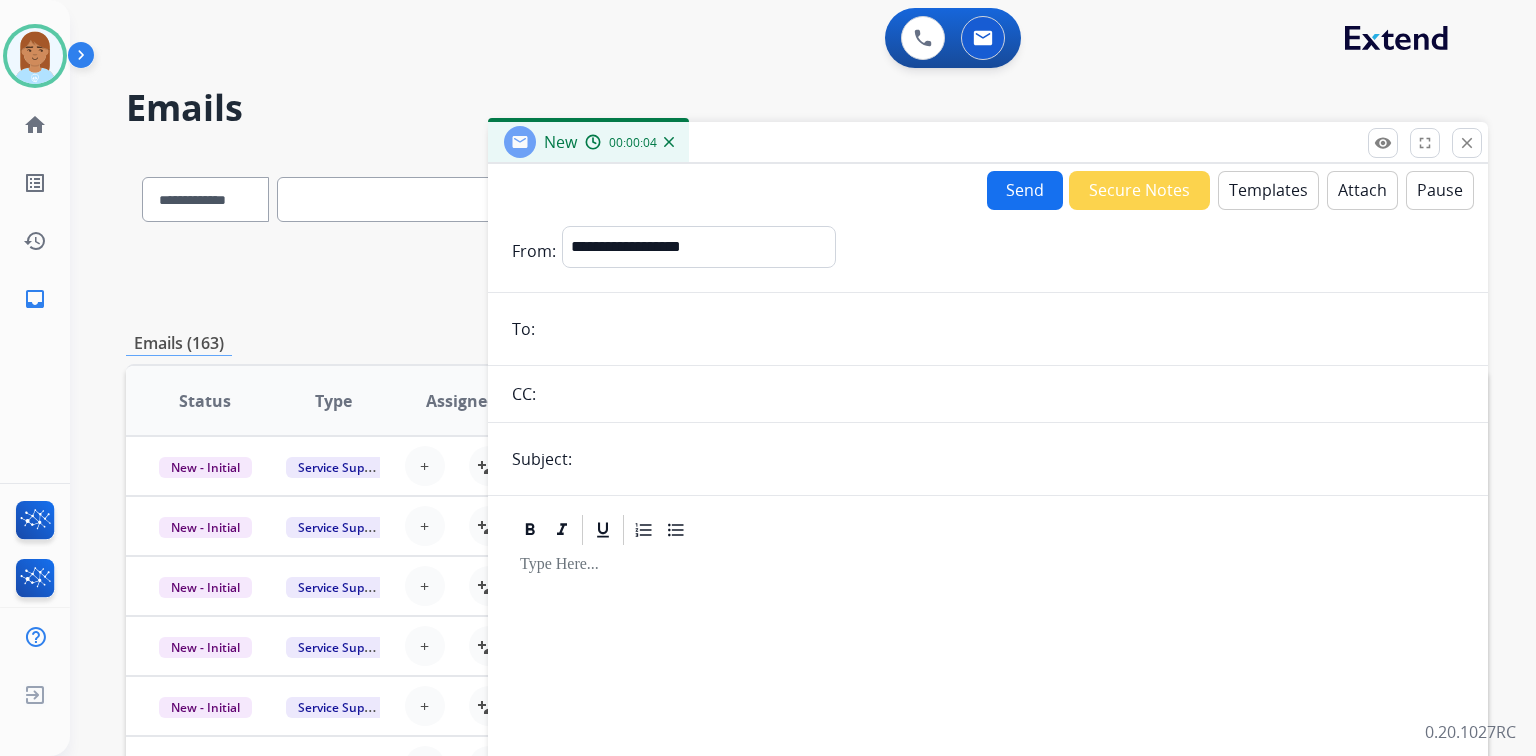 paste on "**********" 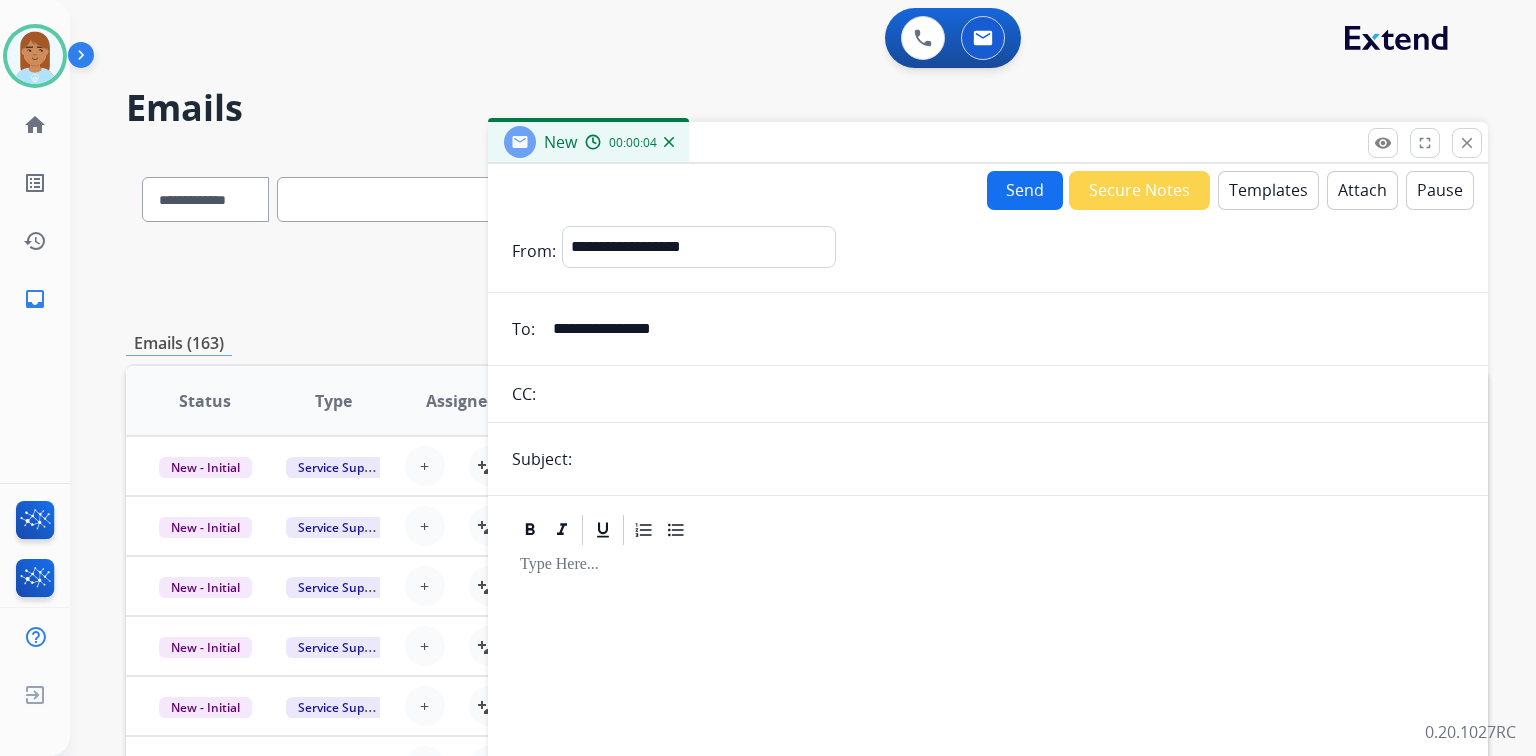 type on "**********" 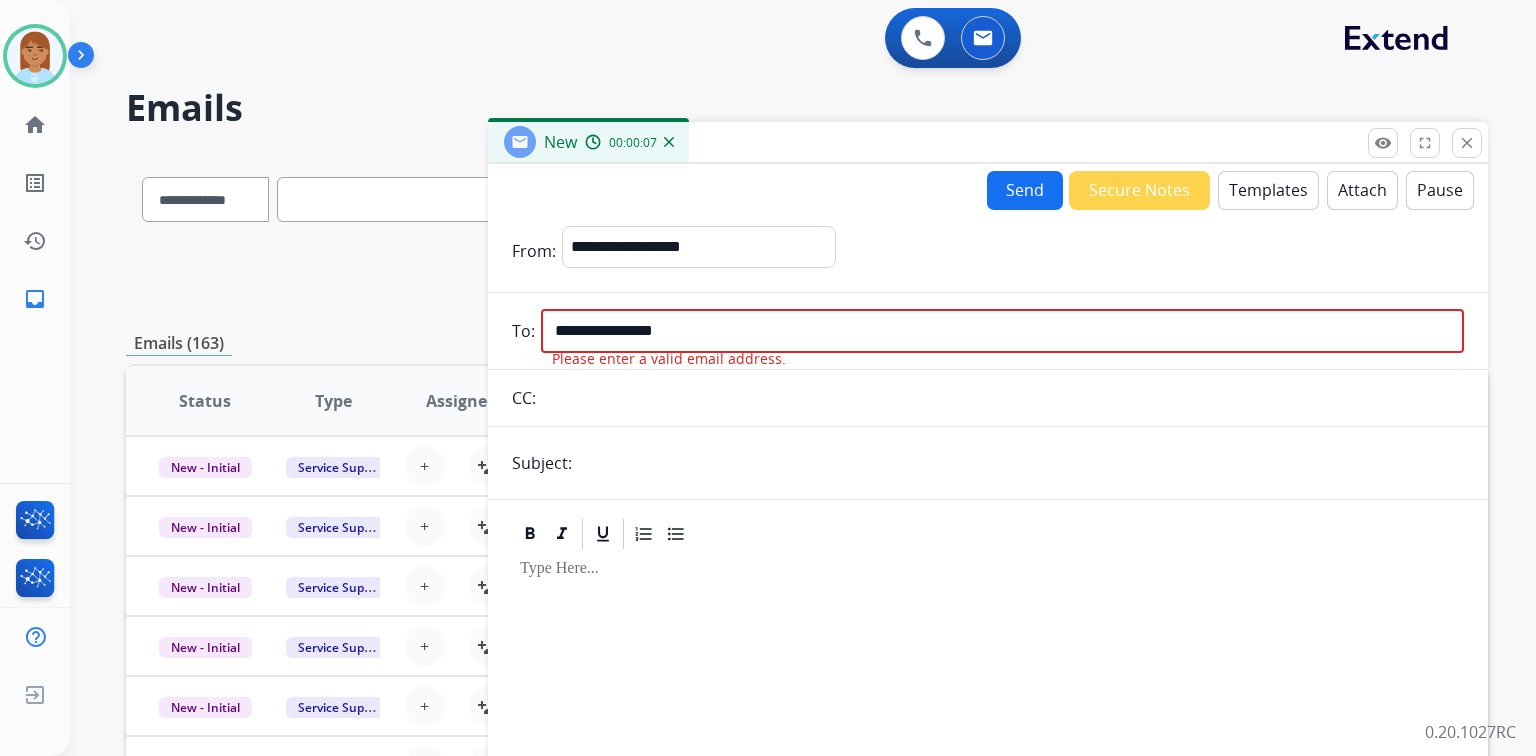 click at bounding box center [1021, 463] 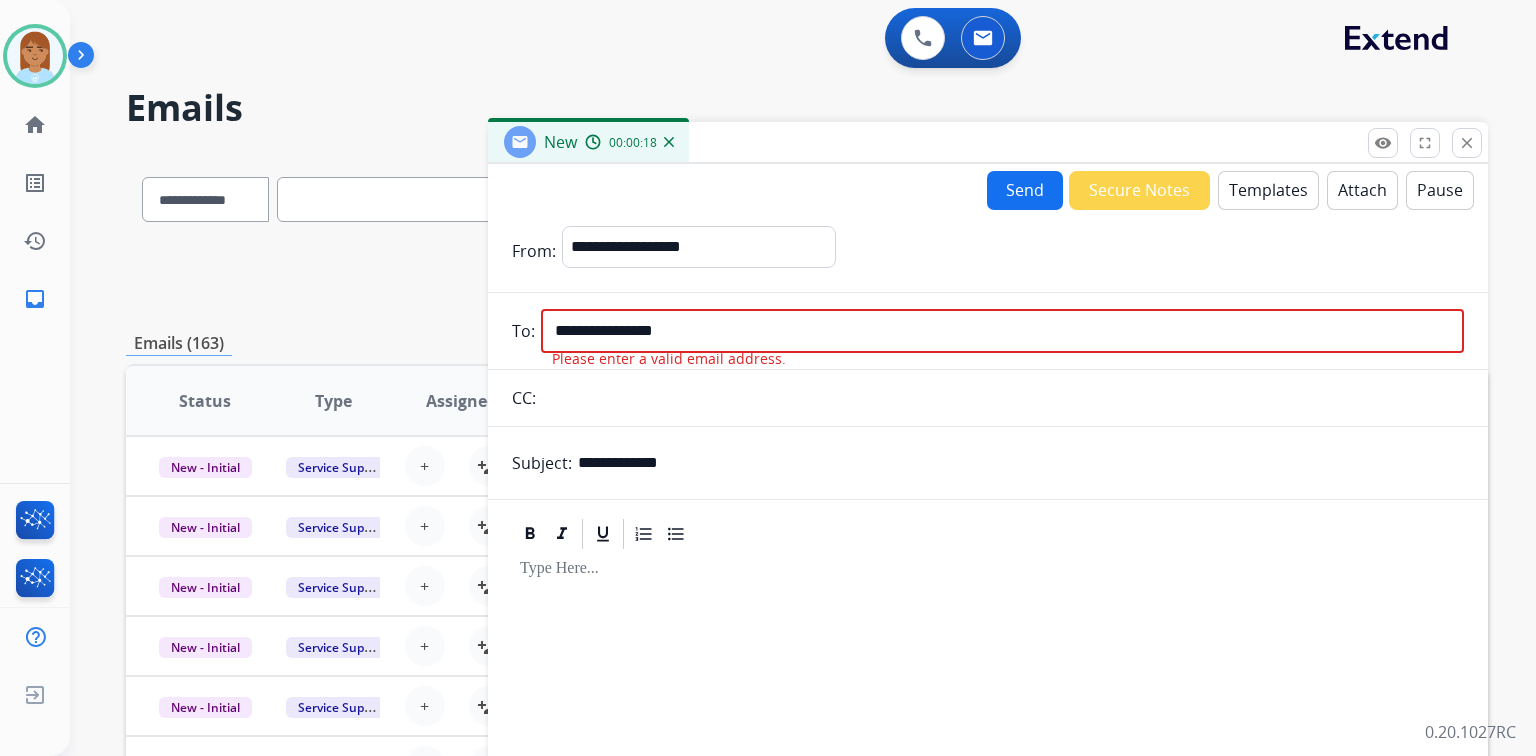 type on "**********" 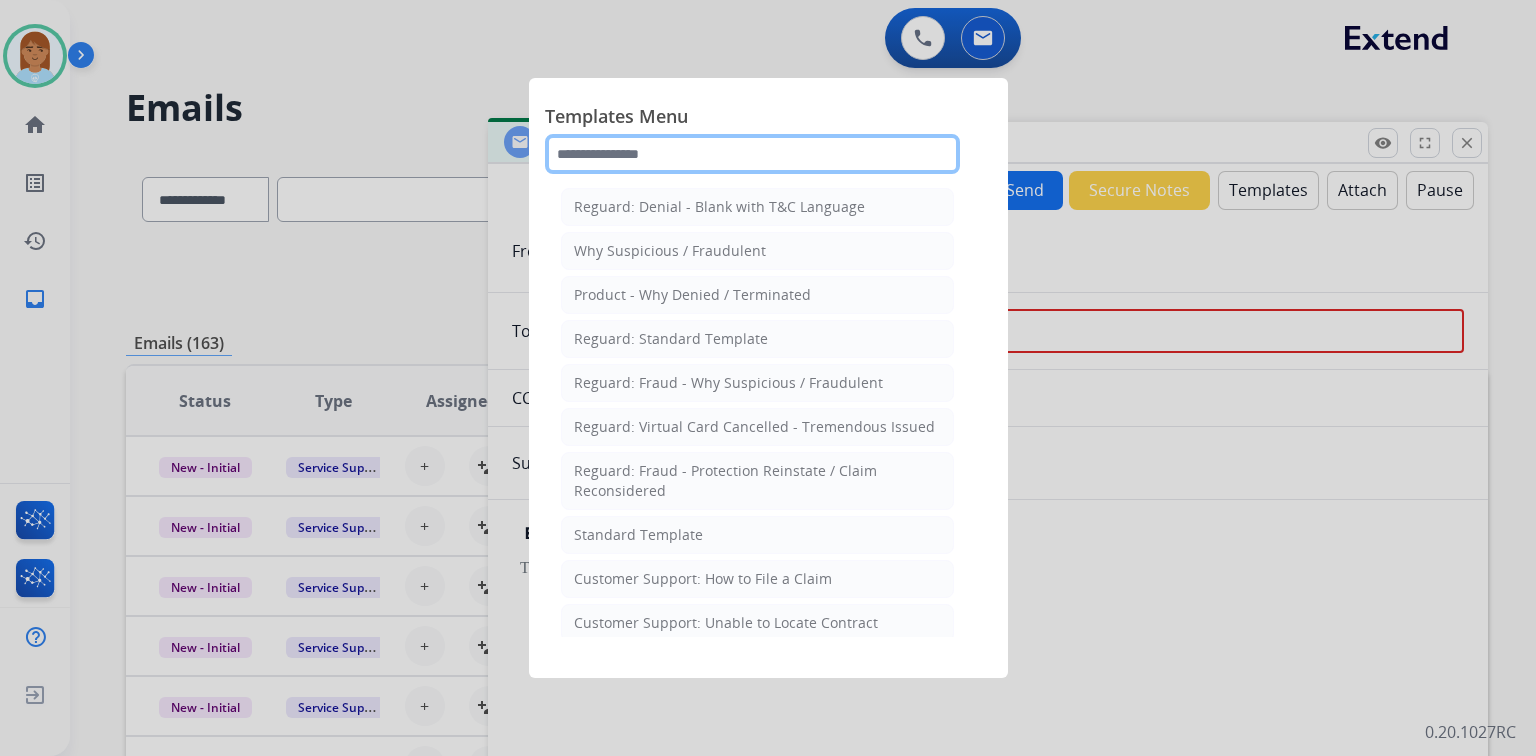 click 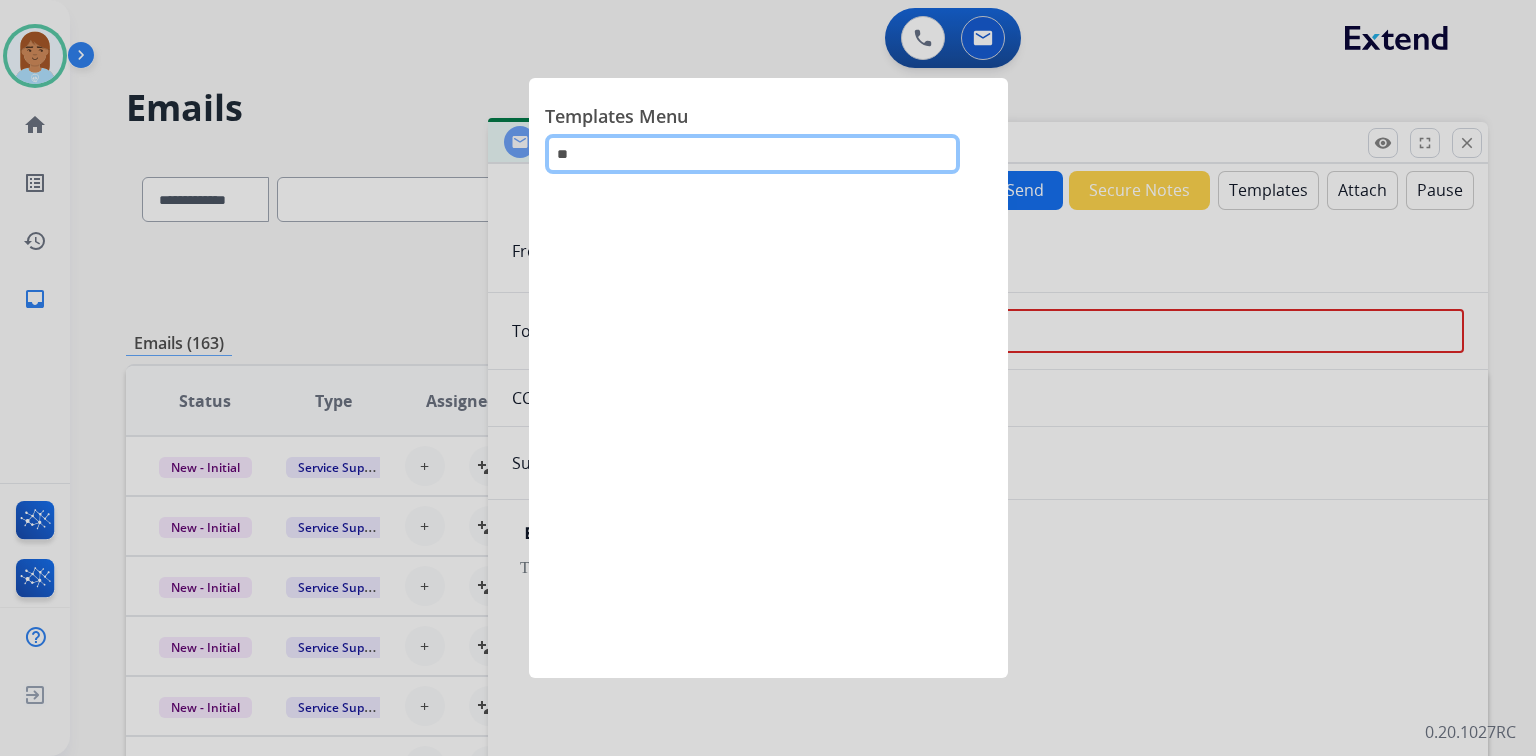 type on "*" 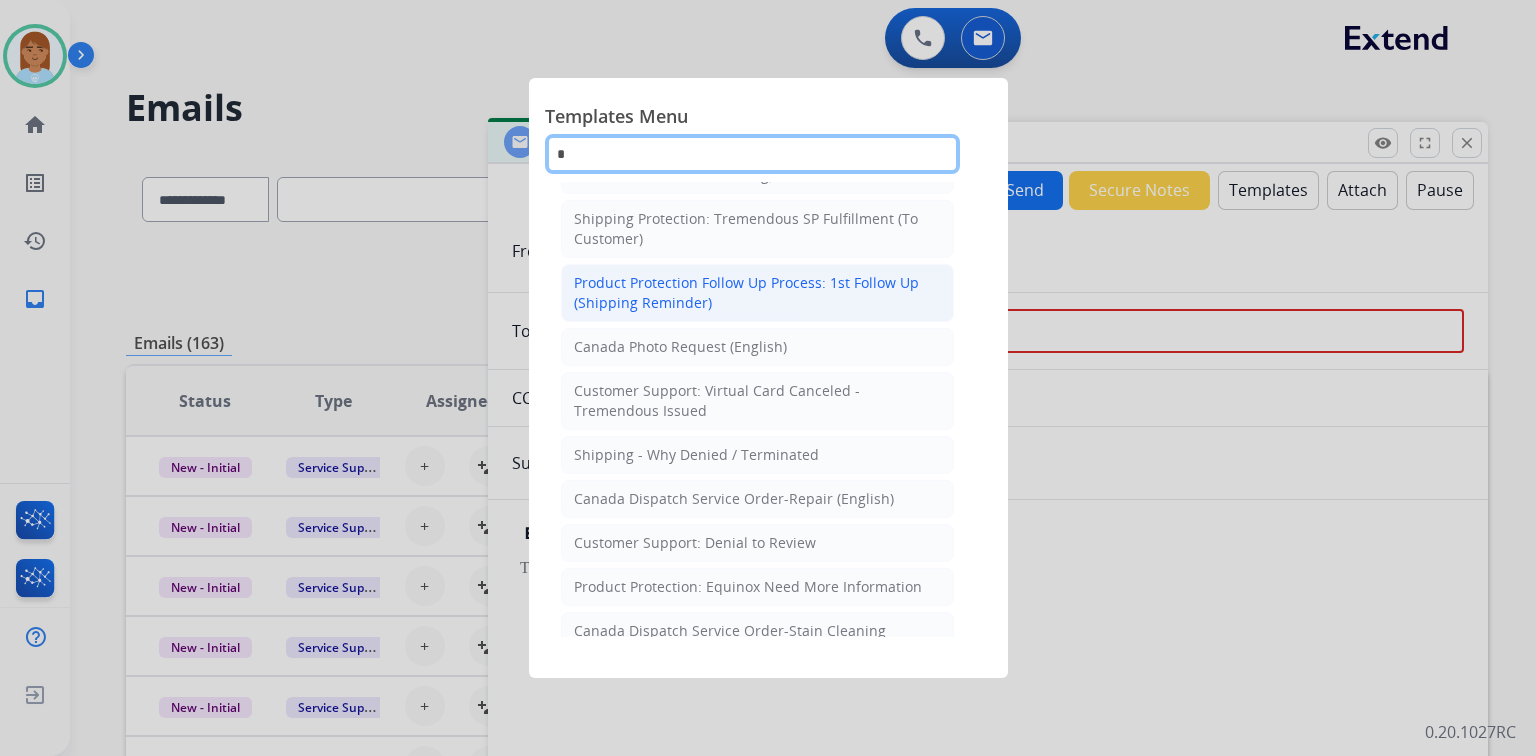 scroll, scrollTop: 960, scrollLeft: 0, axis: vertical 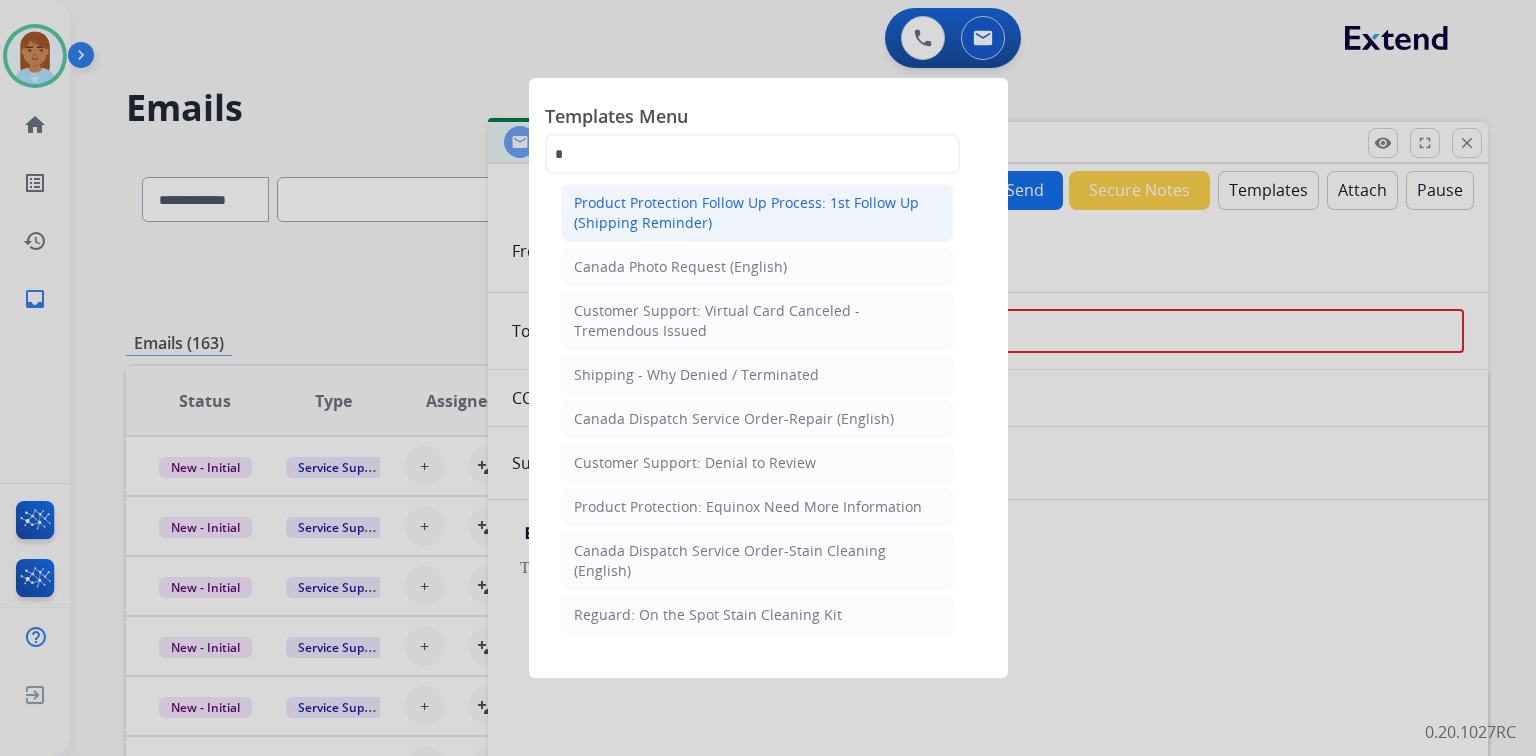 click on "Product Protection Follow Up Process: 1st Follow Up (Shipping Reminder)" 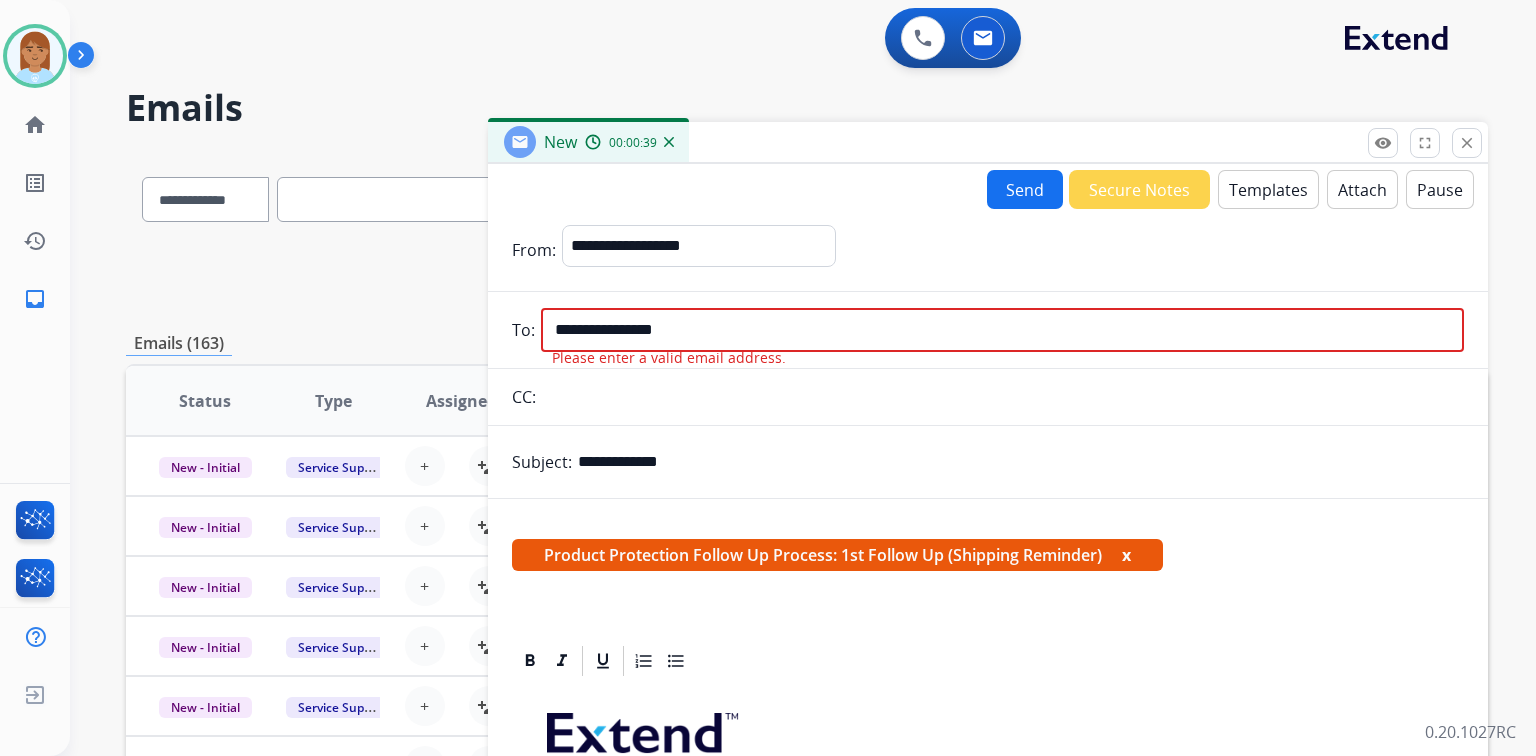 scroll, scrollTop: 0, scrollLeft: 0, axis: both 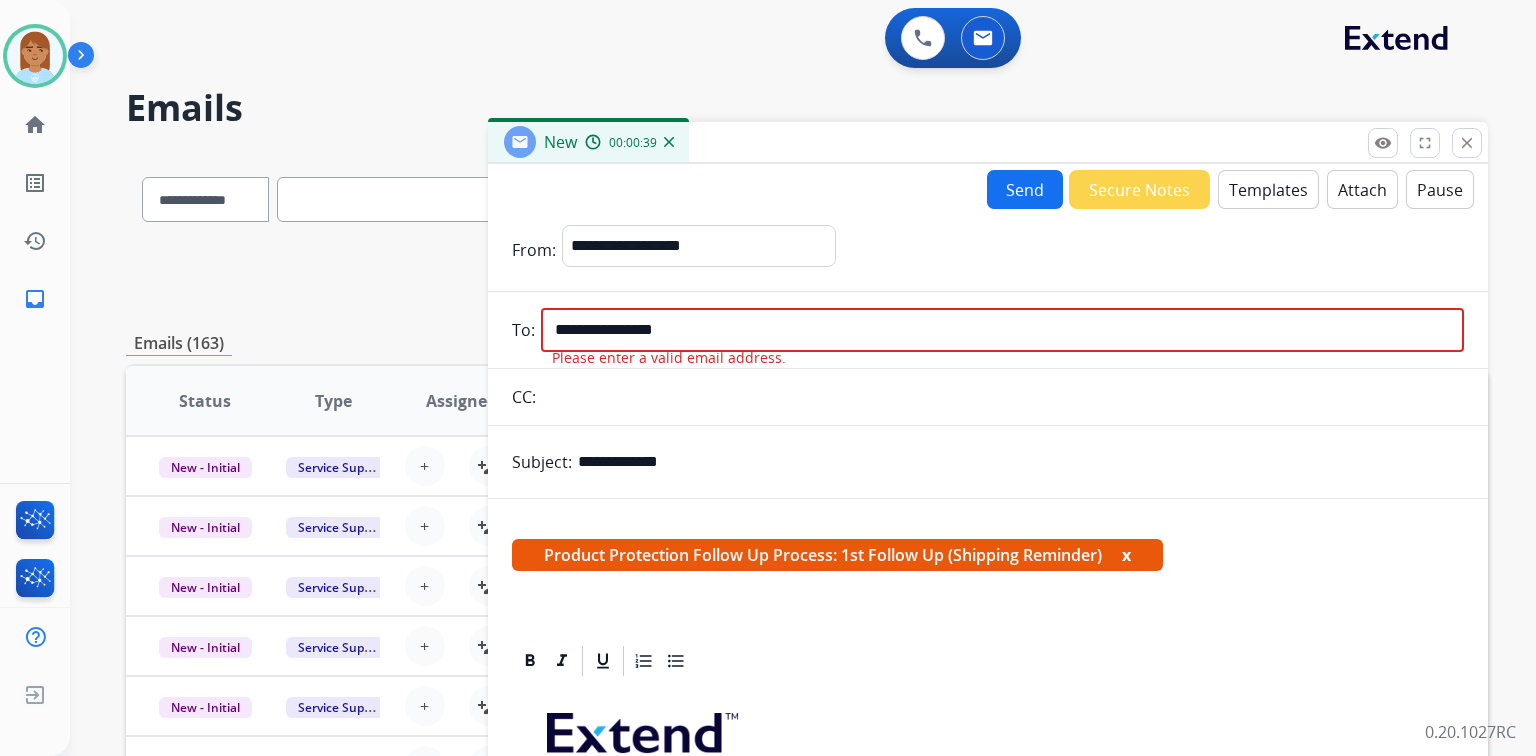 click on "Templates" at bounding box center (1268, 189) 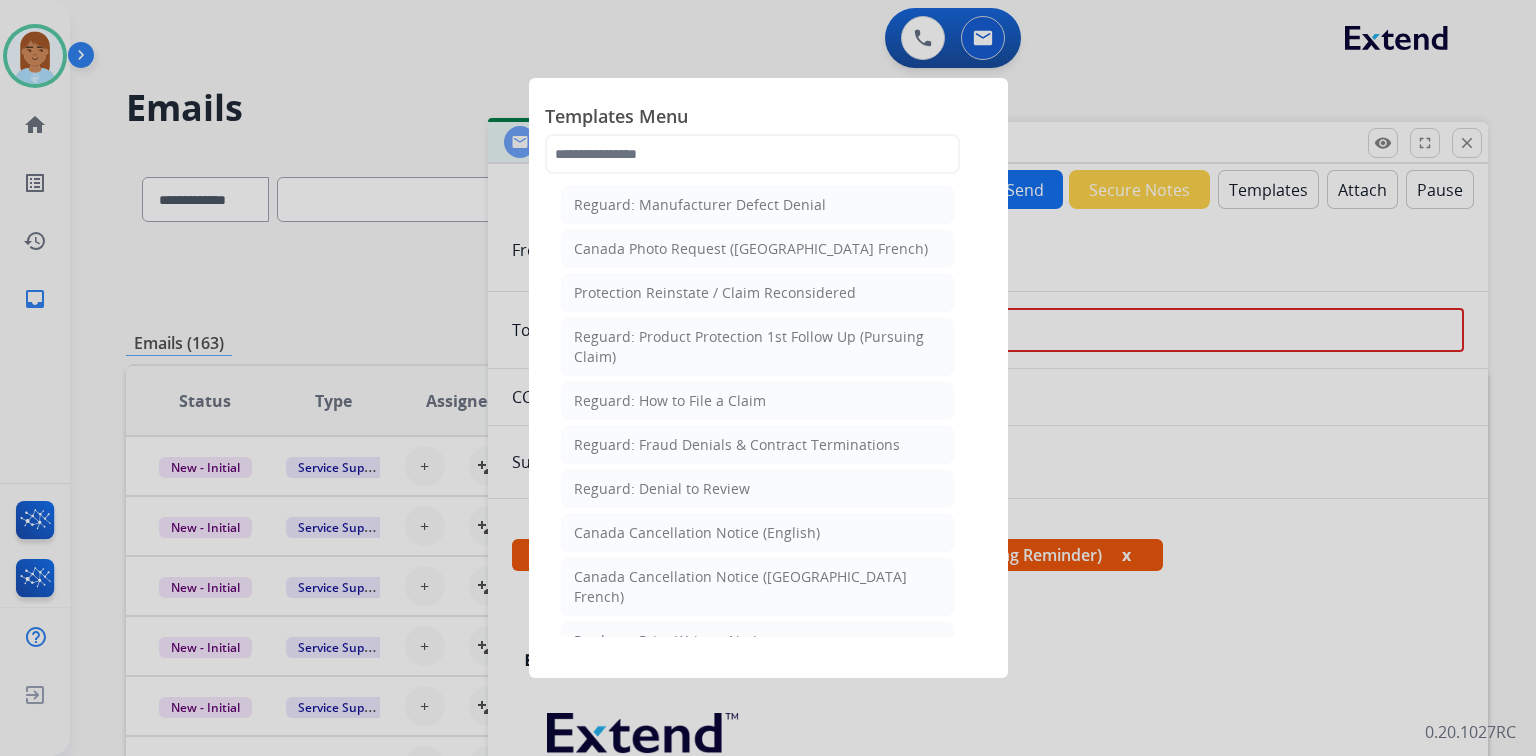 scroll, scrollTop: 2034, scrollLeft: 0, axis: vertical 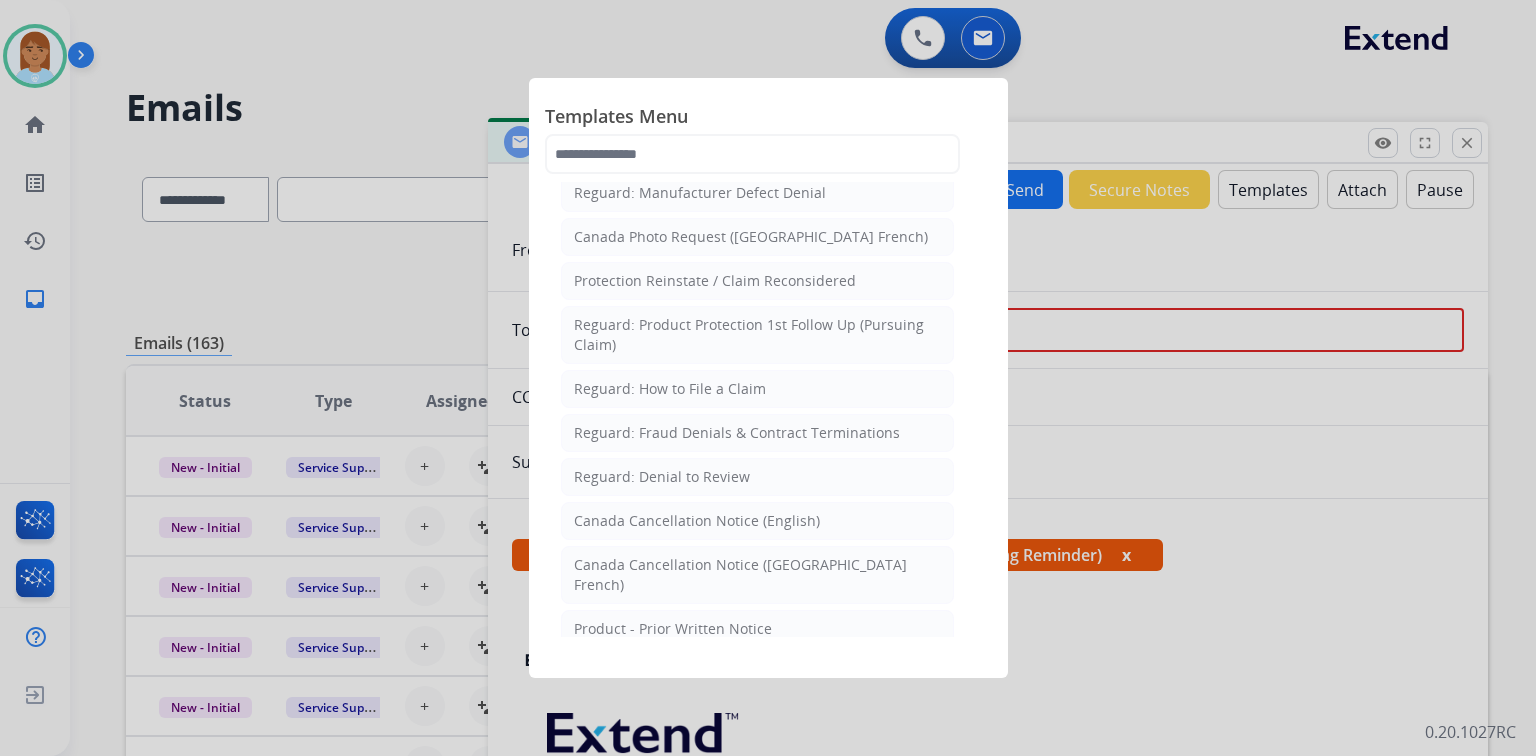 click on "Product - Prior Written Notice" 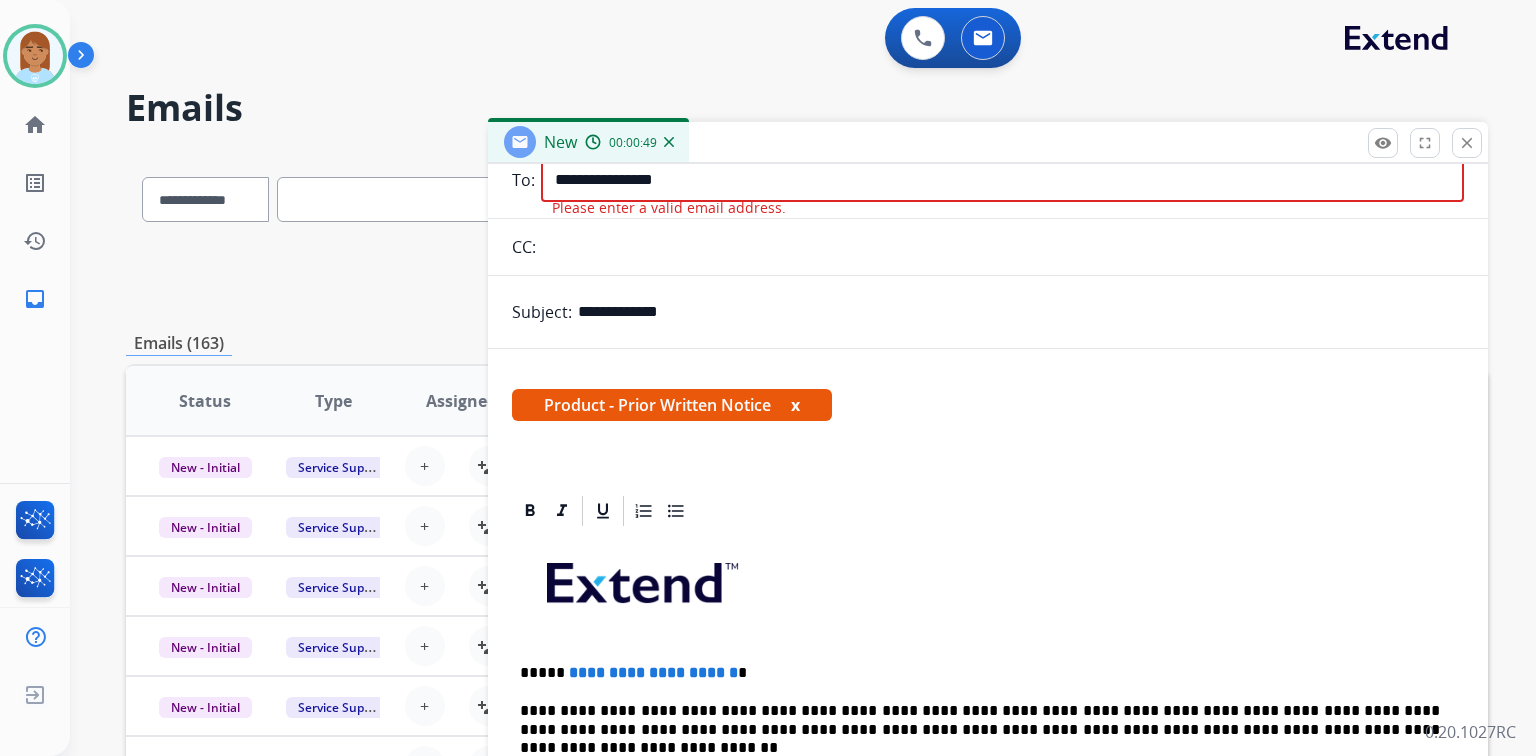 scroll, scrollTop: 0, scrollLeft: 0, axis: both 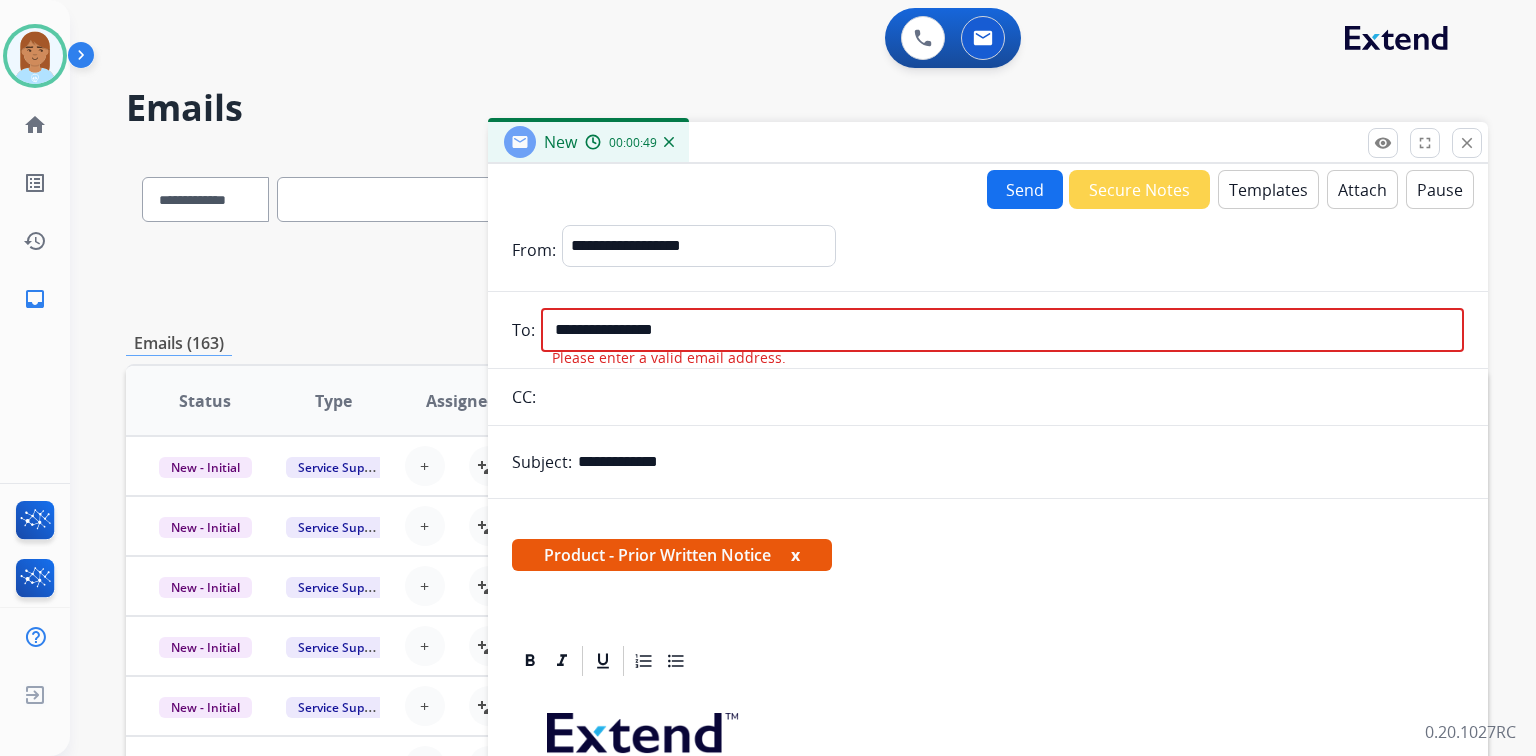 click on "Templates" at bounding box center (1268, 189) 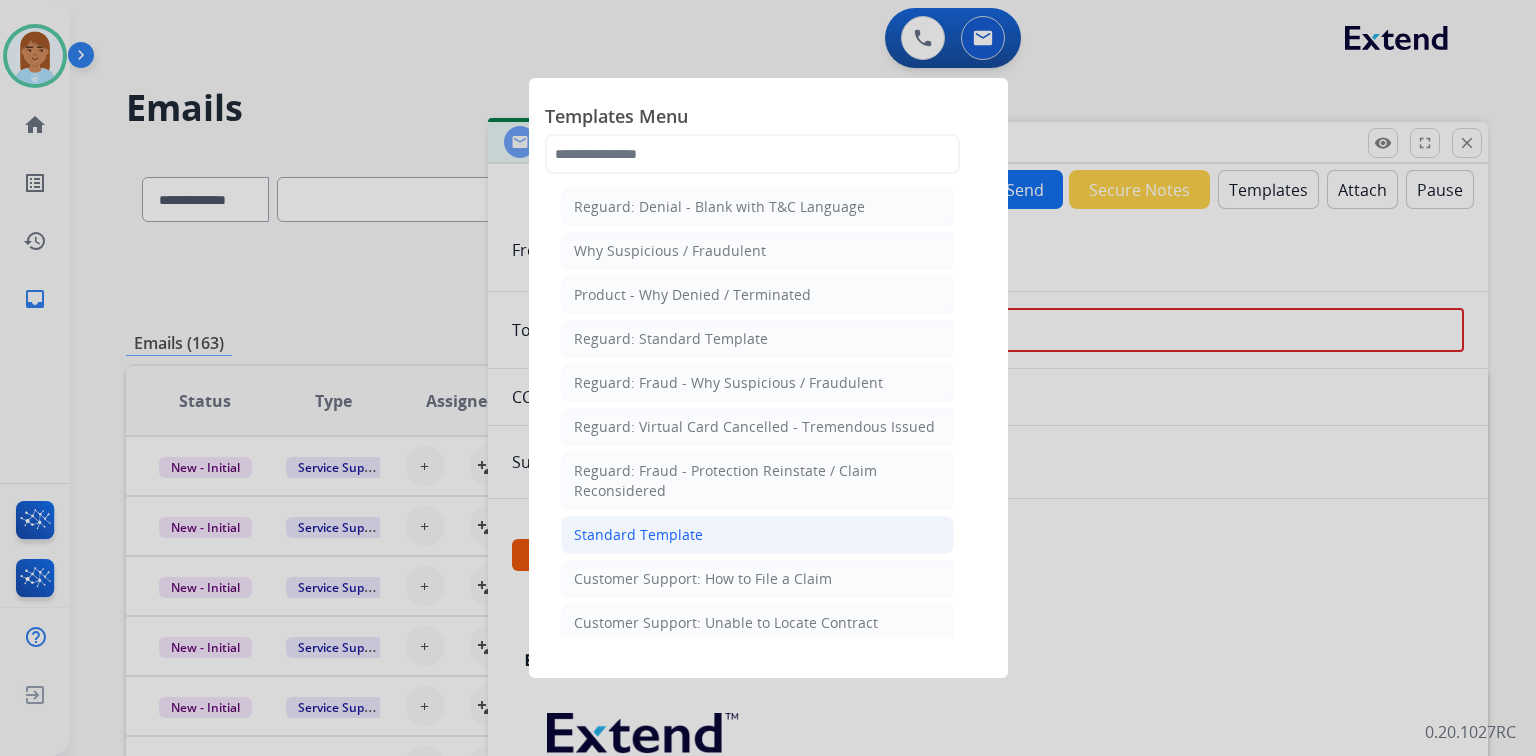 click on "Standard Template" 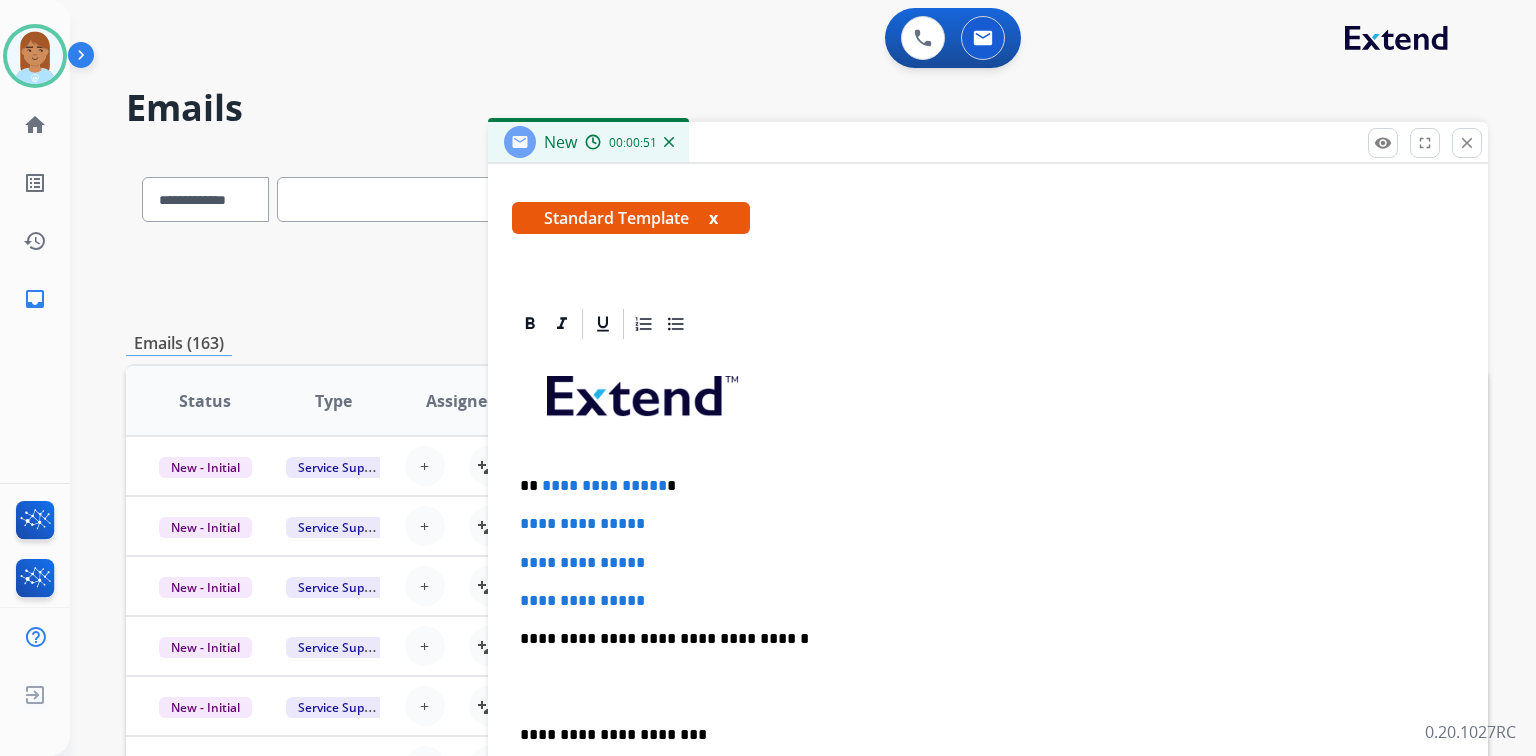 scroll, scrollTop: 463, scrollLeft: 0, axis: vertical 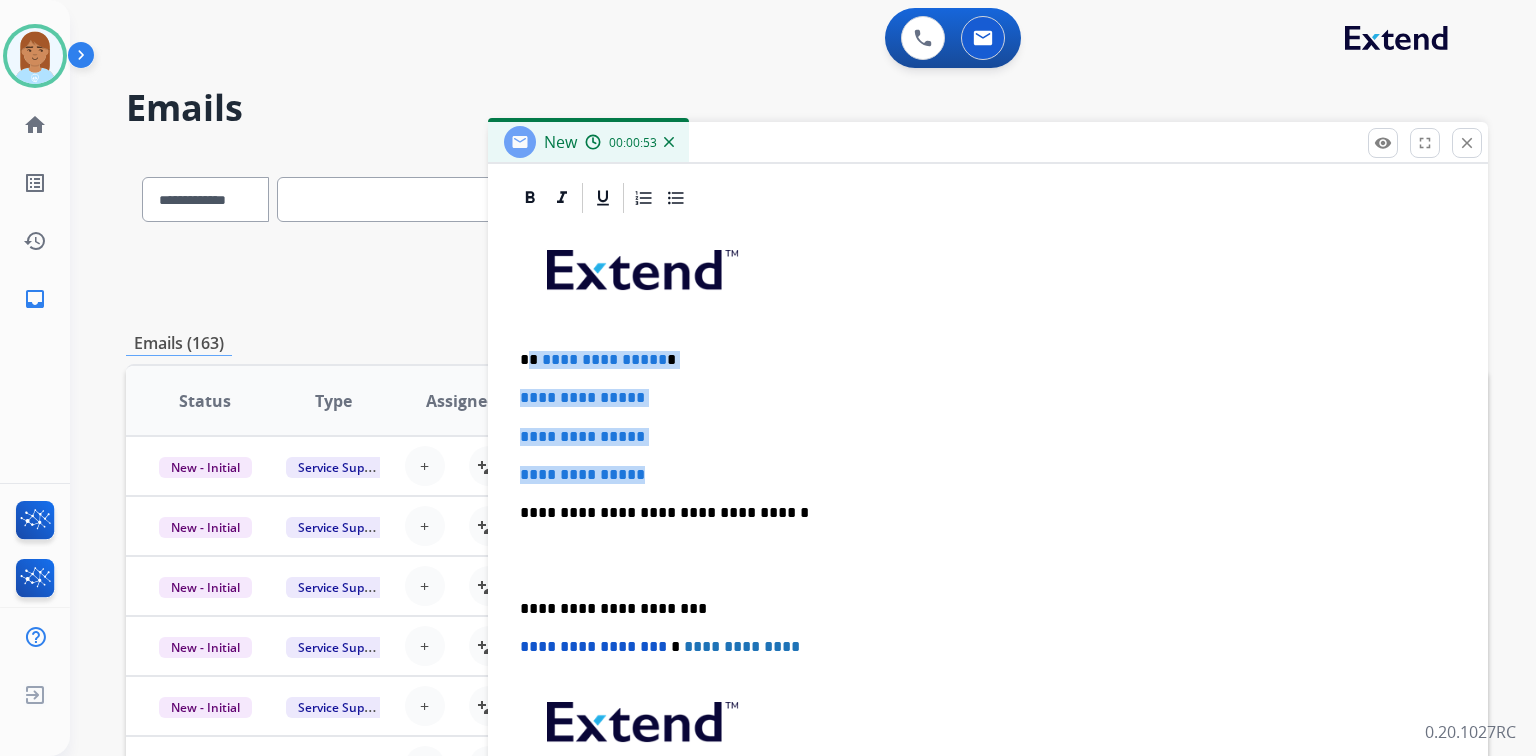 drag, startPoint x: 528, startPoint y: 358, endPoint x: 709, endPoint y: 461, distance: 208.25465 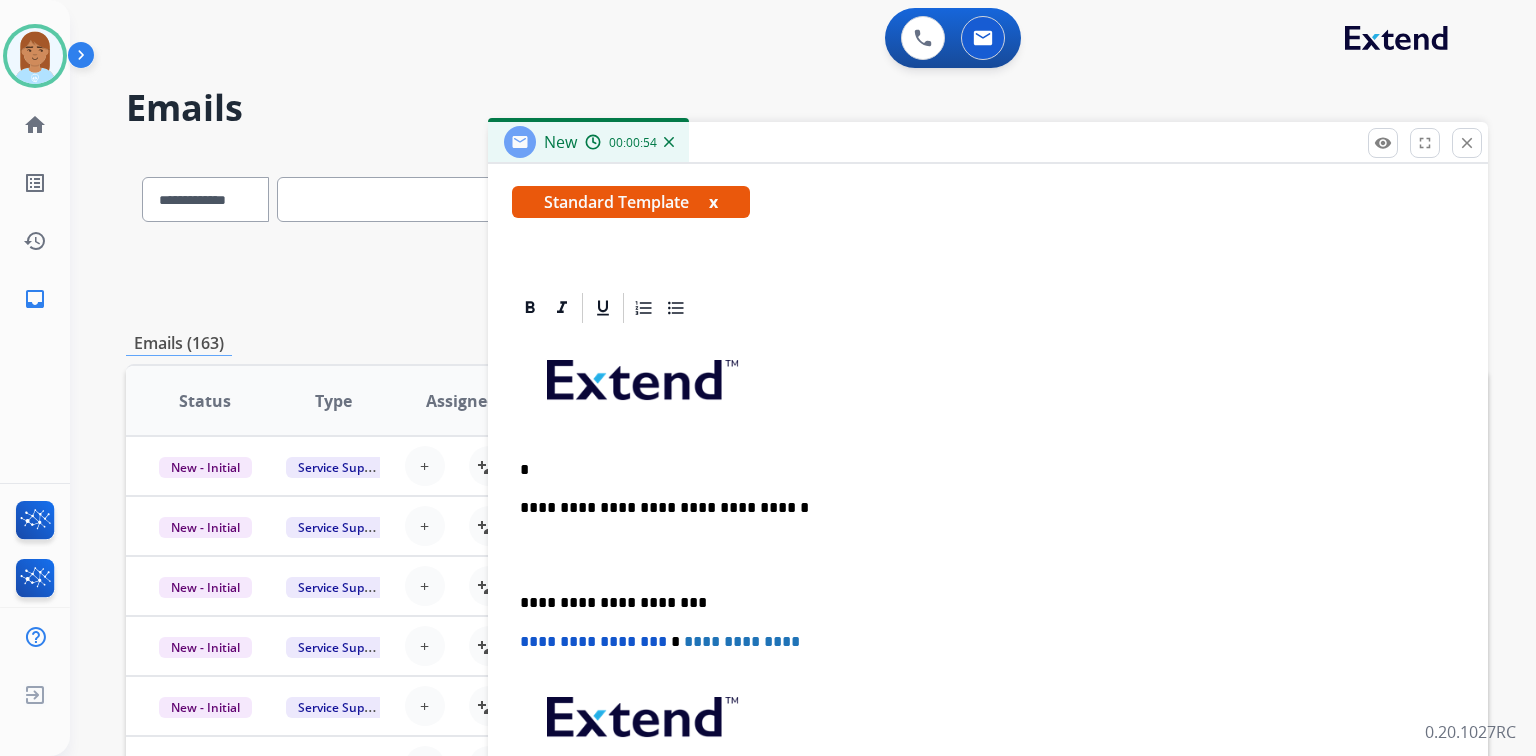 type 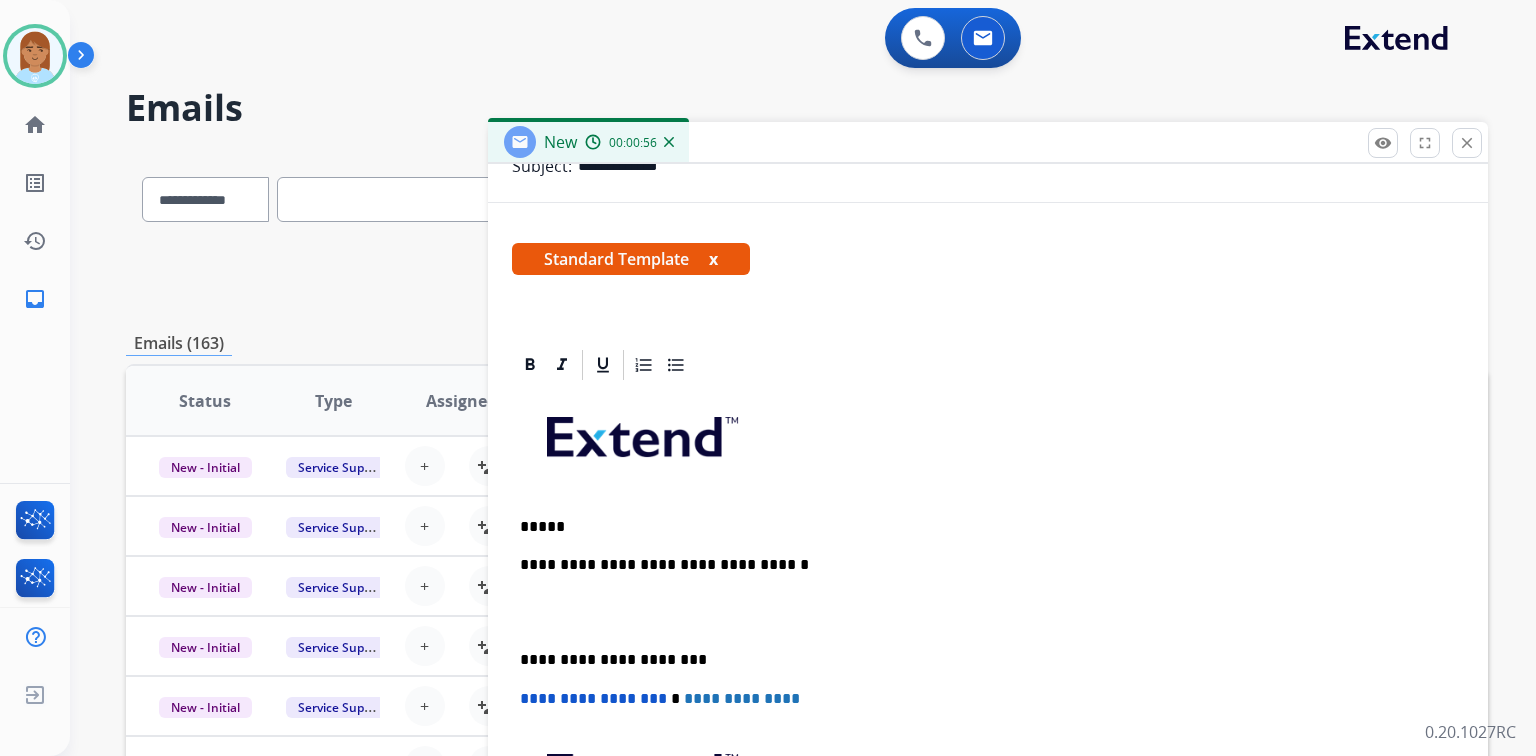 scroll, scrollTop: 268, scrollLeft: 0, axis: vertical 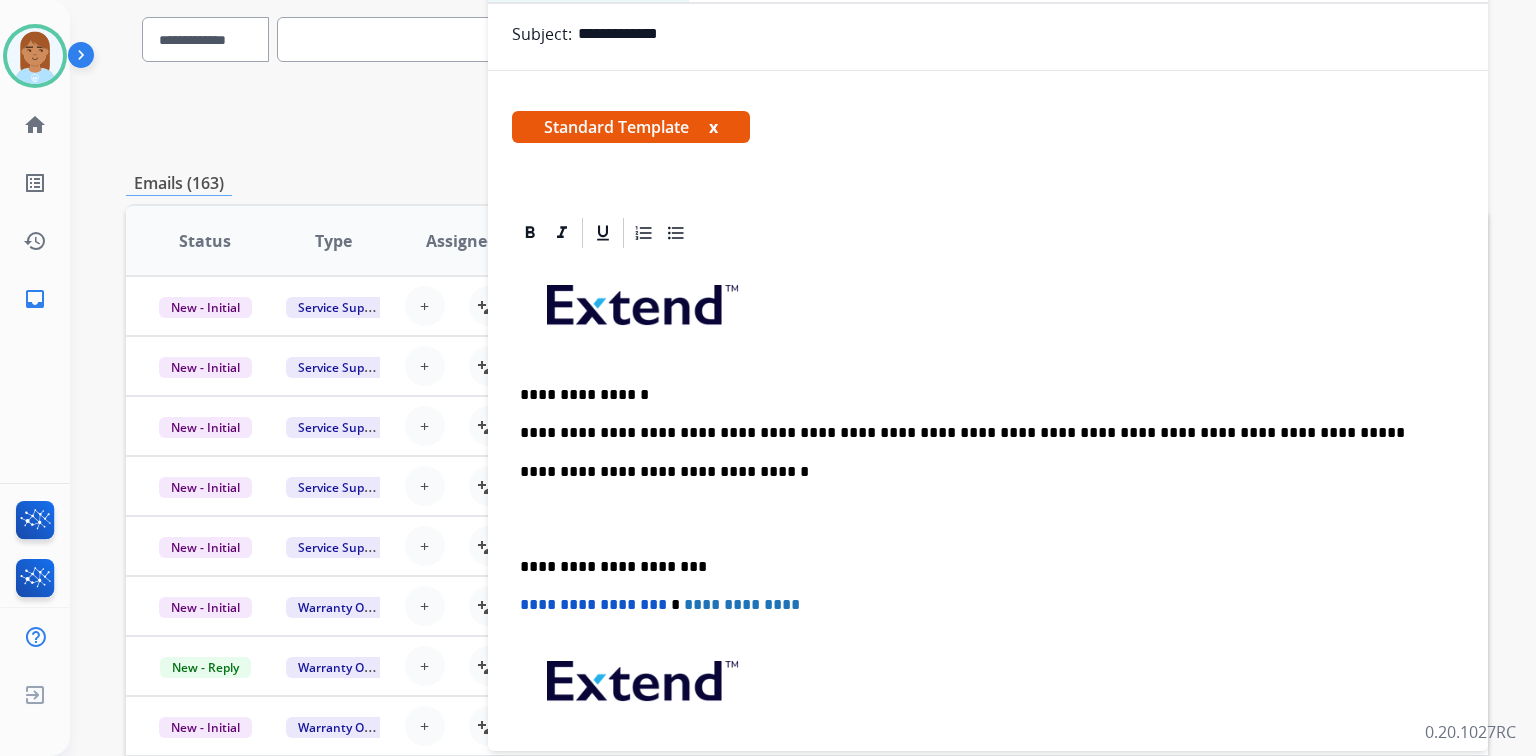 click on "**********" at bounding box center (980, 433) 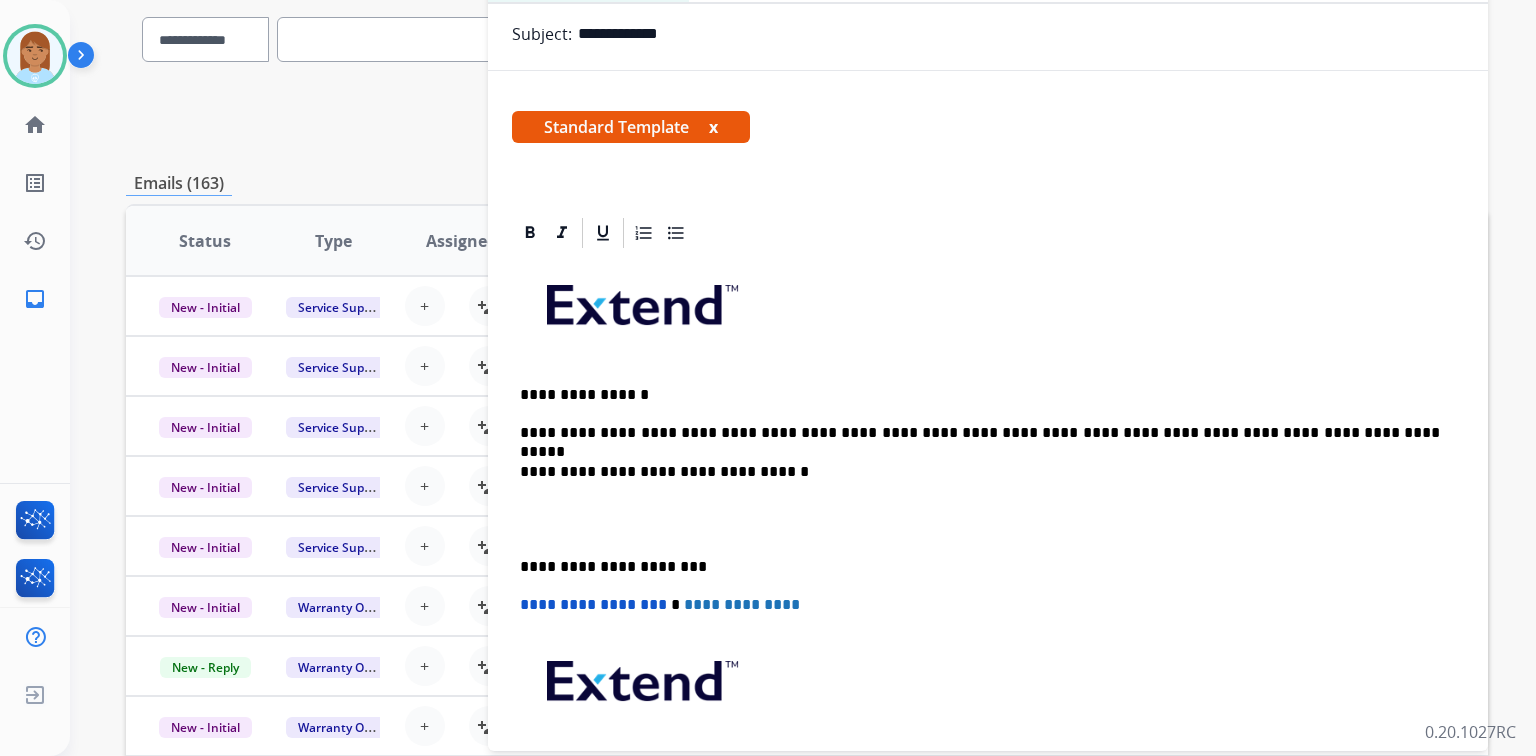 click on "**********" at bounding box center [980, 433] 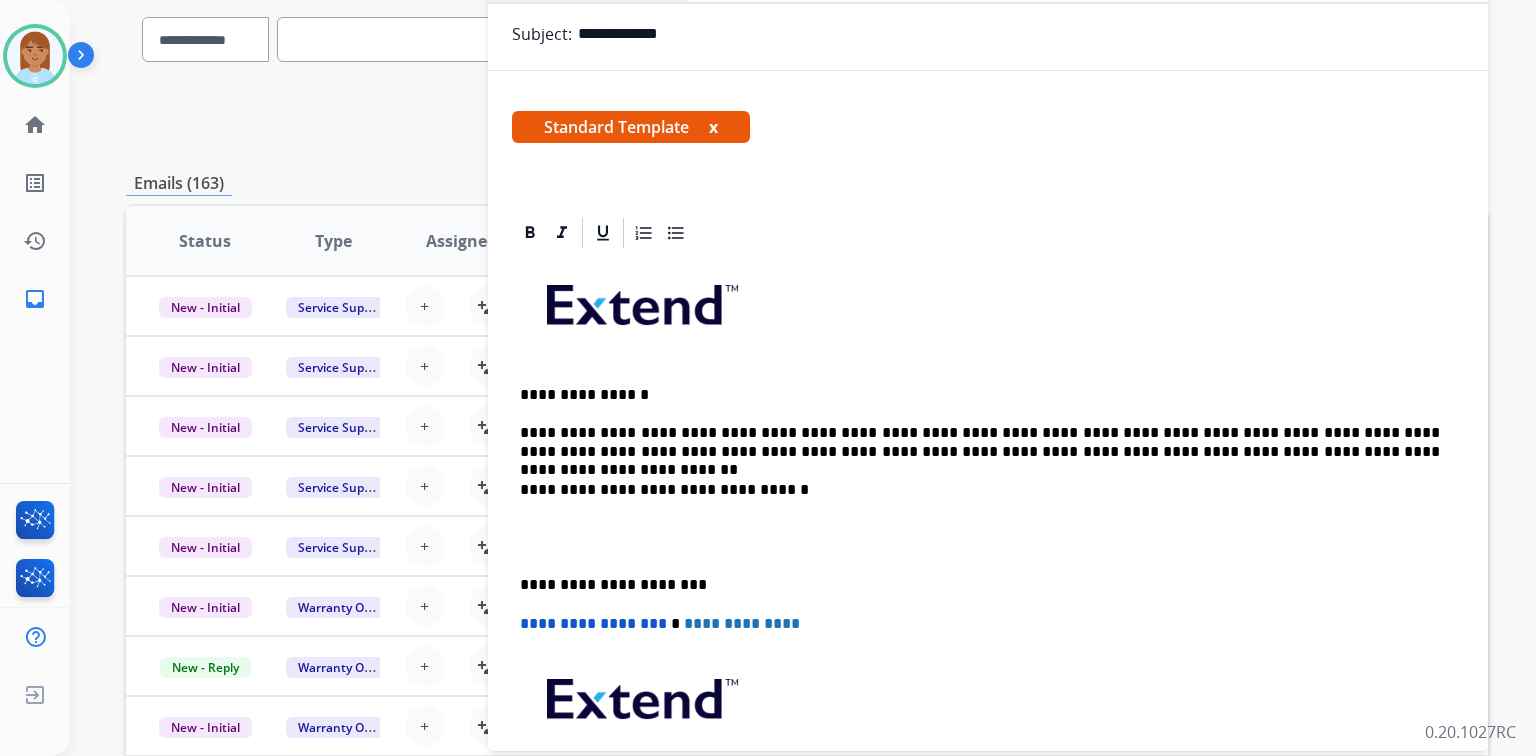 click on "**********" at bounding box center (988, 566) 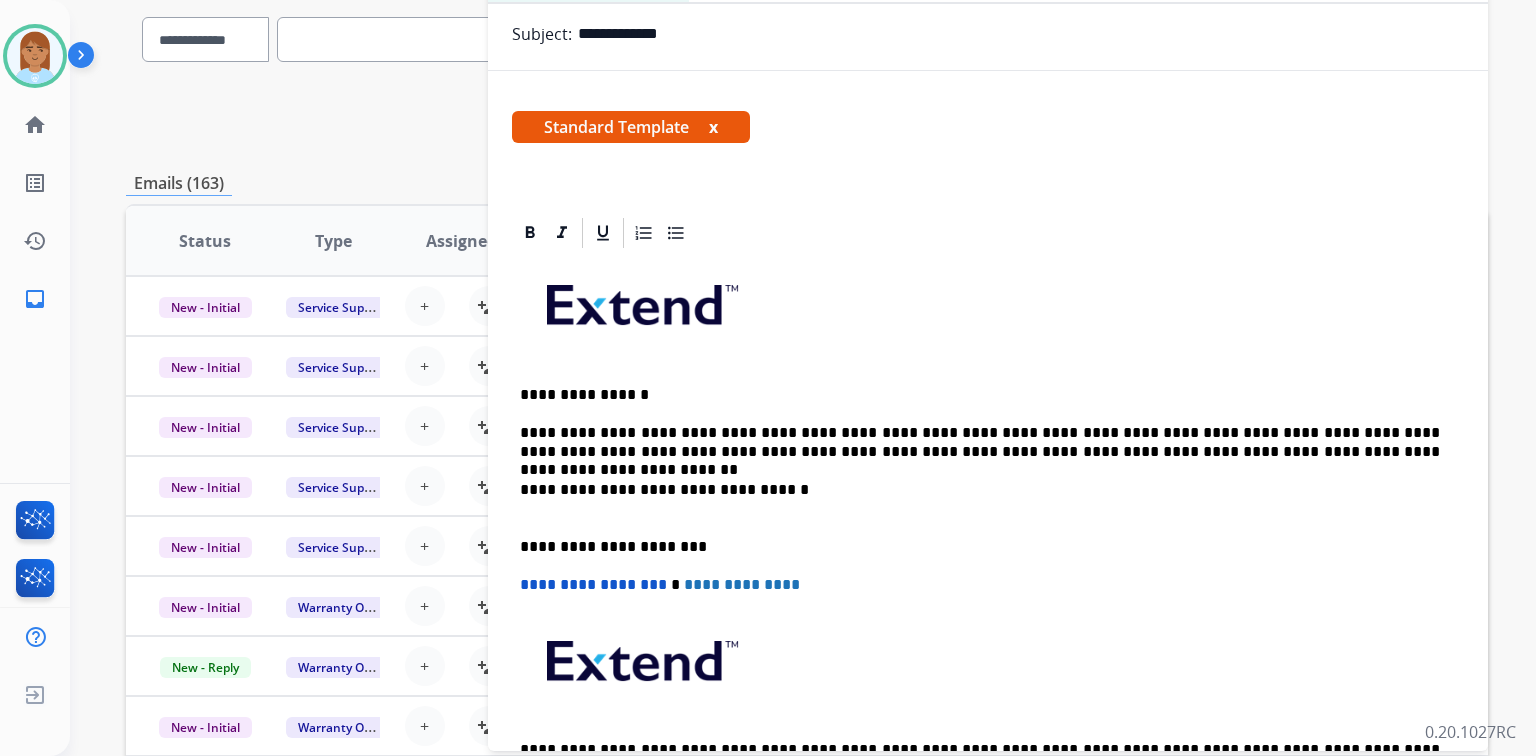 click on "**********" at bounding box center (988, 546) 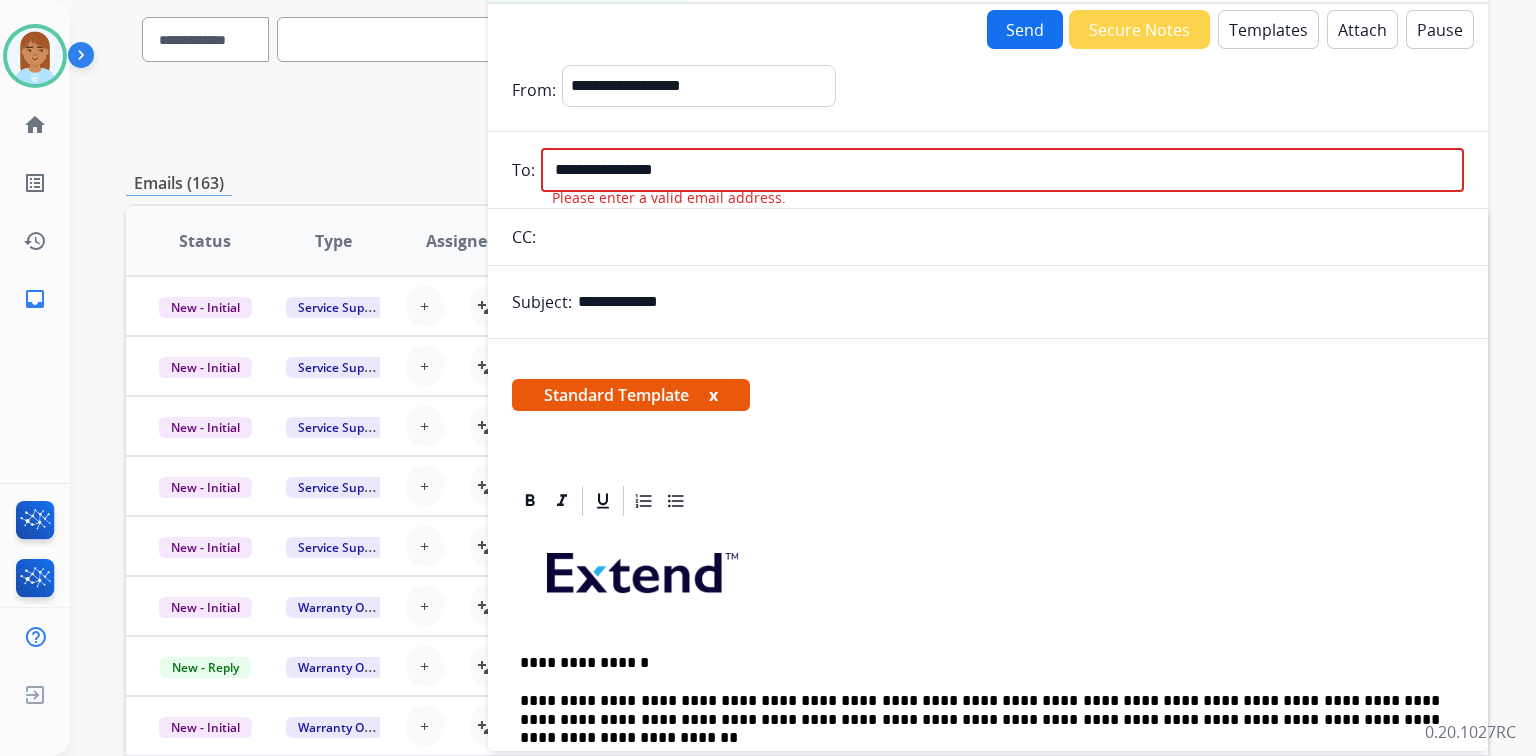 scroll, scrollTop: 0, scrollLeft: 0, axis: both 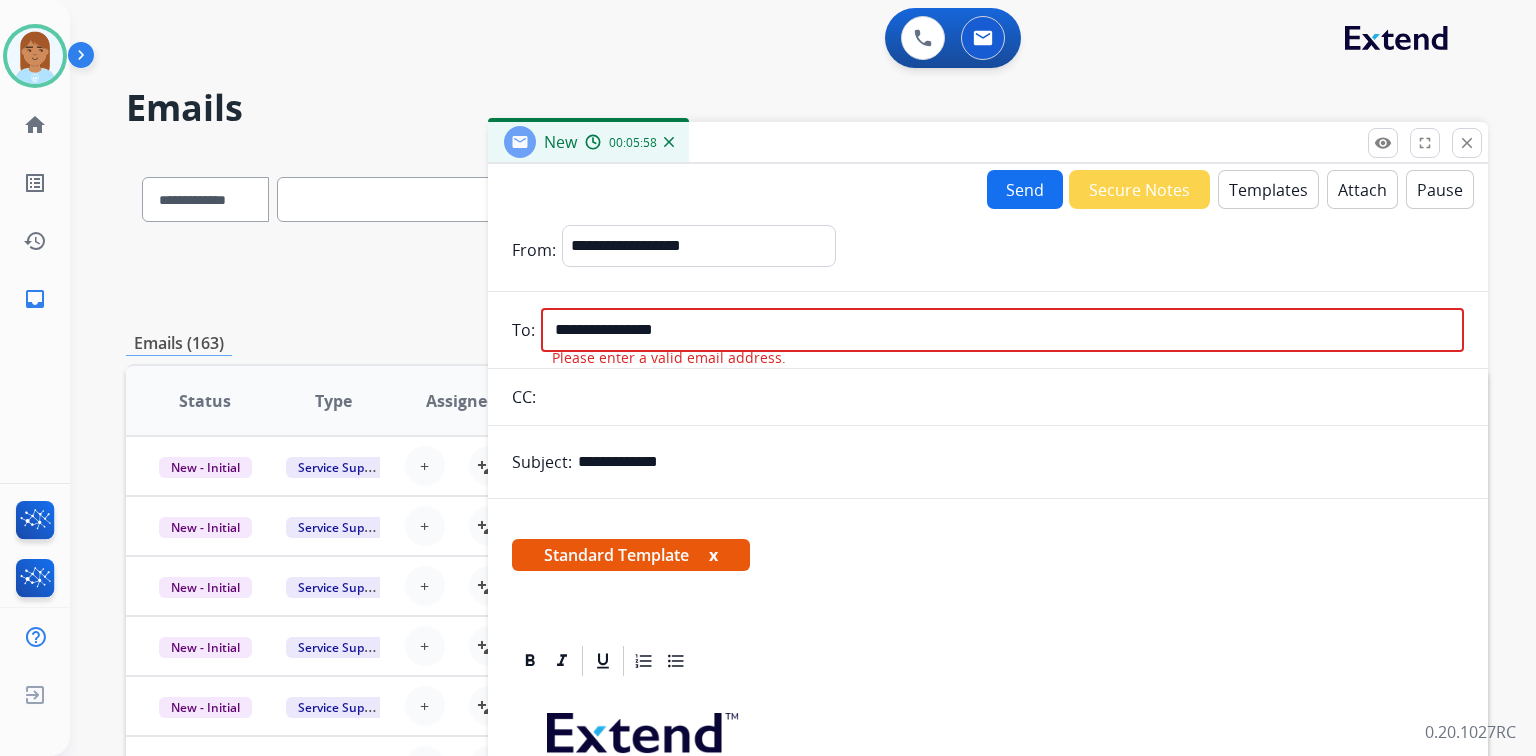 click on "Send" at bounding box center (1025, 189) 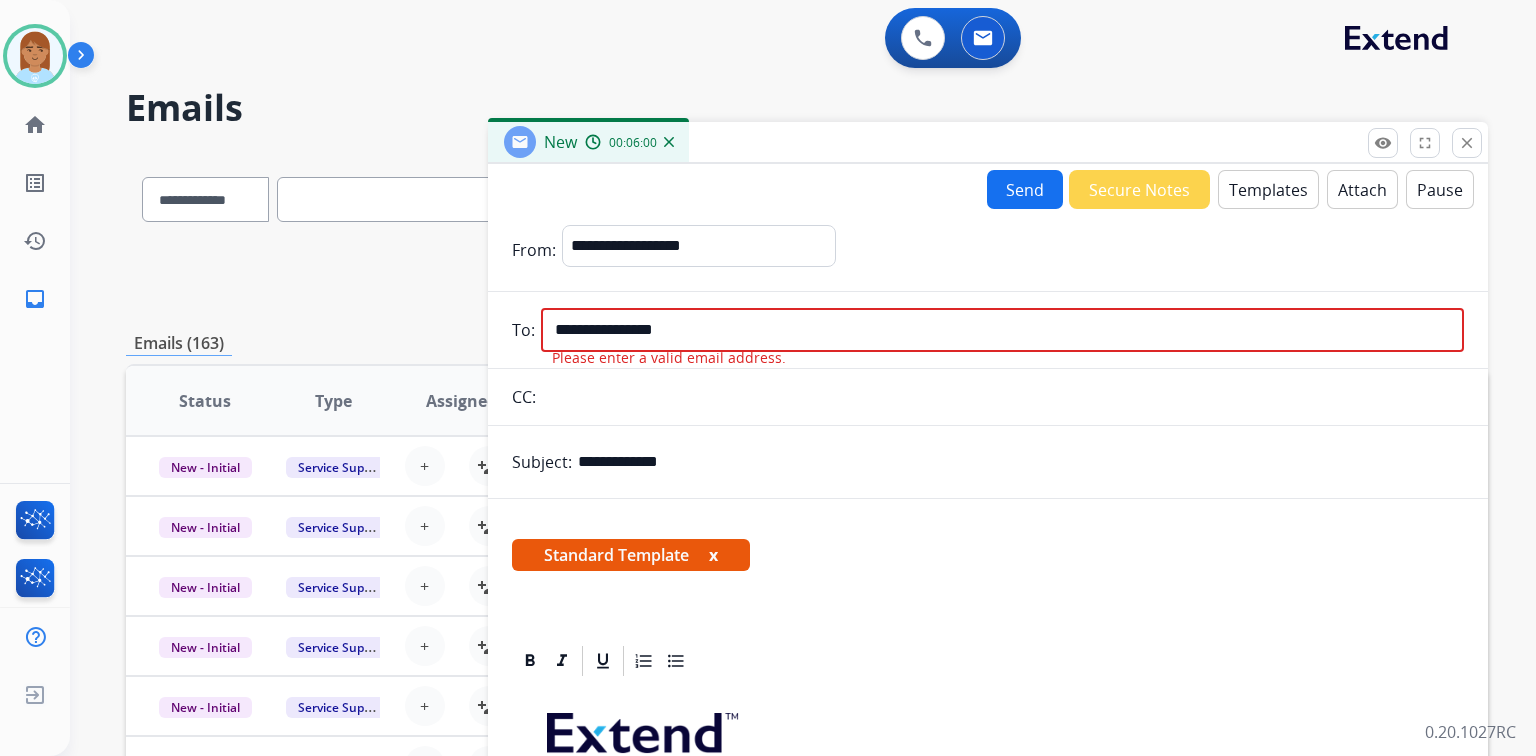 click on "Send" at bounding box center [1025, 189] 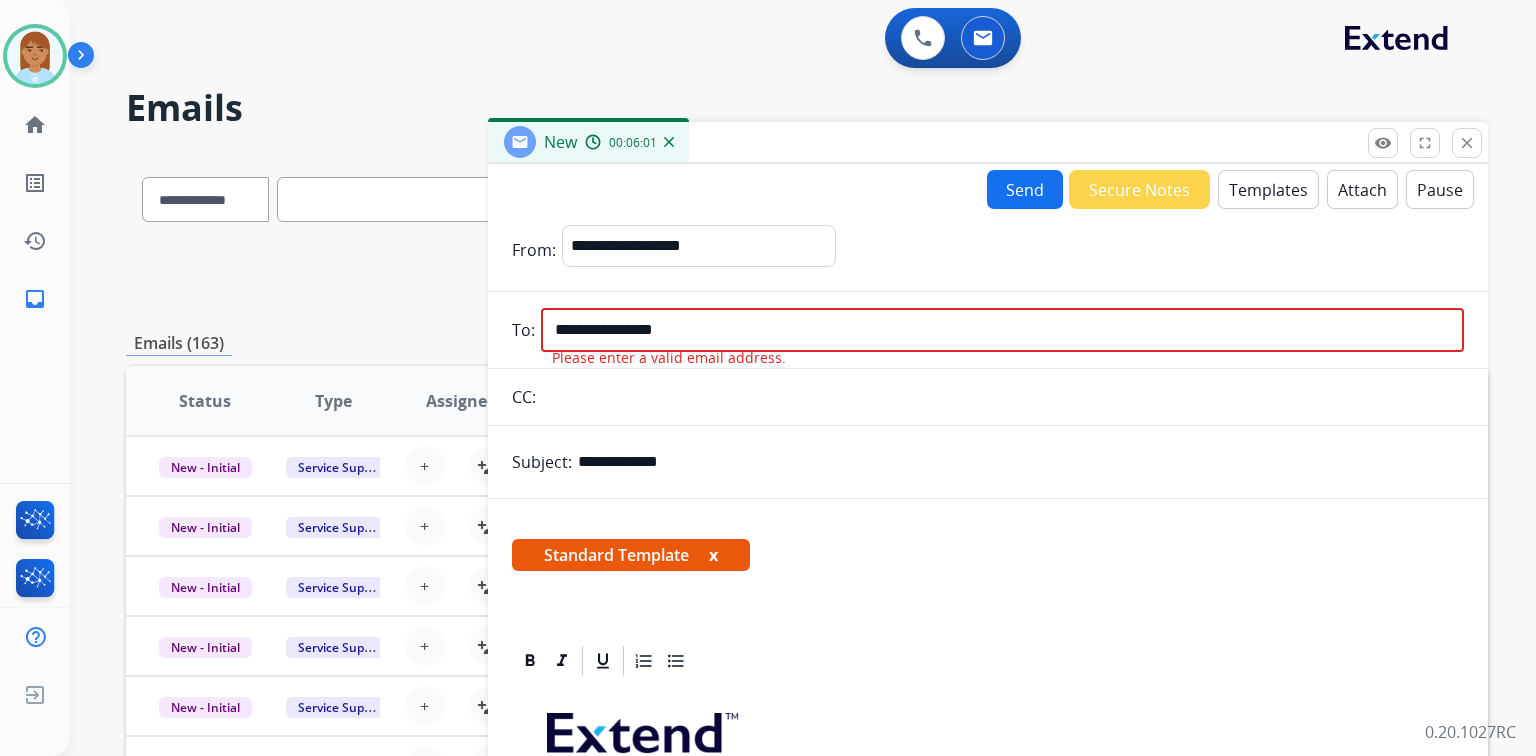 click on "**********" at bounding box center (1002, 330) 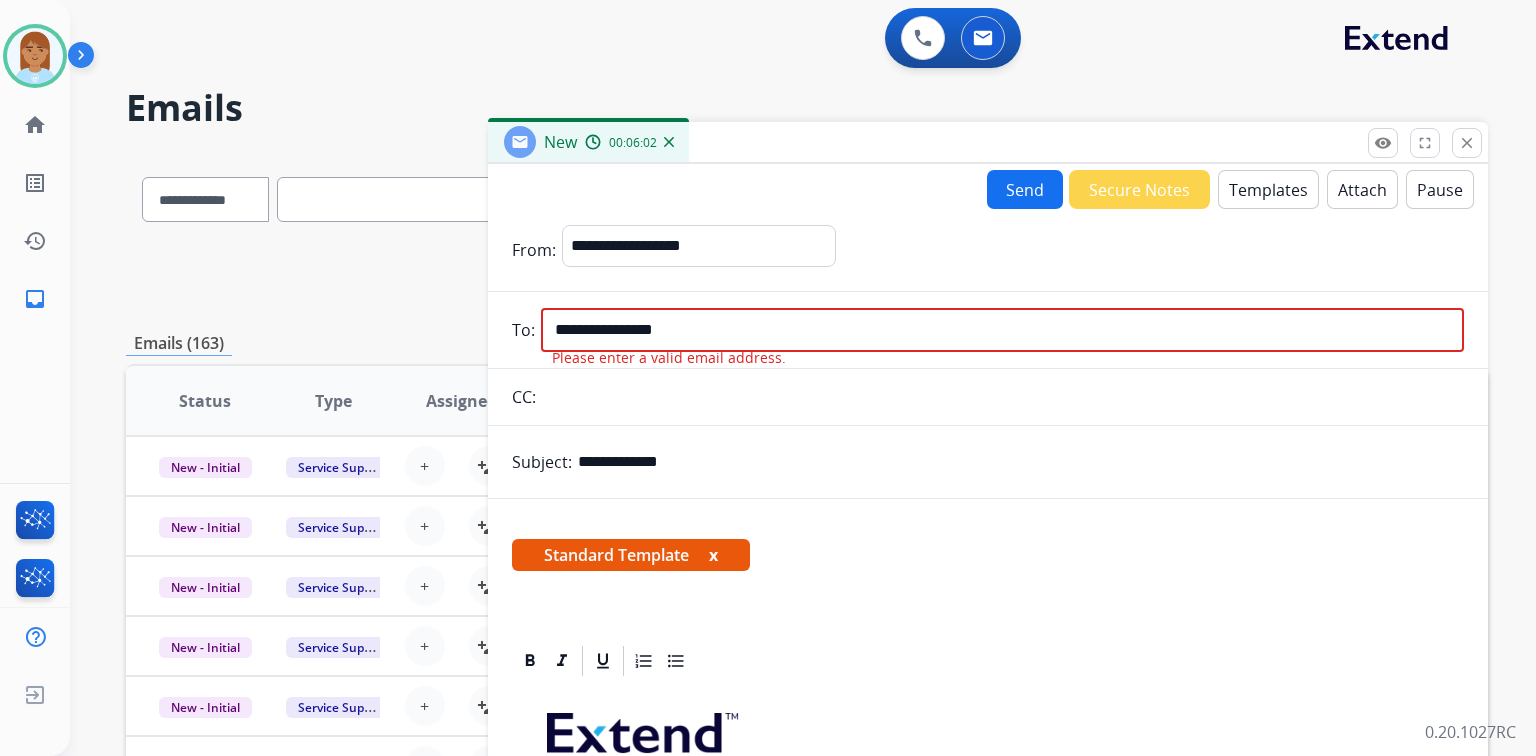 click at bounding box center (1003, 397) 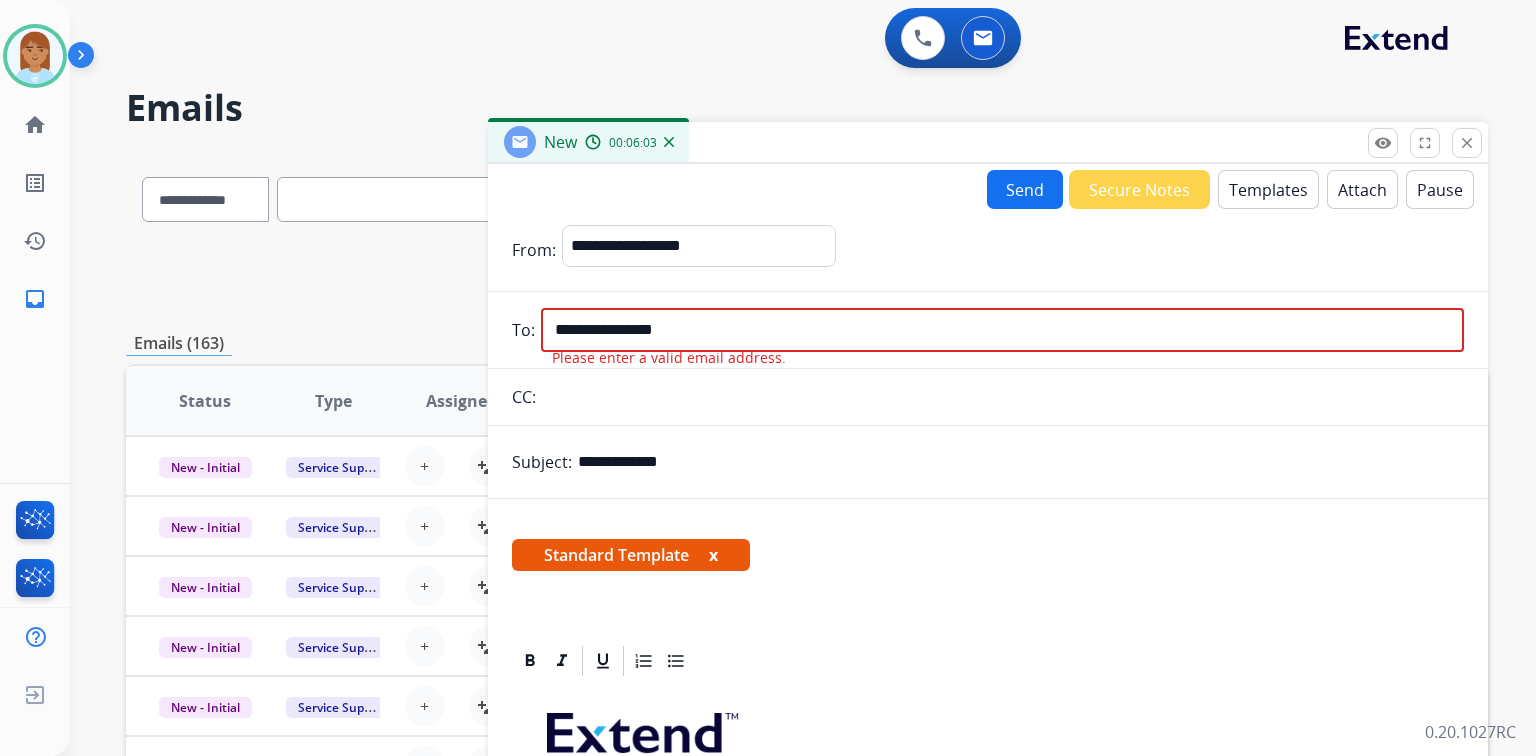 click on "**********" at bounding box center (1002, 330) 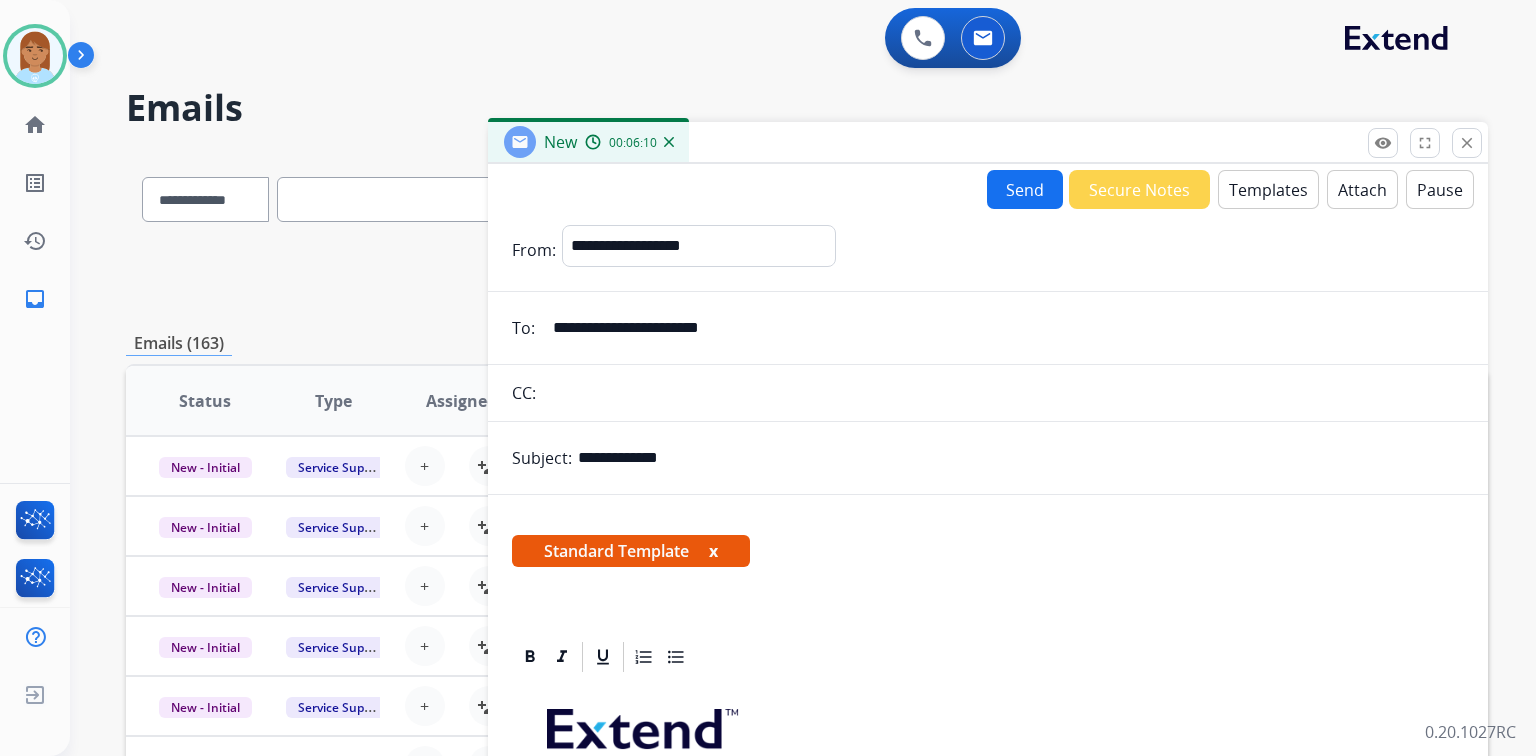 type on "**********" 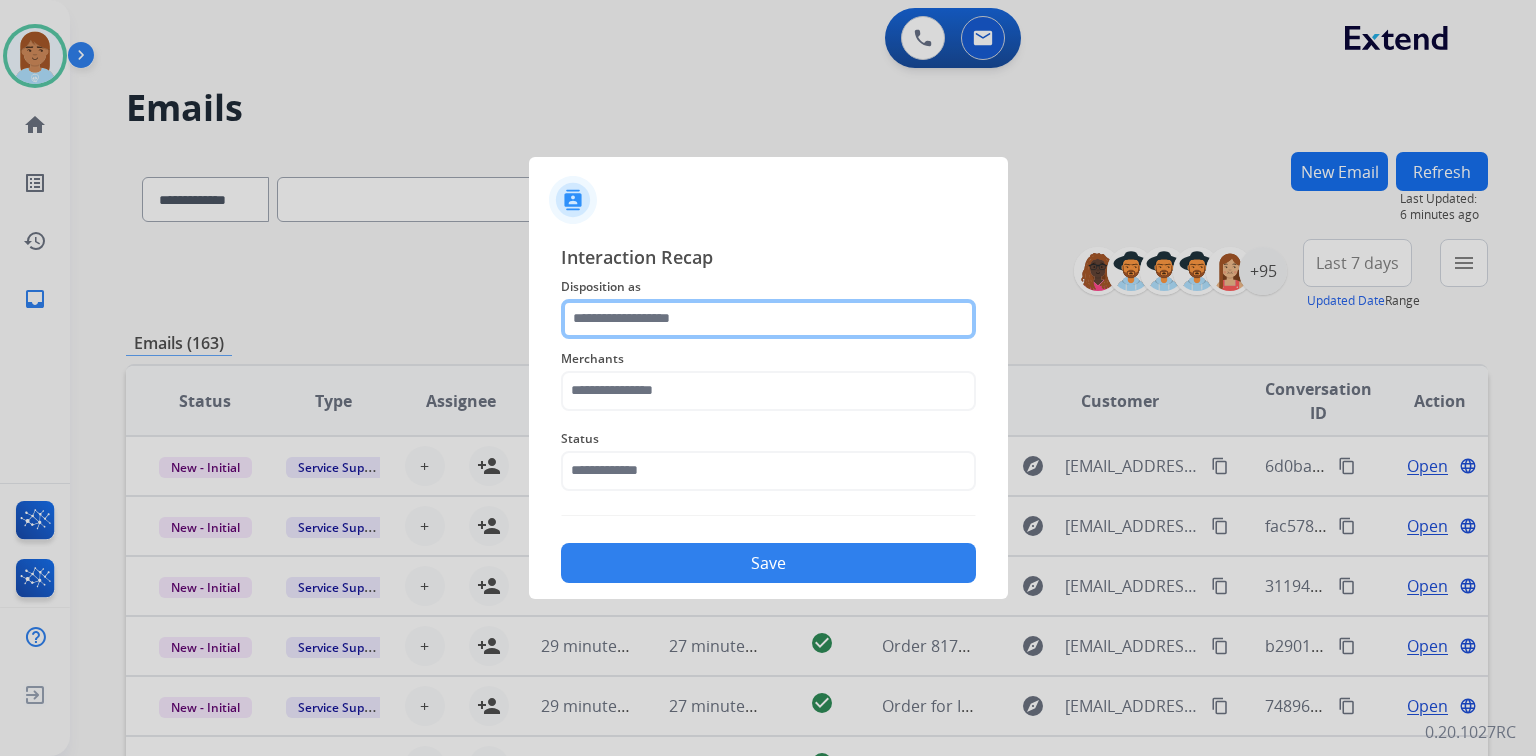 click 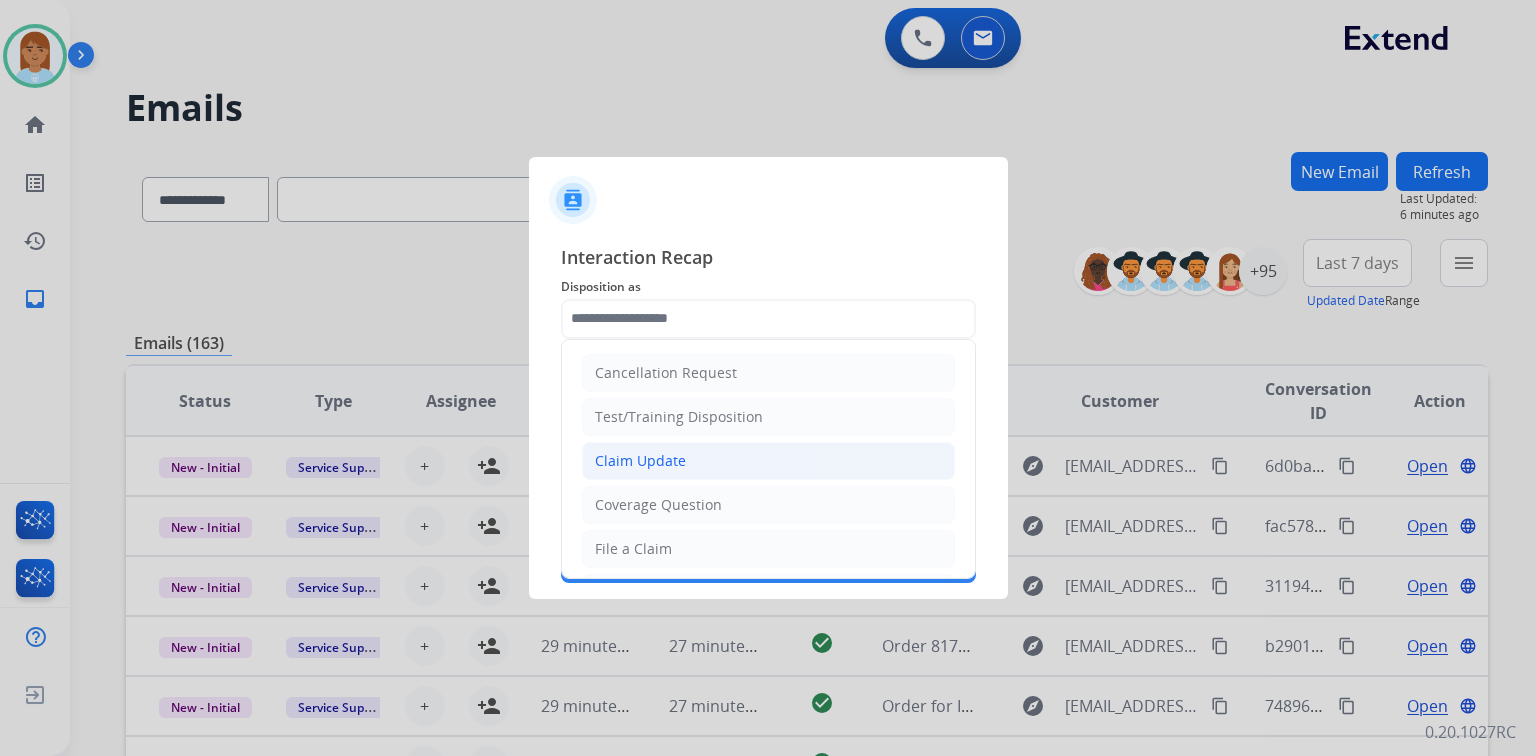 click on "Claim Update" 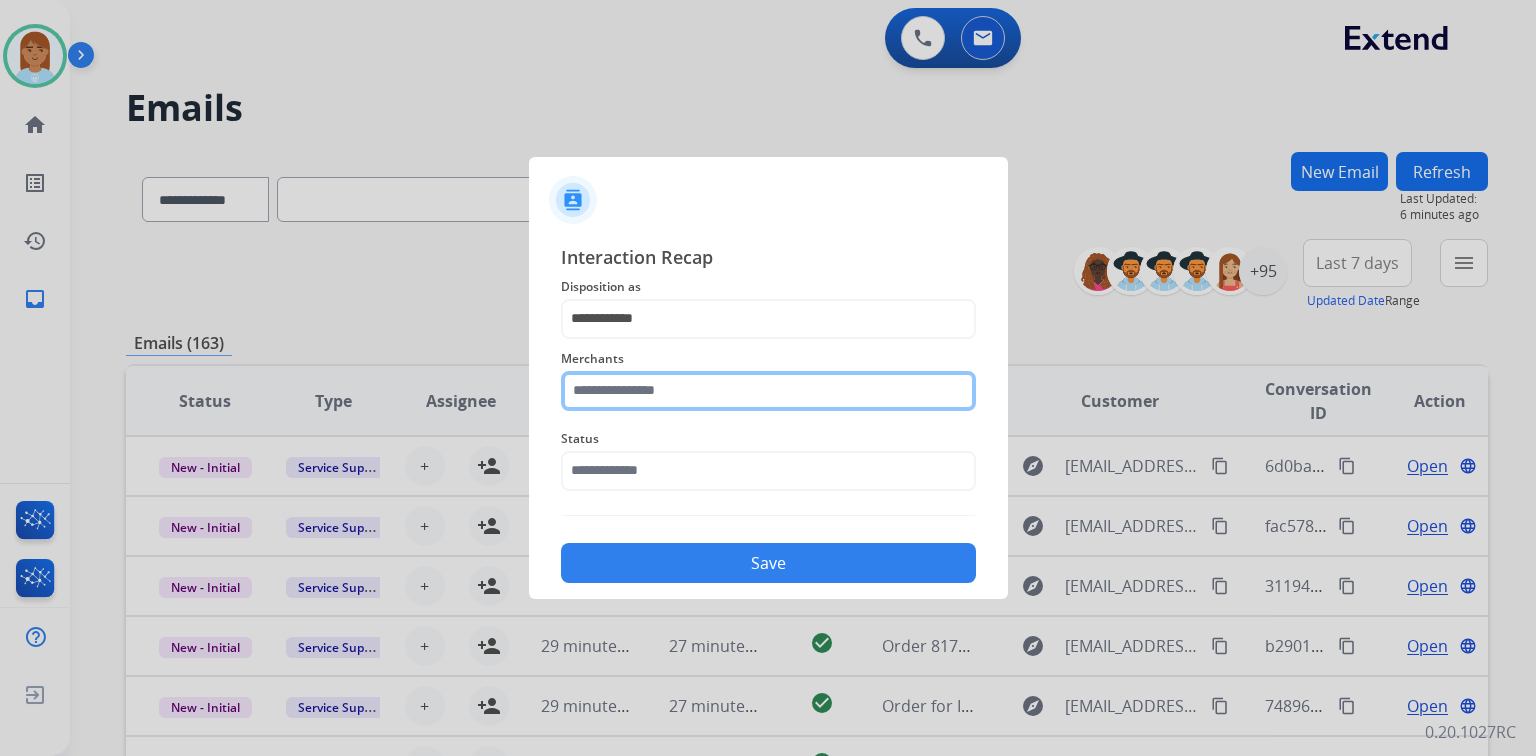 click 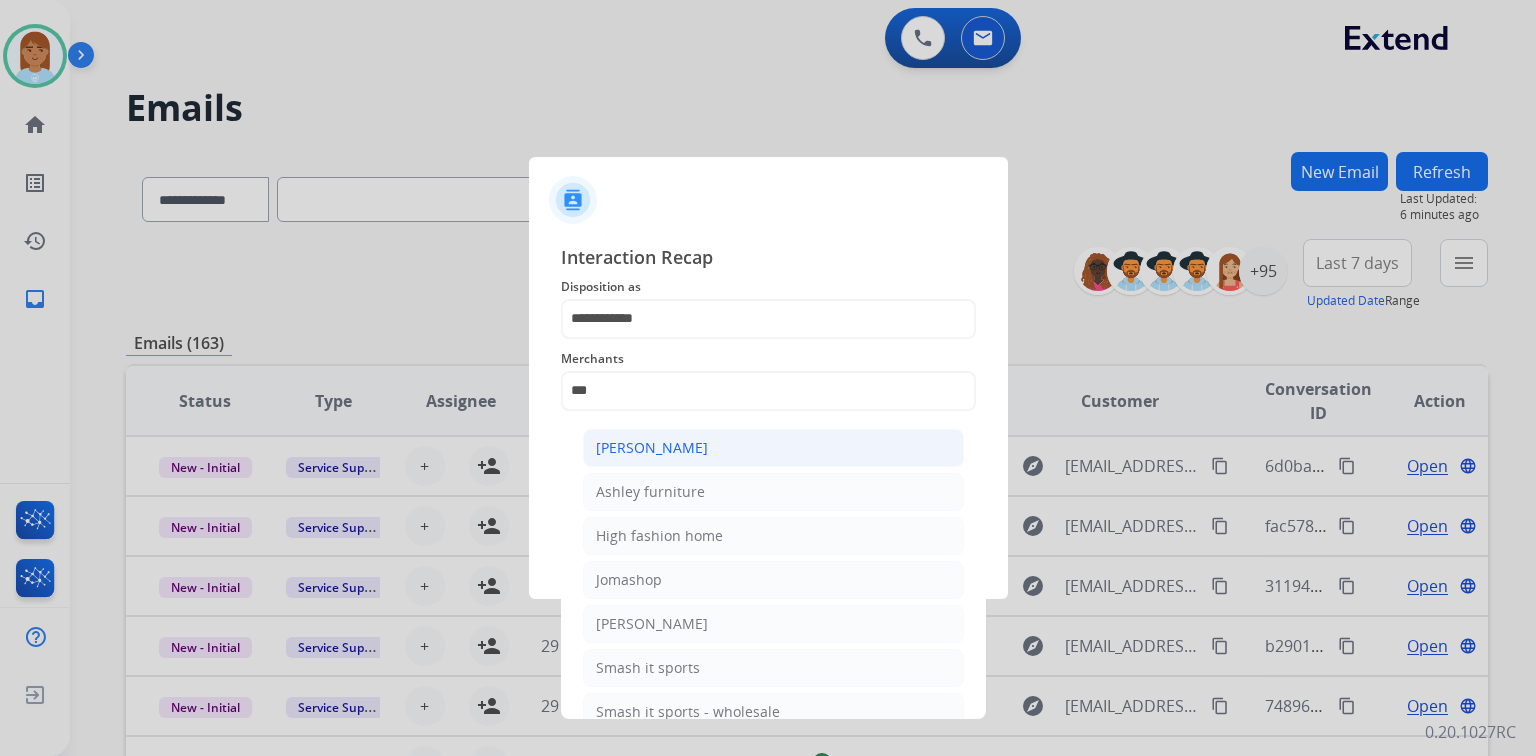 click on "[PERSON_NAME]" 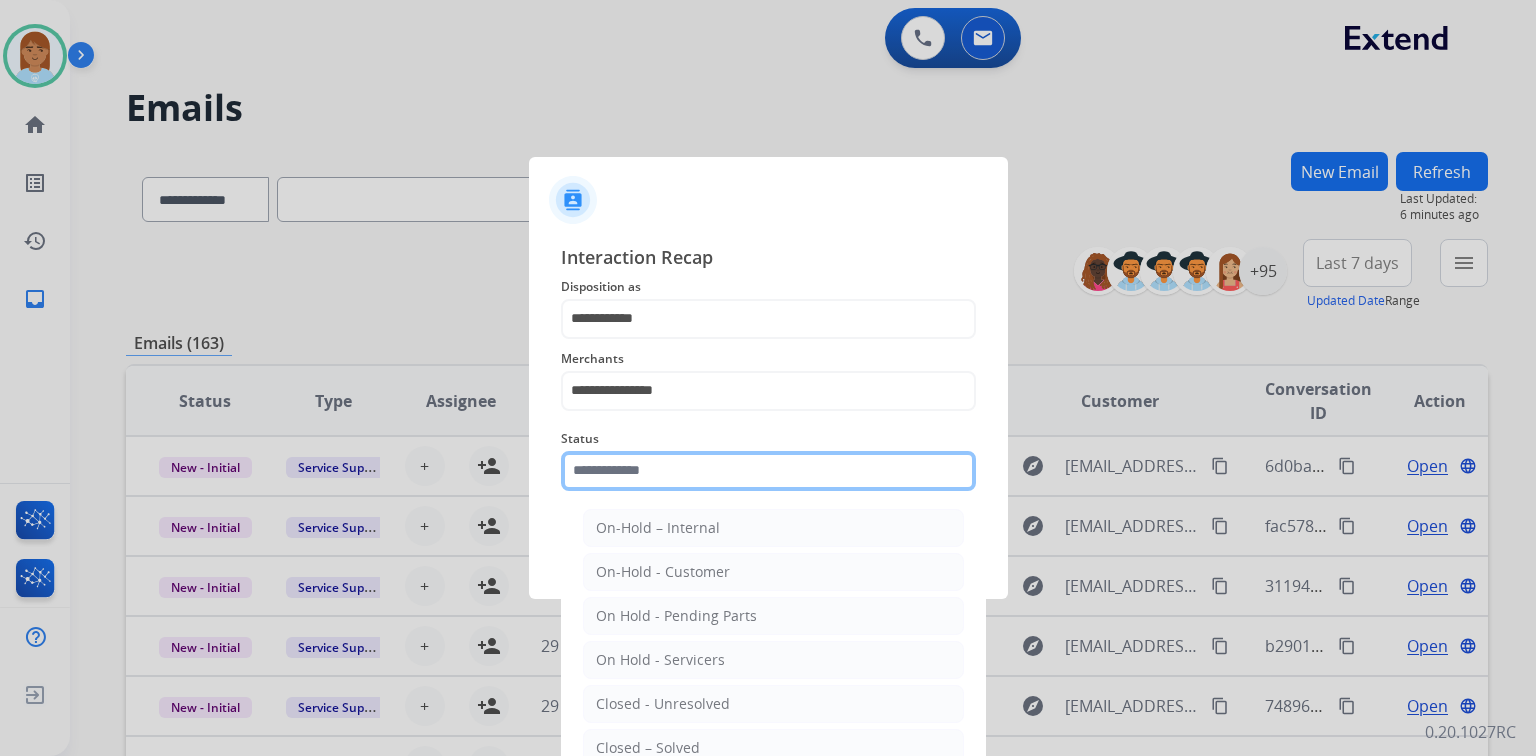 click 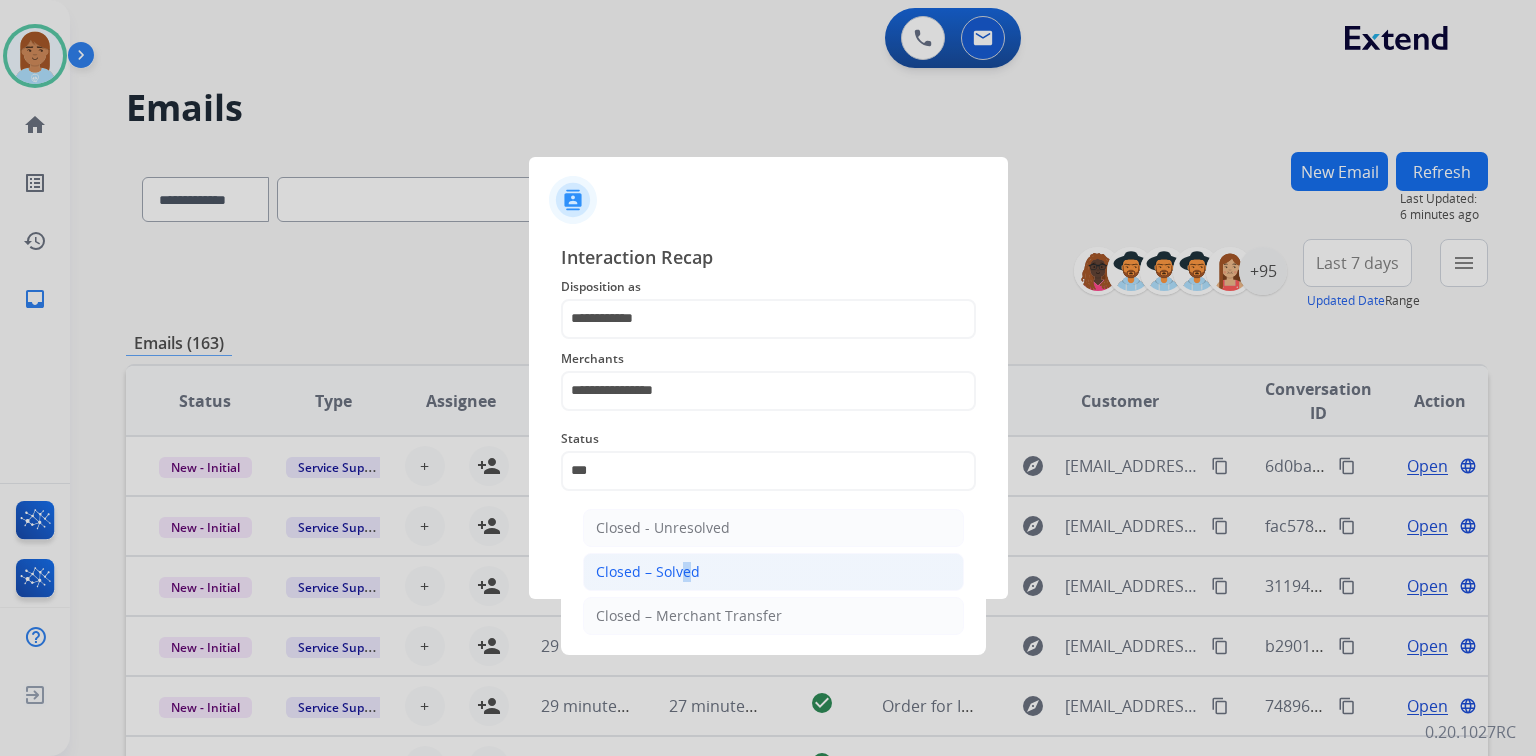 click on "Closed – Solved" 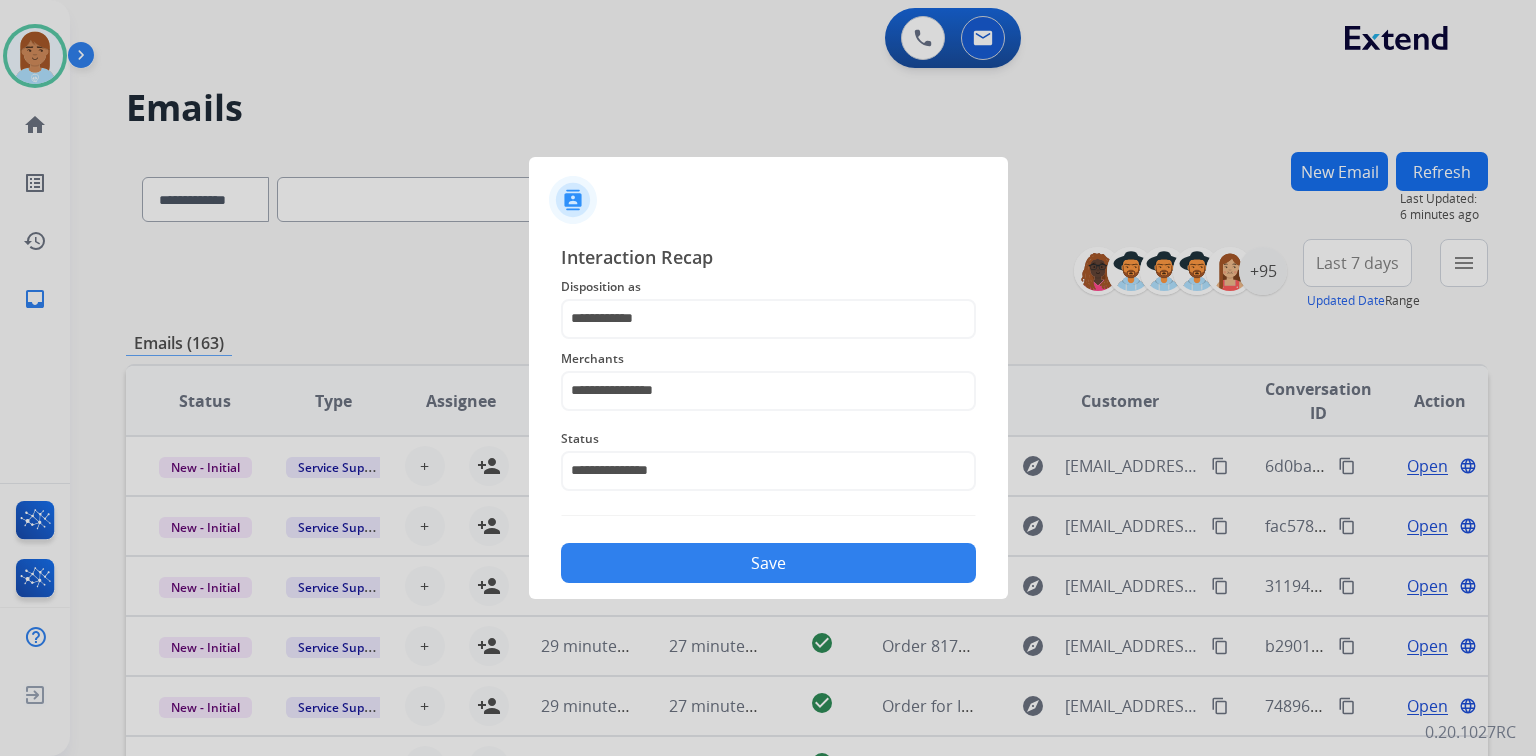 click on "Save" 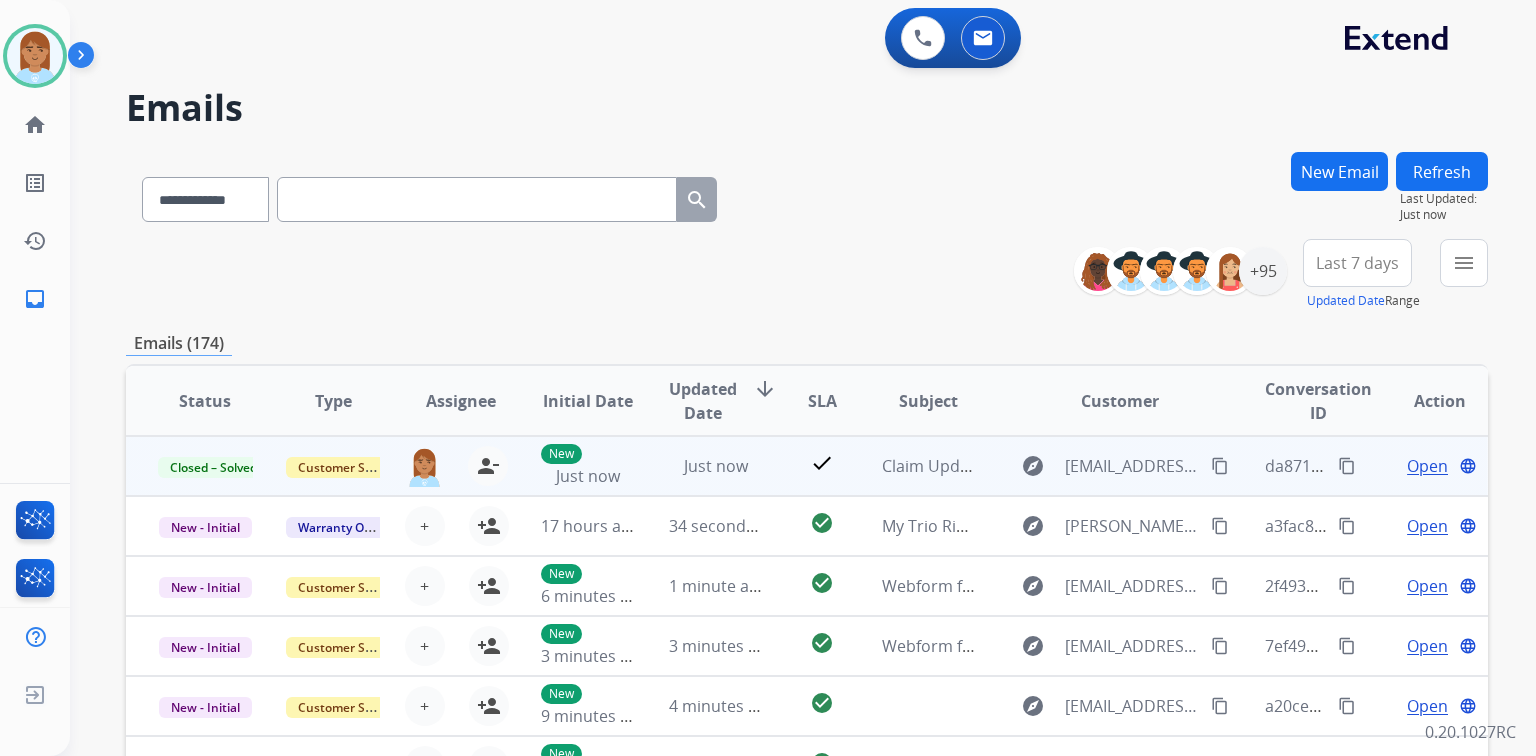click on "content_copy" at bounding box center (1347, 466) 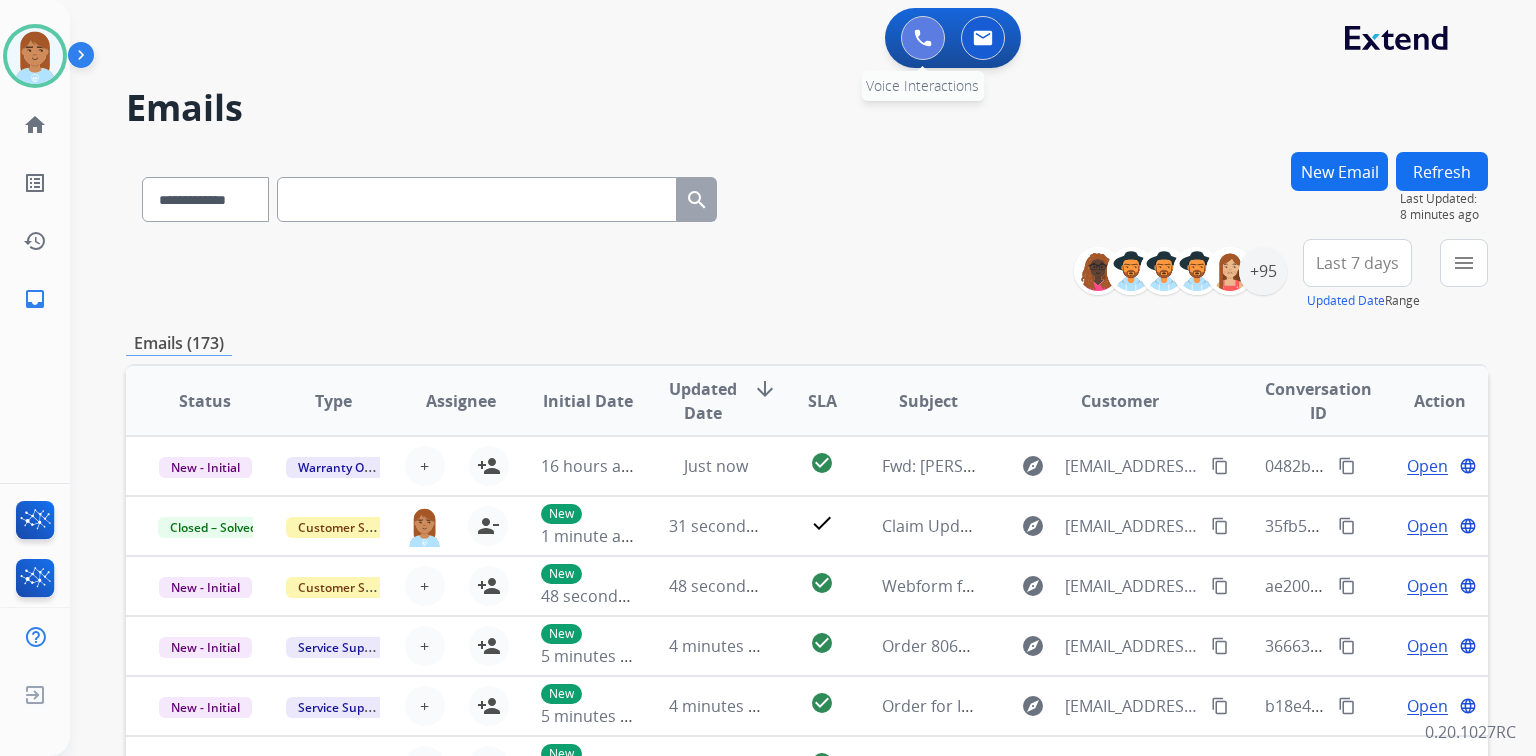 click at bounding box center [923, 38] 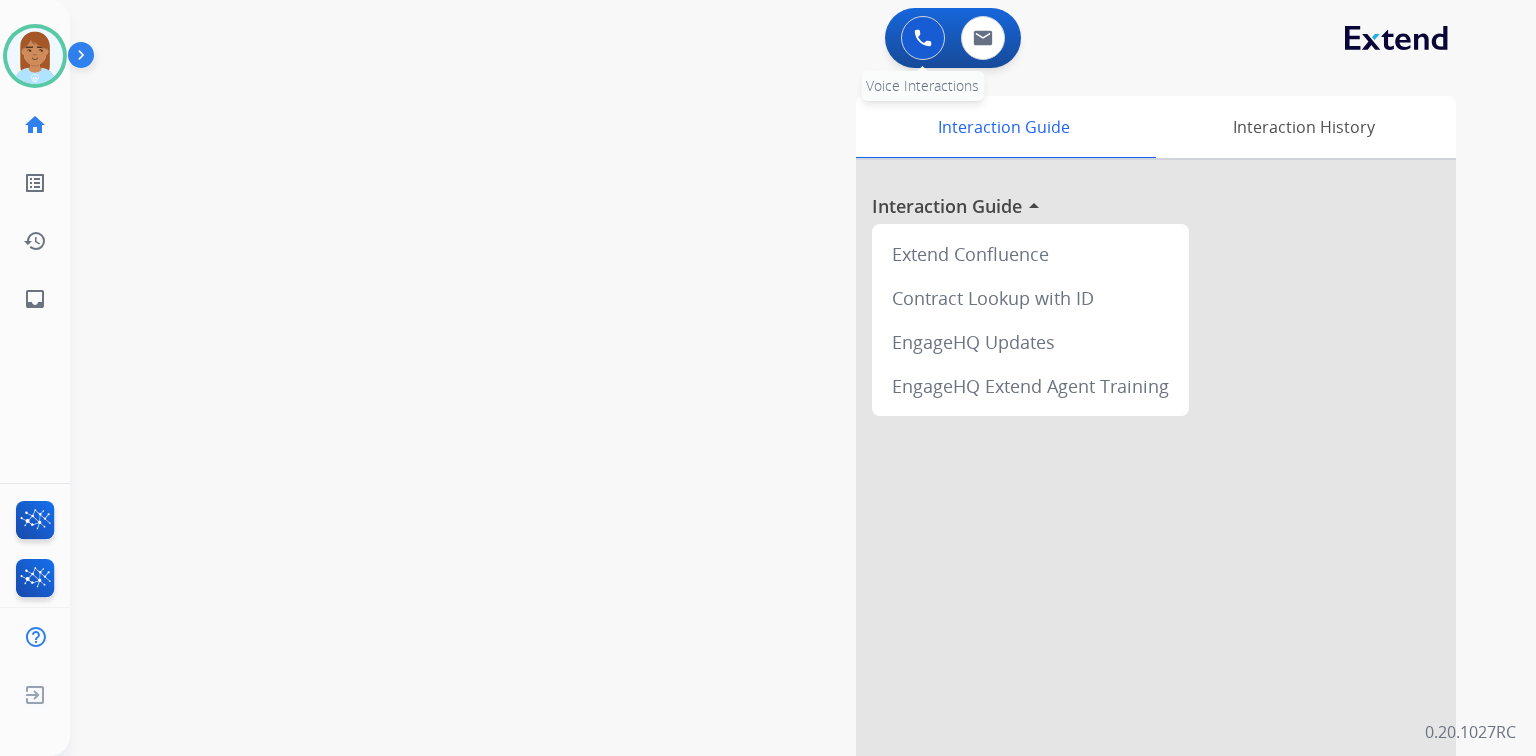 click at bounding box center (923, 38) 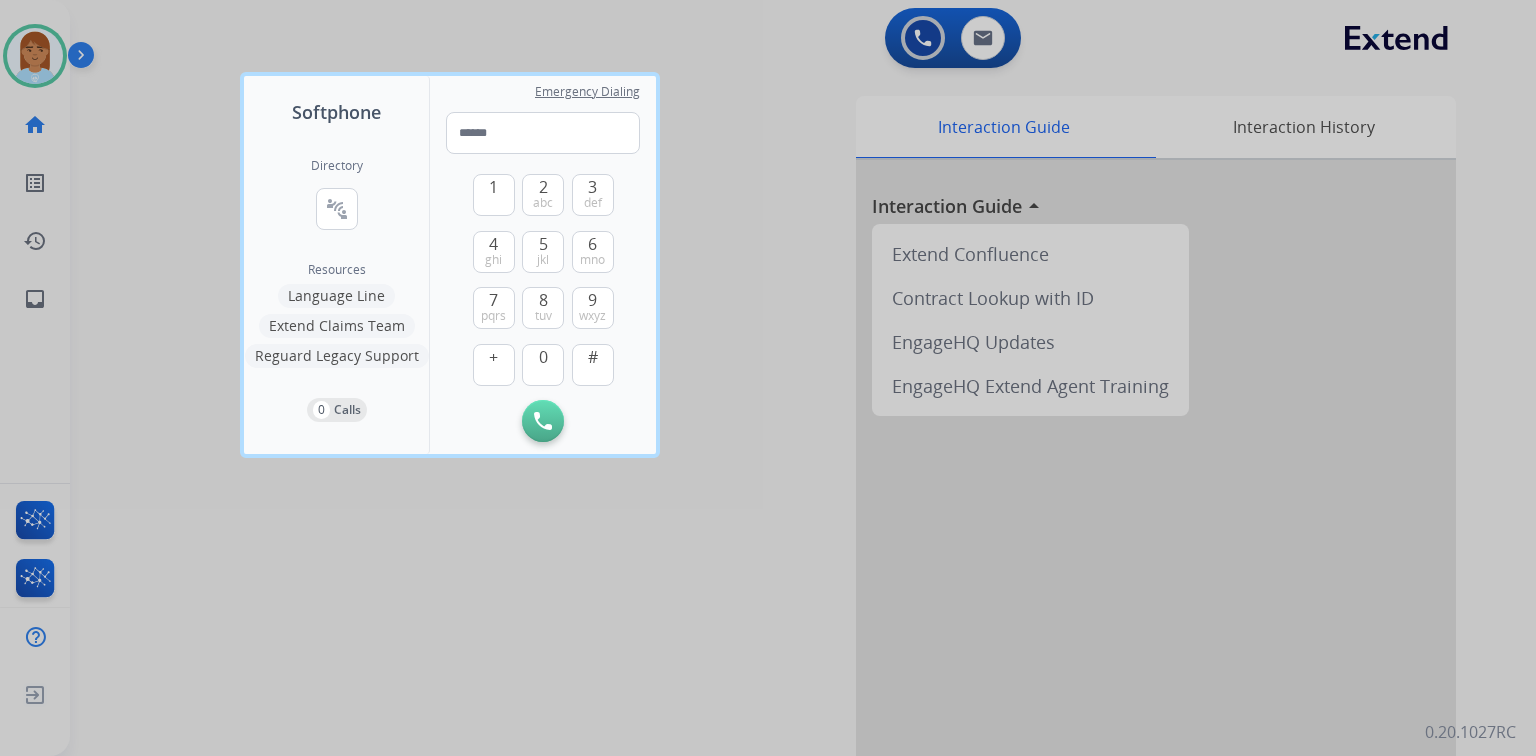 click on "1 2 abc 3 def 4 ghi 5 jkl 6 mno 7 pqrs 8 tuv 9 wxyz + 0 #" at bounding box center [543, 277] 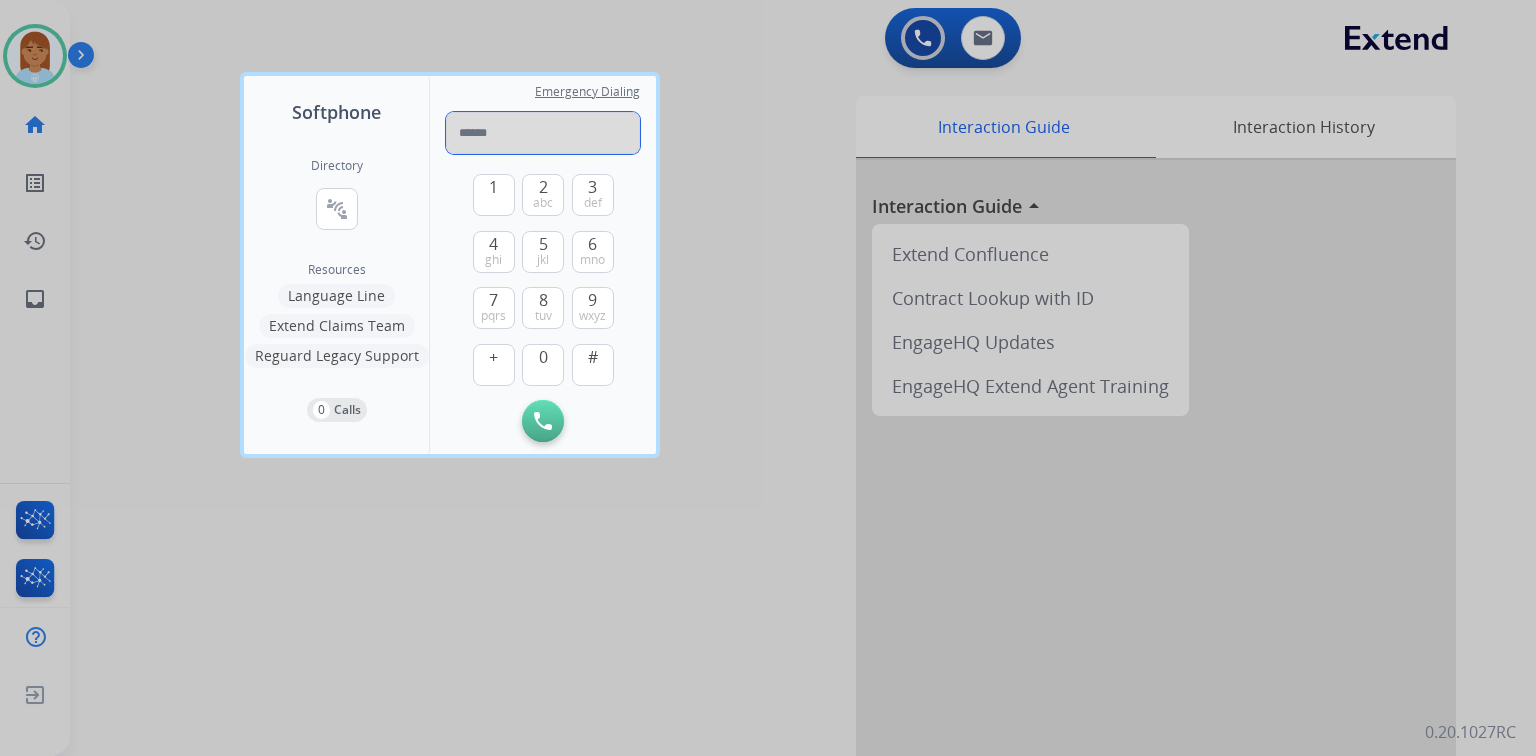 click at bounding box center [543, 133] 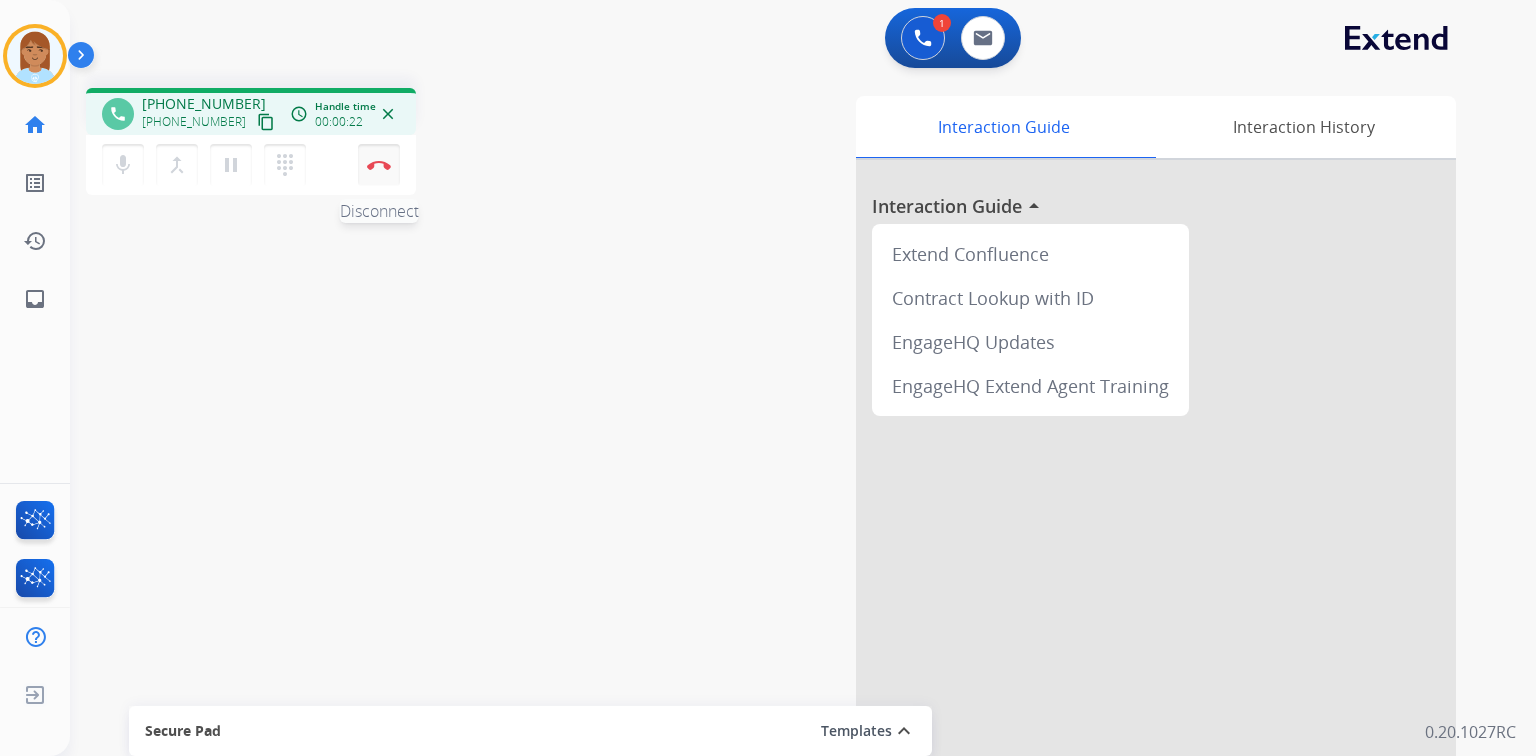 click on "Disconnect" at bounding box center (379, 165) 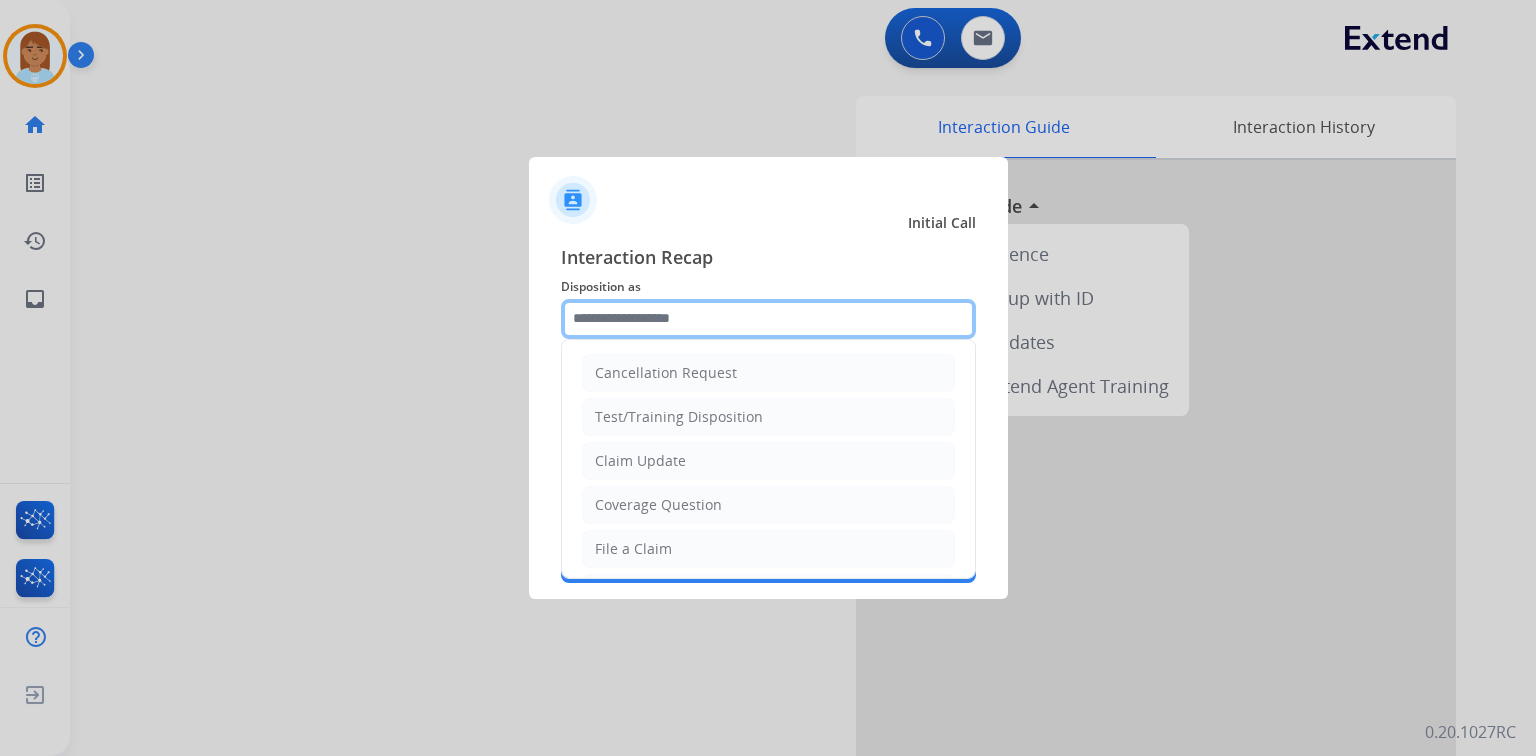 click 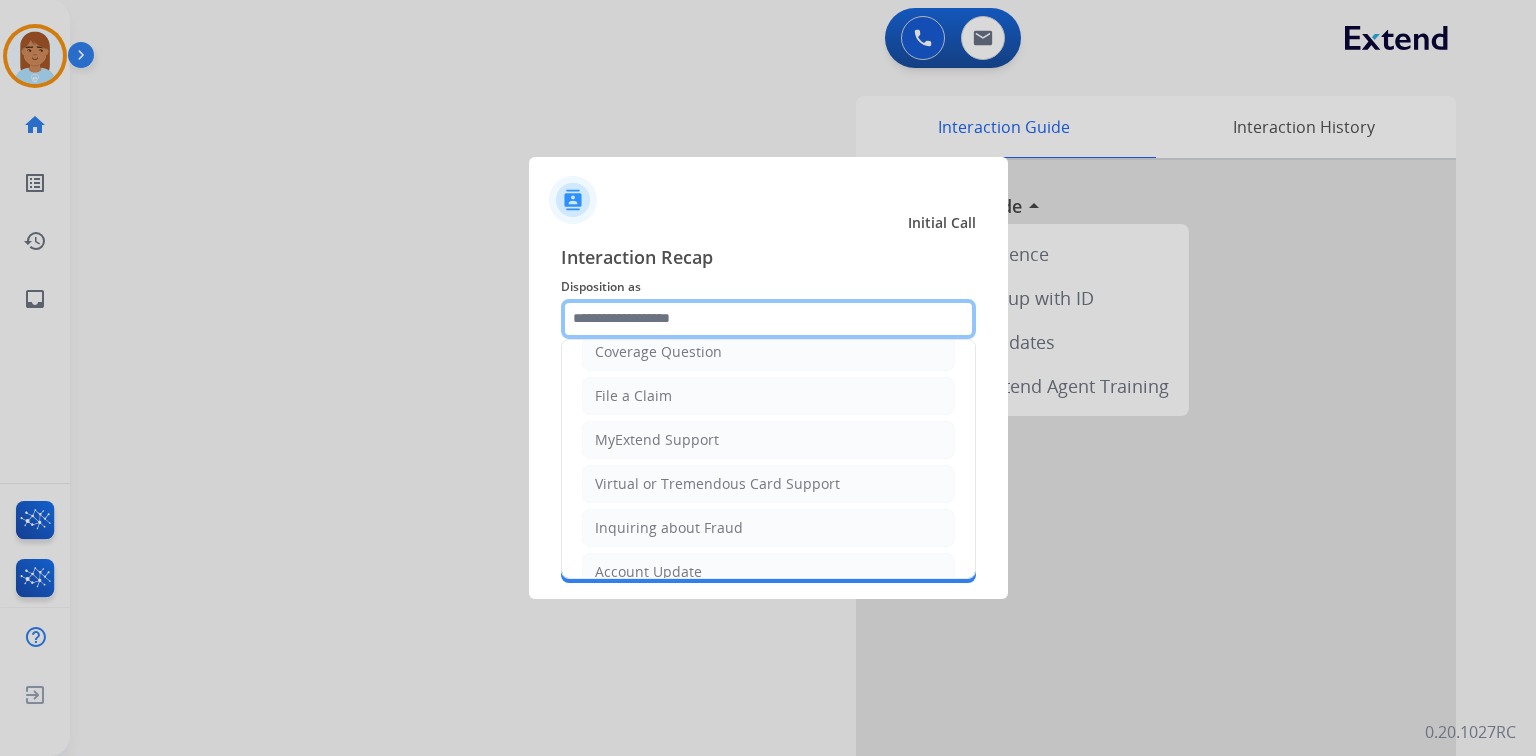 scroll, scrollTop: 394, scrollLeft: 0, axis: vertical 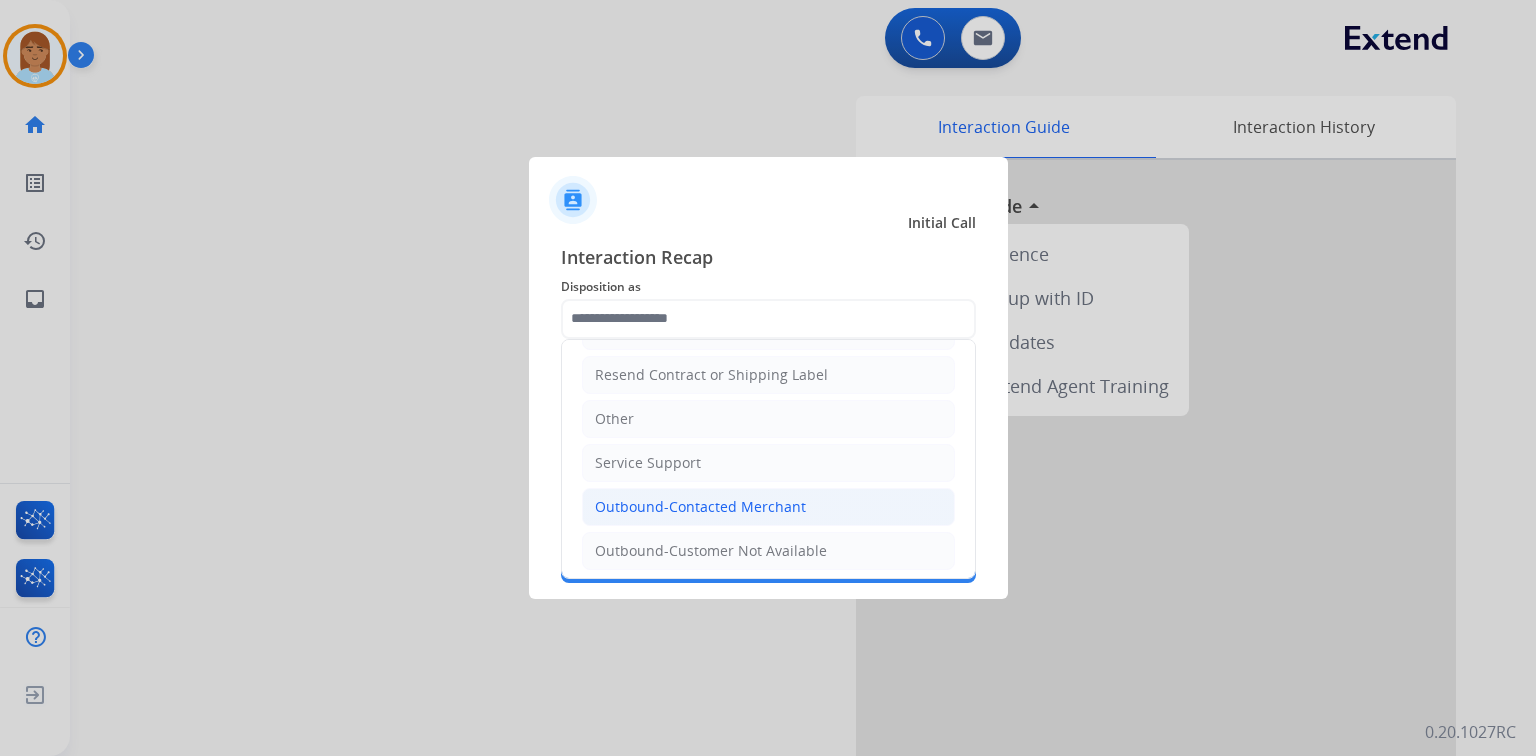 click on "Outbound-Contacted Merchant" 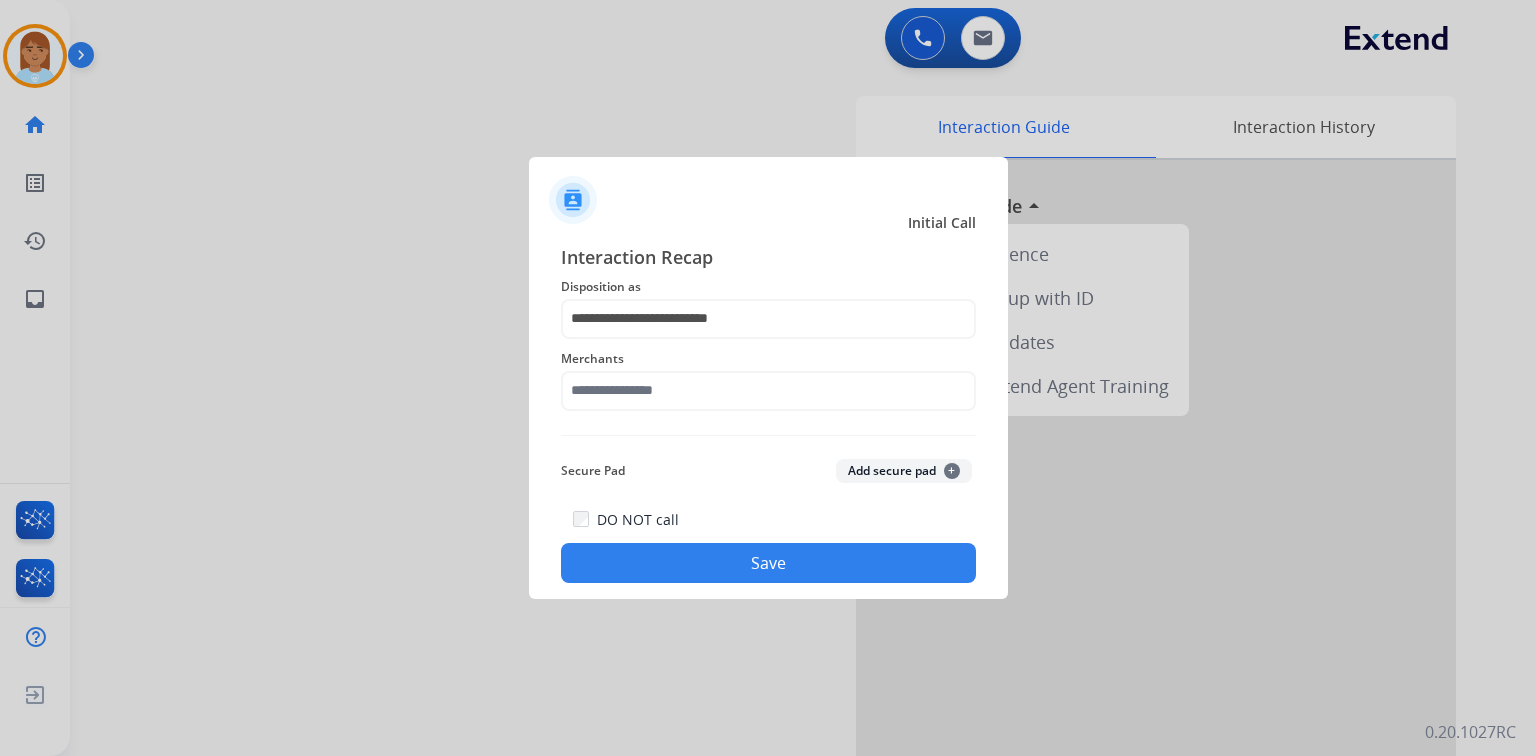 click on "**********" 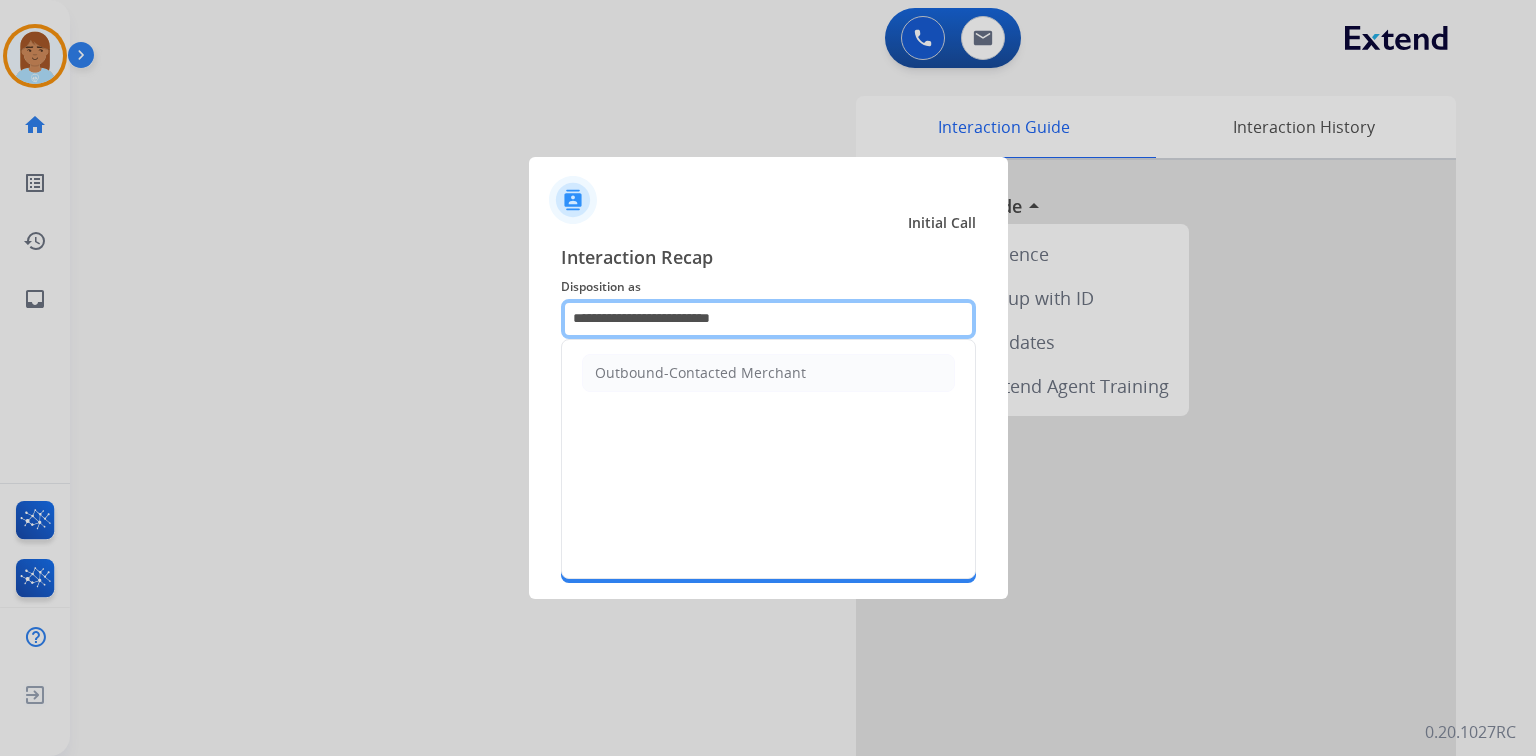 drag, startPoint x: 776, startPoint y: 315, endPoint x: -34, endPoint y: 319, distance: 810.0099 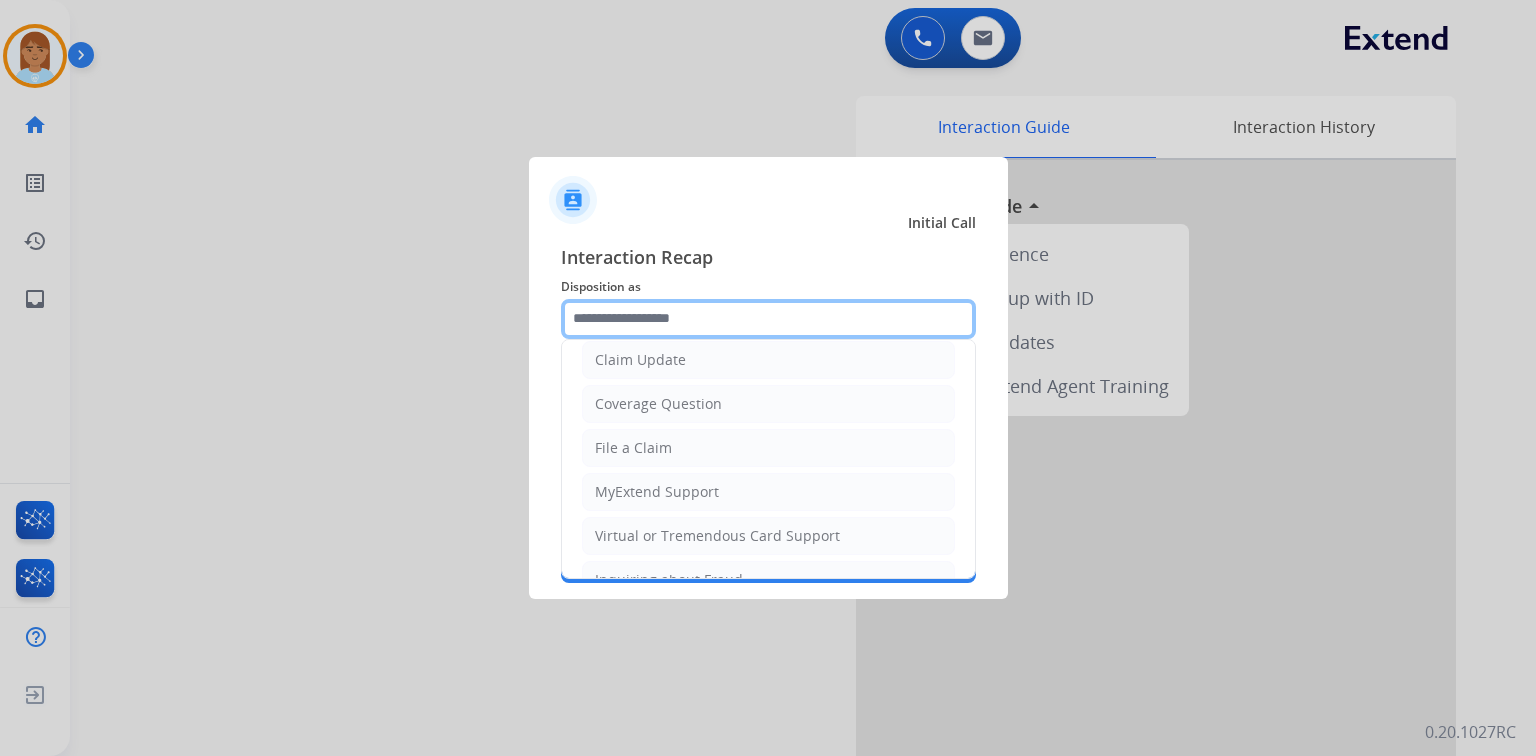 scroll, scrollTop: 394, scrollLeft: 0, axis: vertical 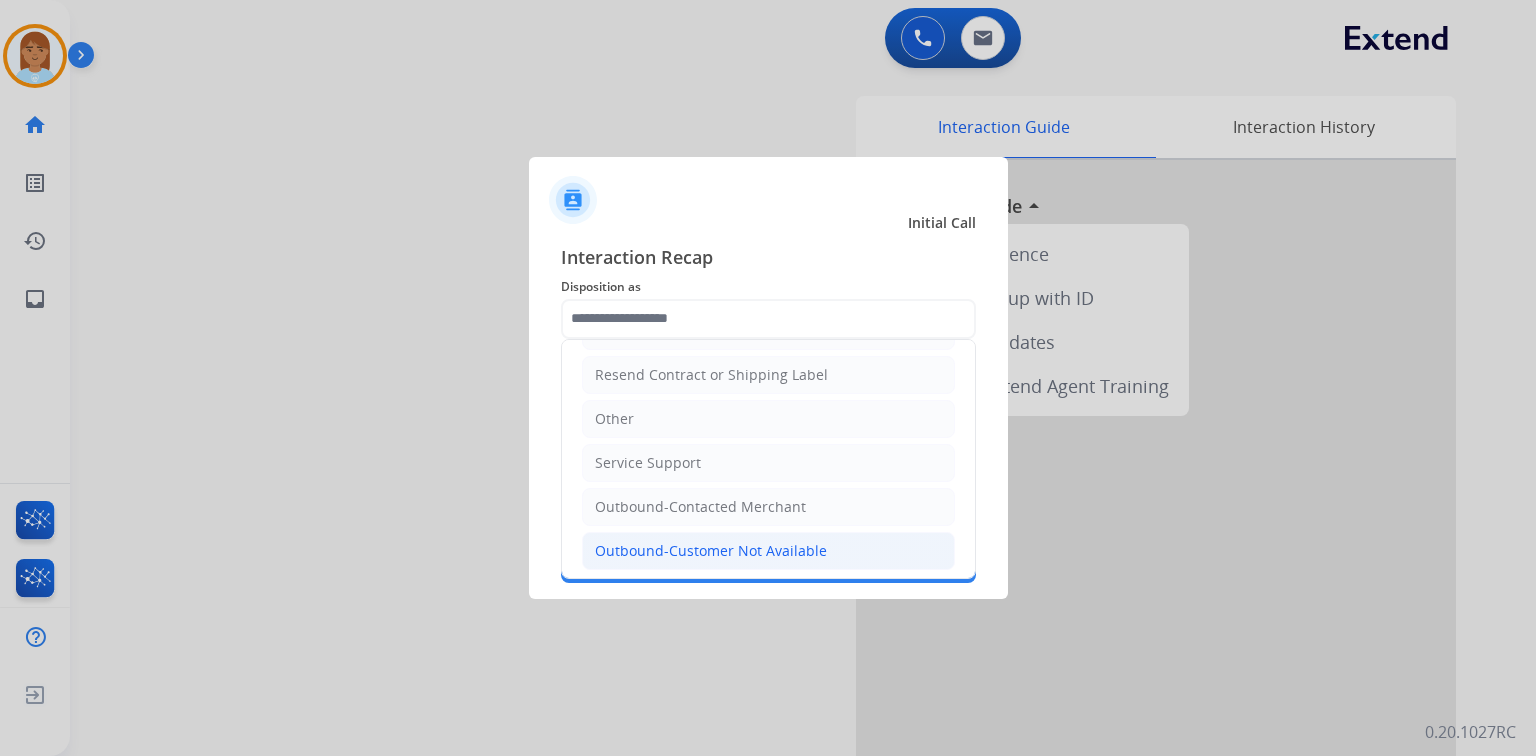 click on "Outbound-Customer Not Available" 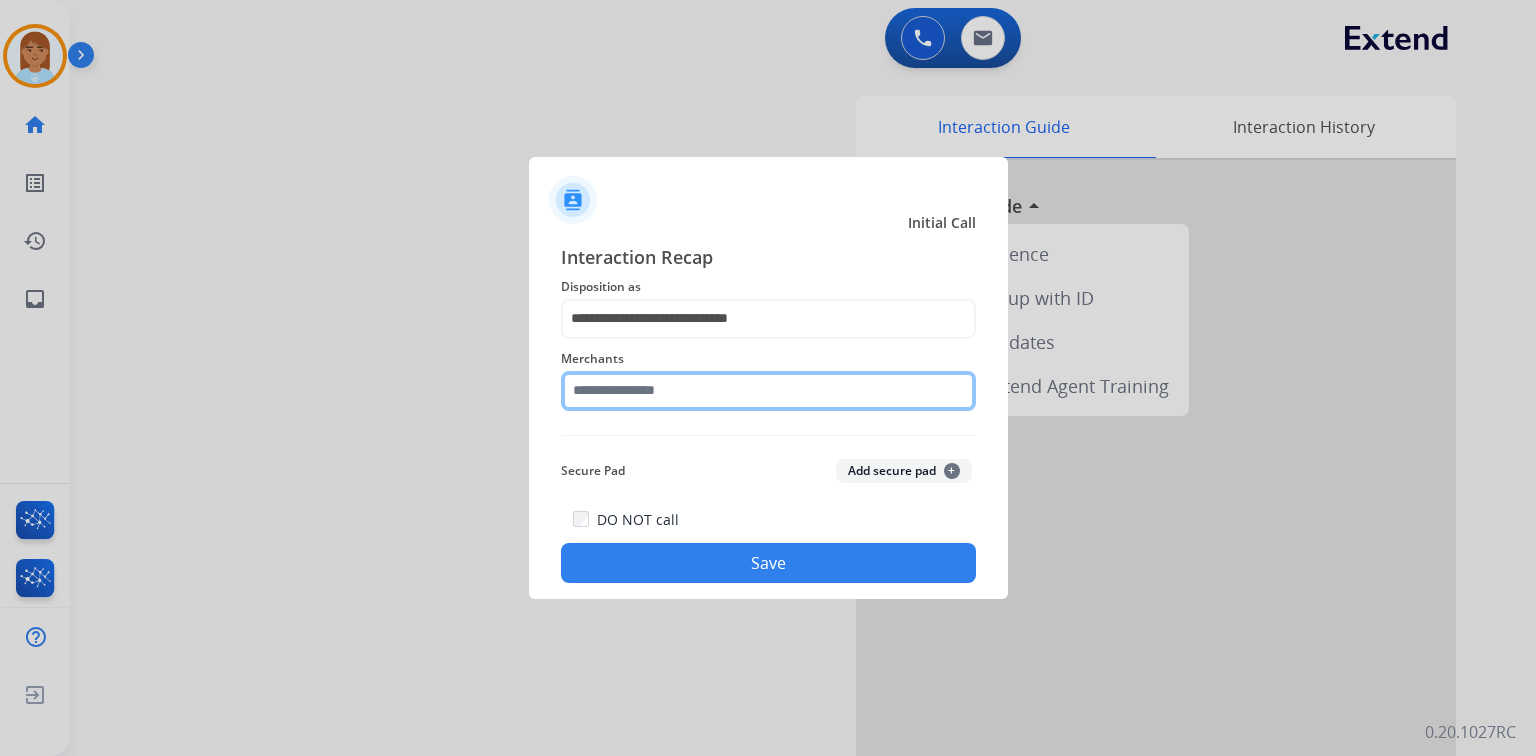 click 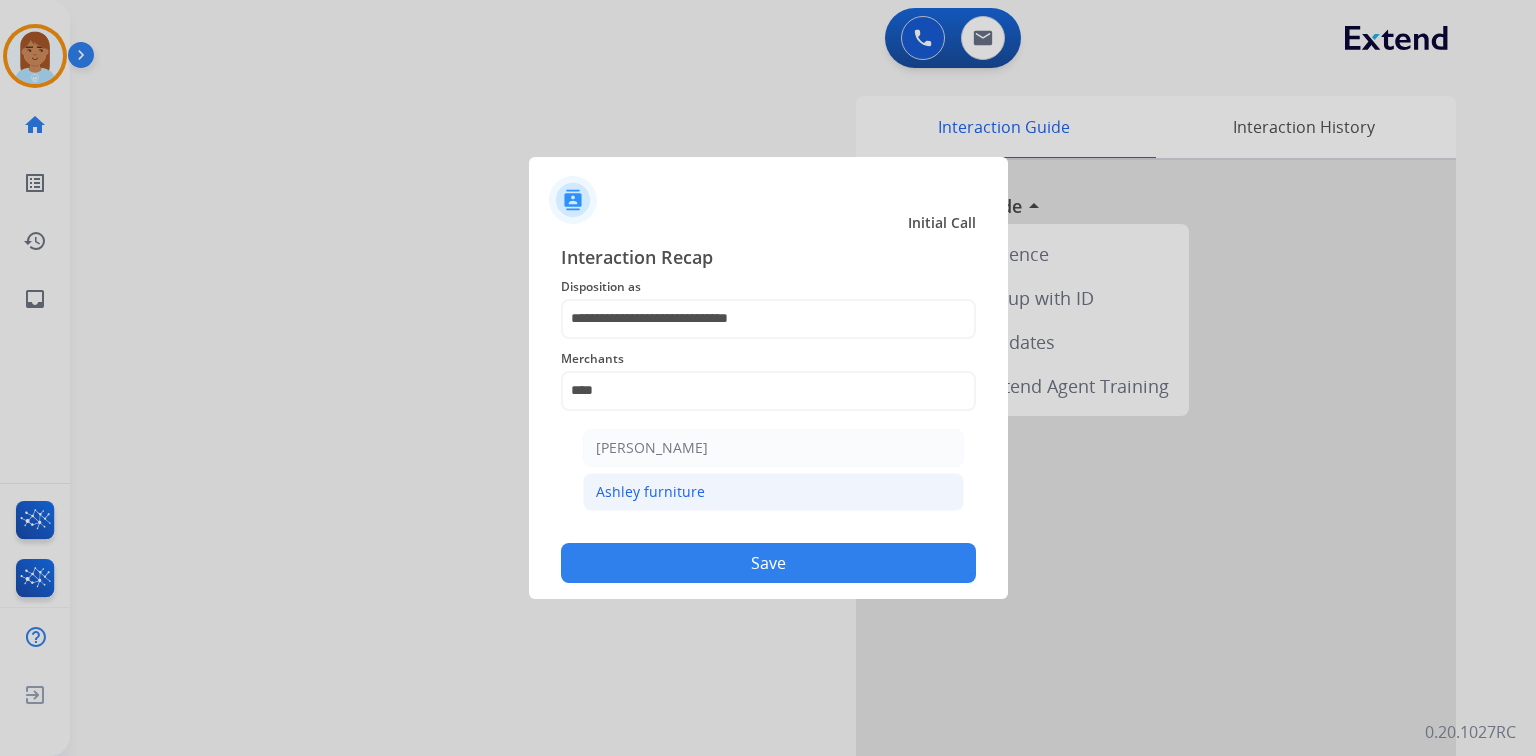 click on "Ashley furniture" 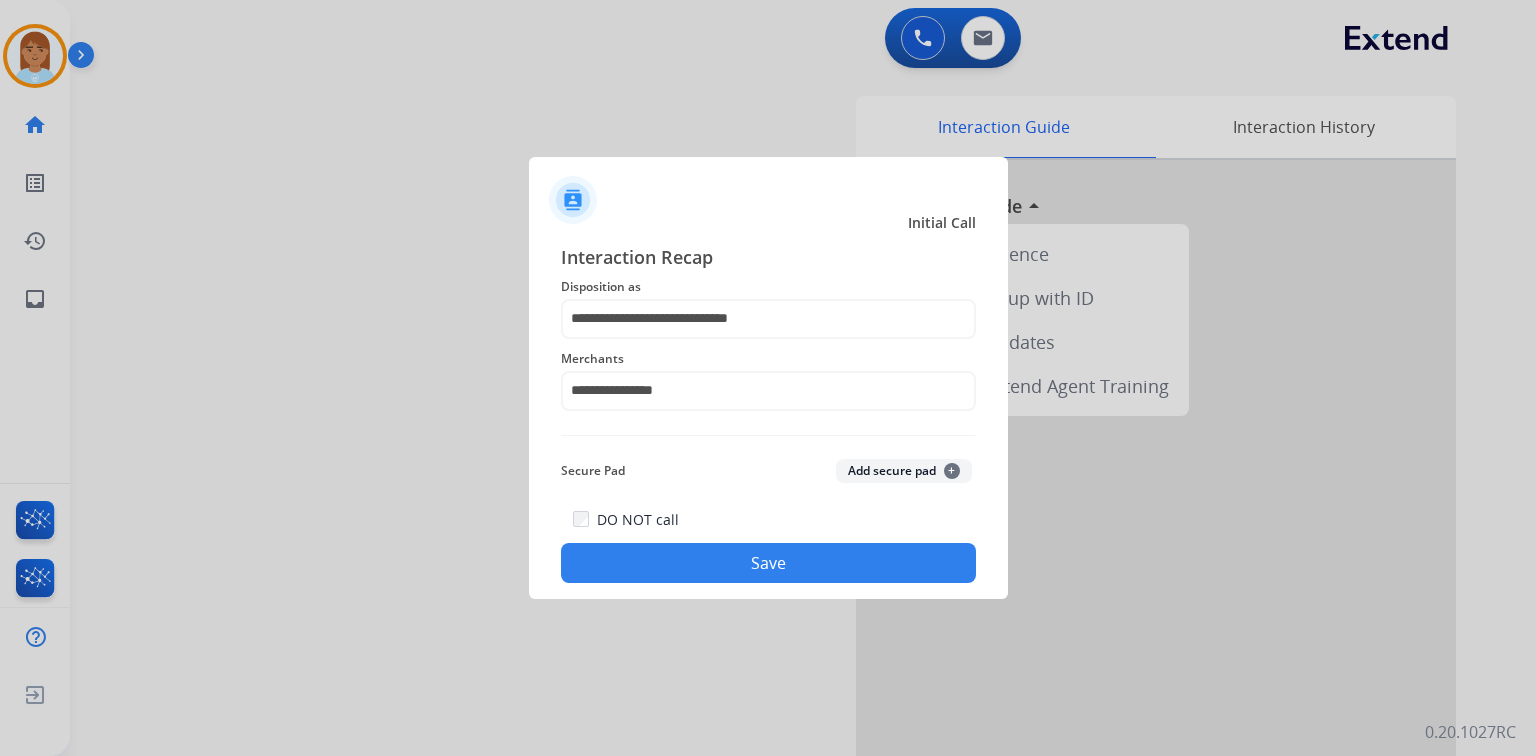 click on "Save" 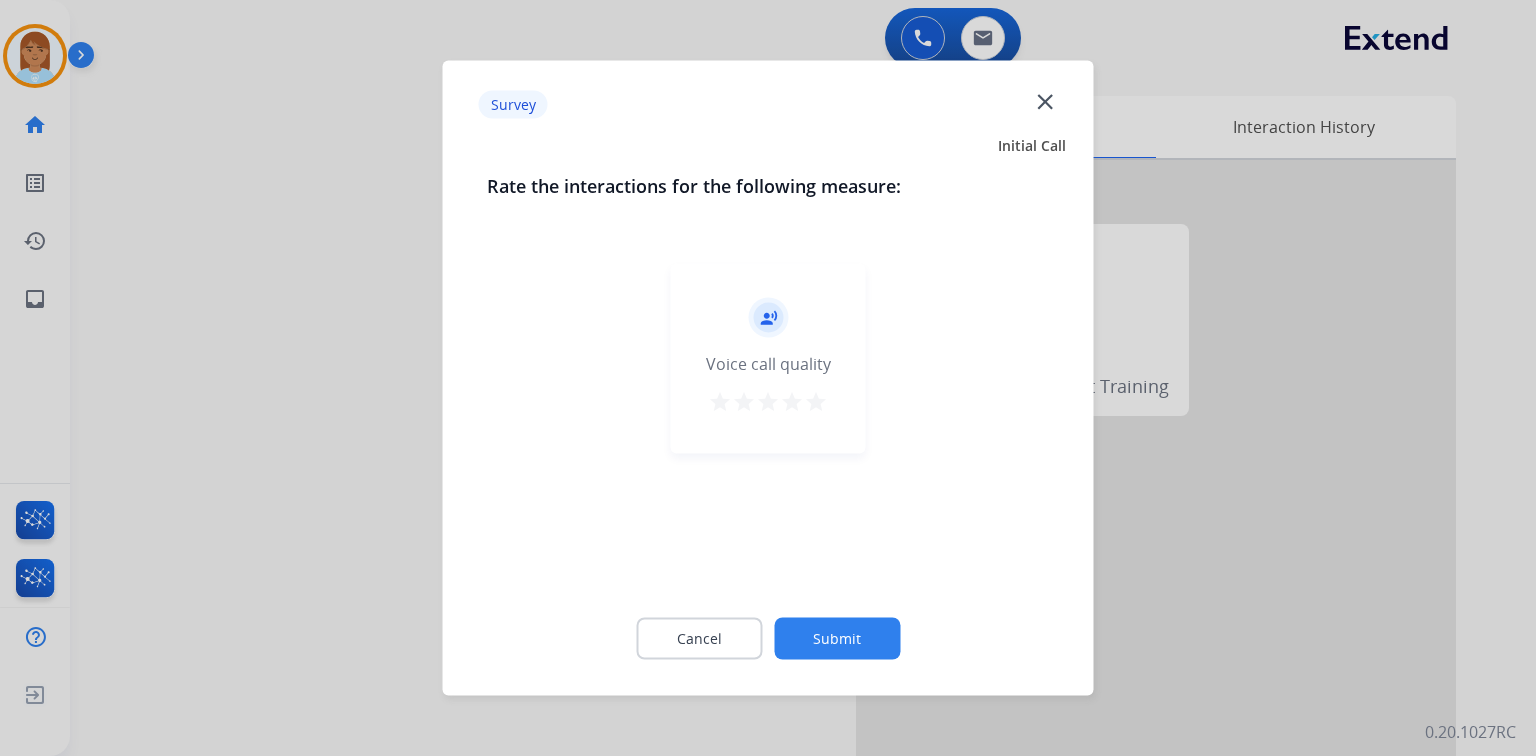 click on "star" at bounding box center (816, 405) 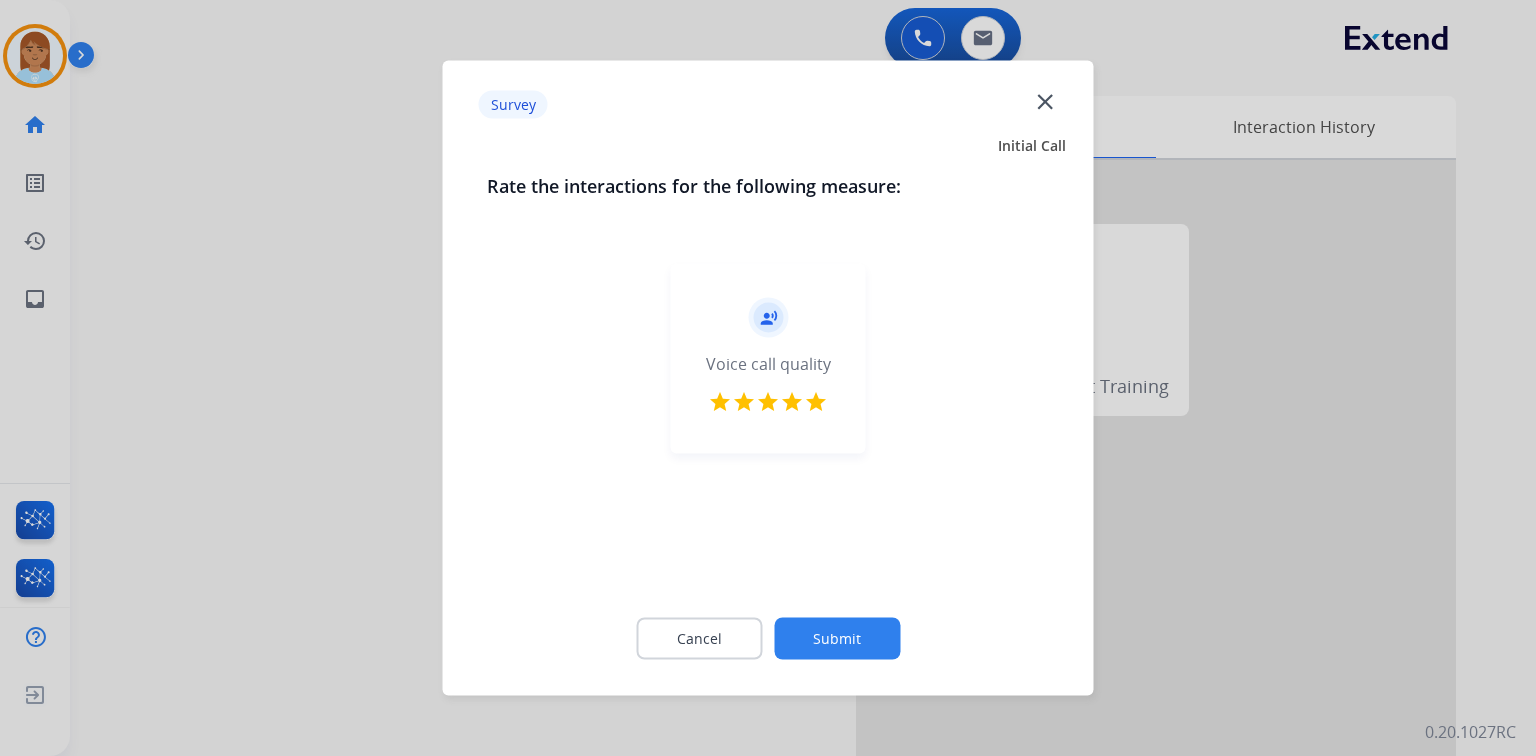 click on "Cancel Submit" 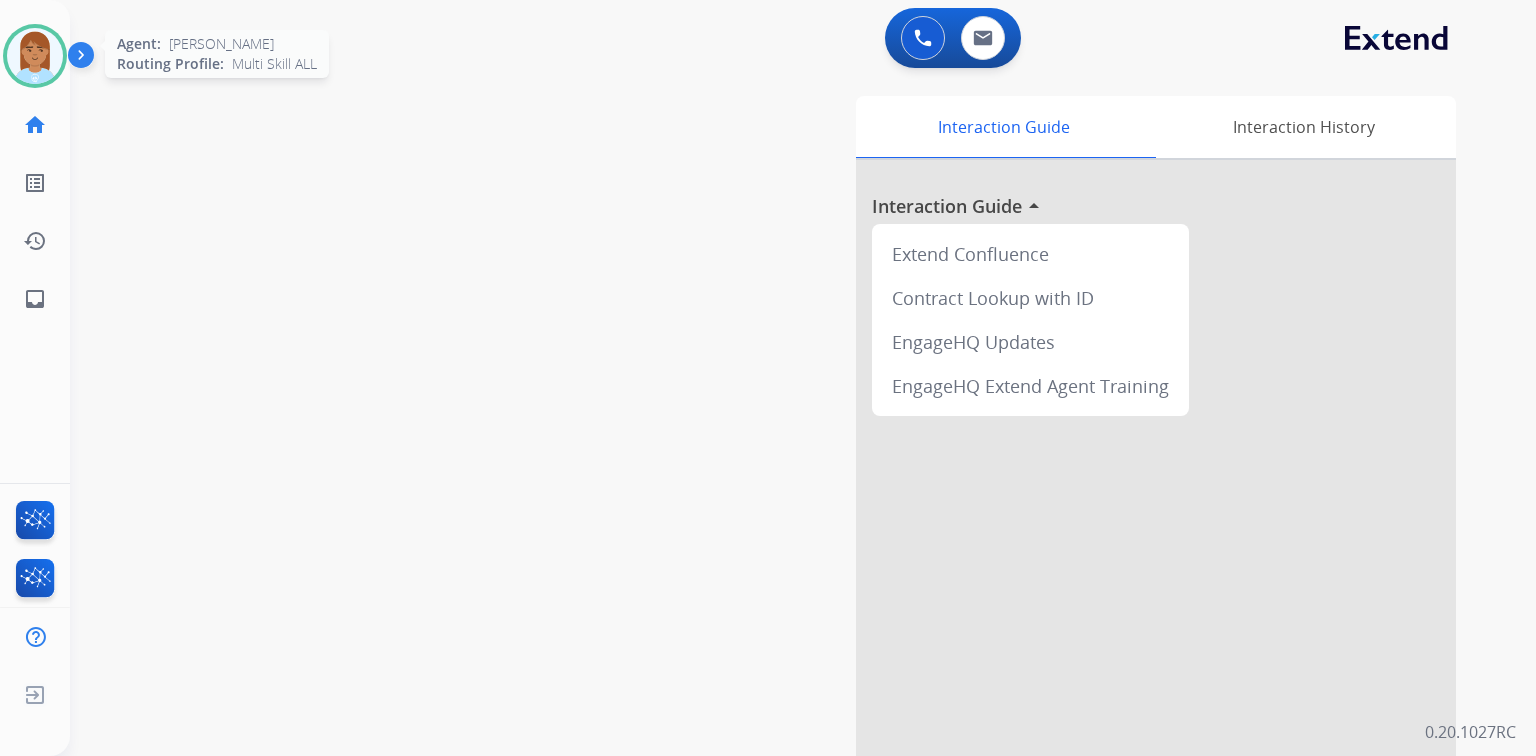 click at bounding box center [35, 56] 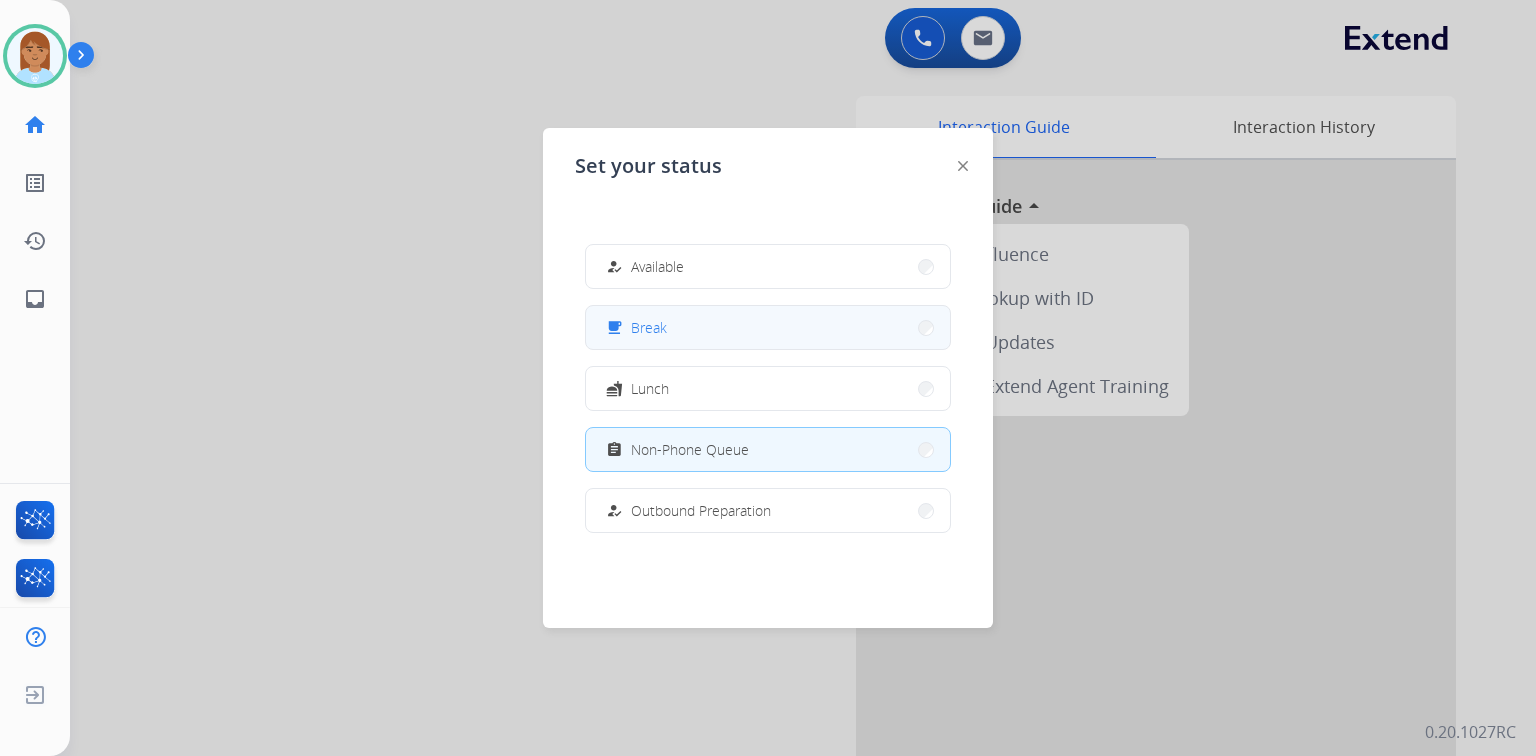 click on "free_breakfast Break" at bounding box center [768, 327] 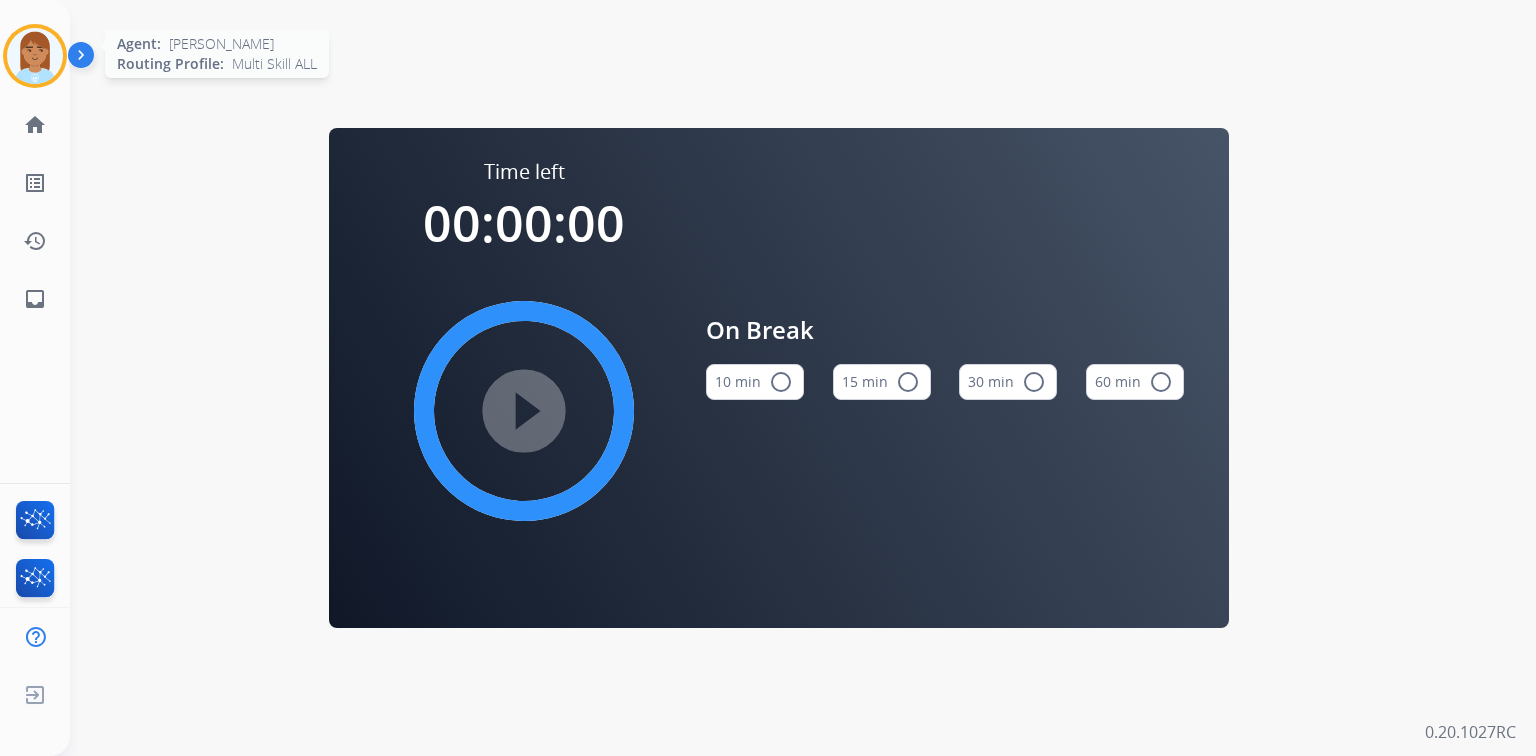 click at bounding box center (35, 56) 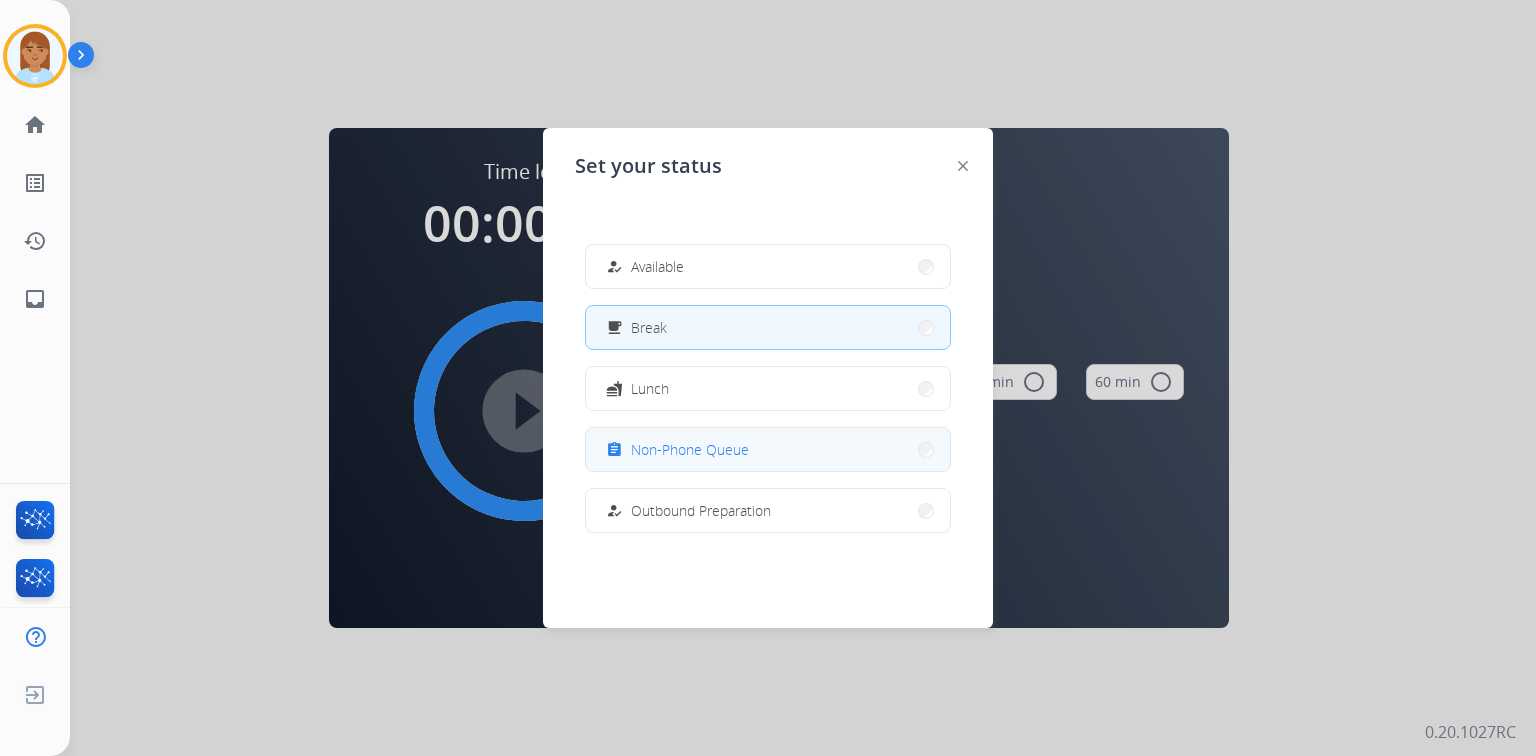 click on "Non-Phone Queue" at bounding box center [690, 449] 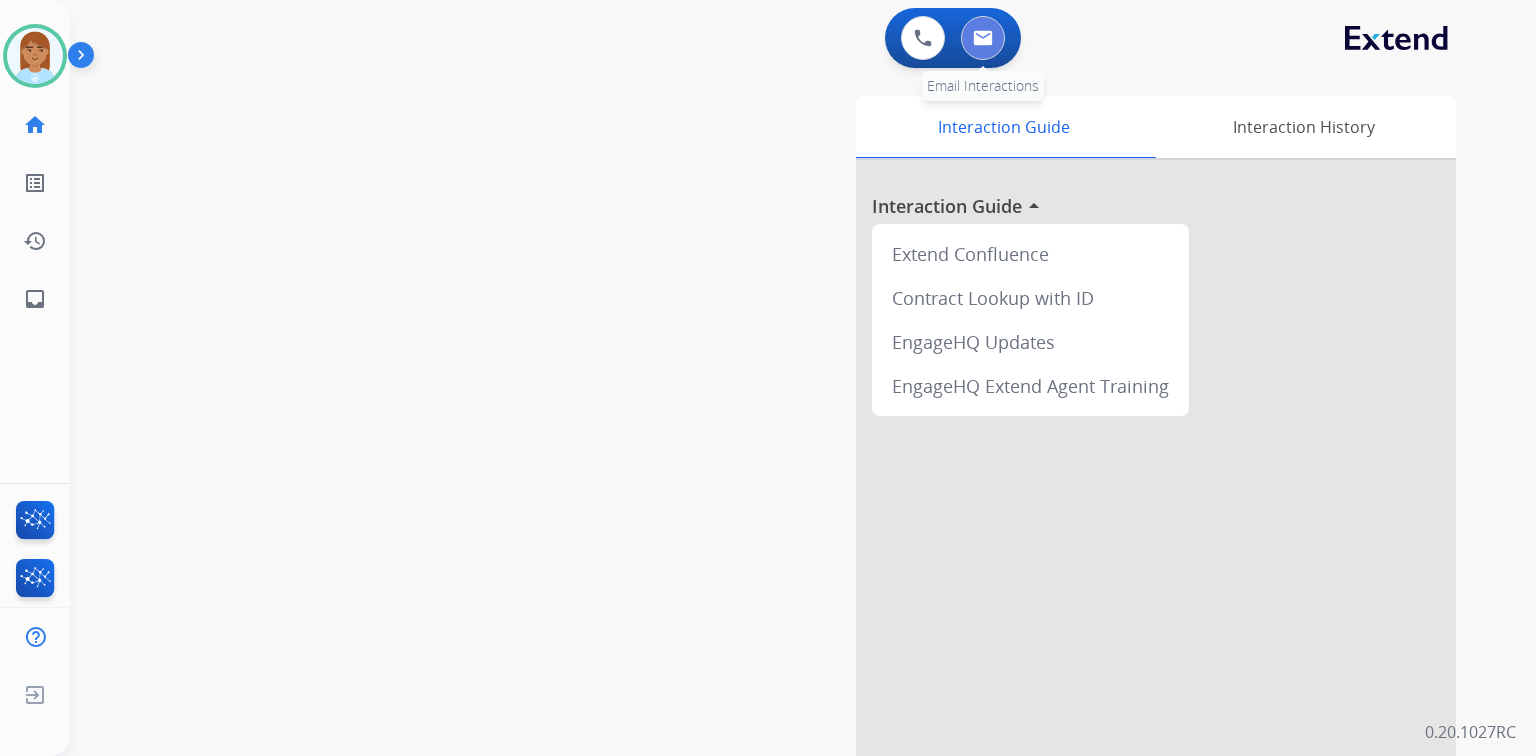 click at bounding box center [983, 38] 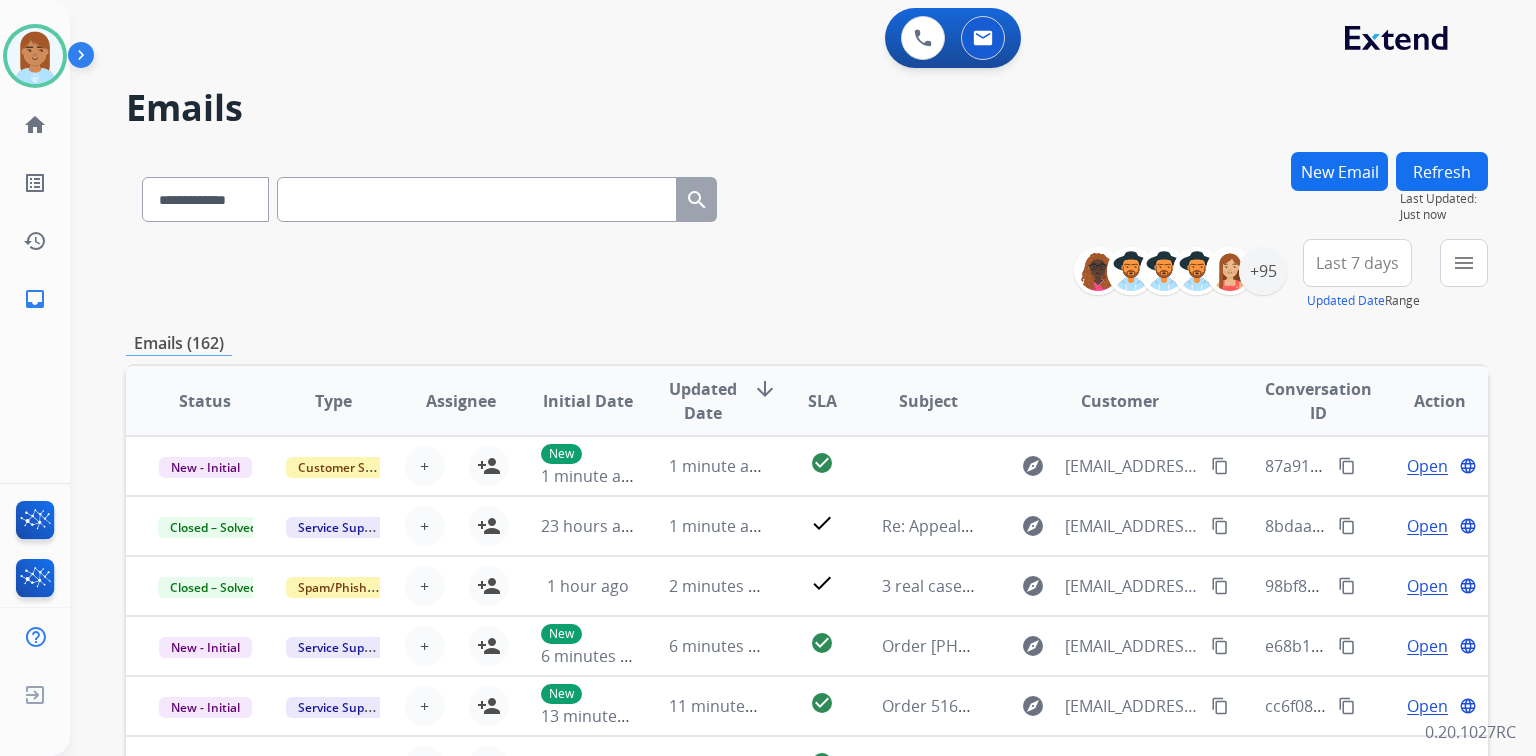 click on "New Email" at bounding box center [1339, 171] 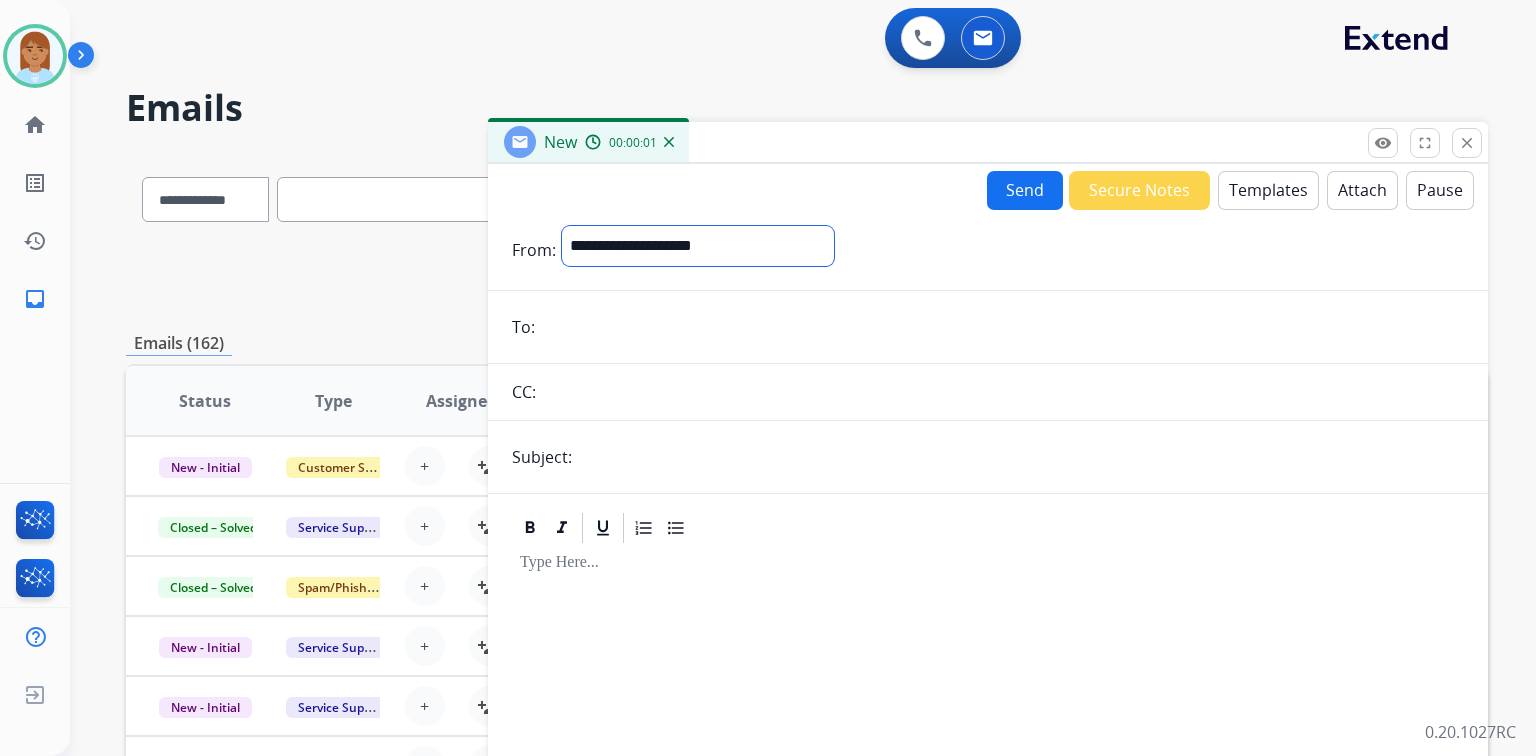 click on "**********" at bounding box center [698, 246] 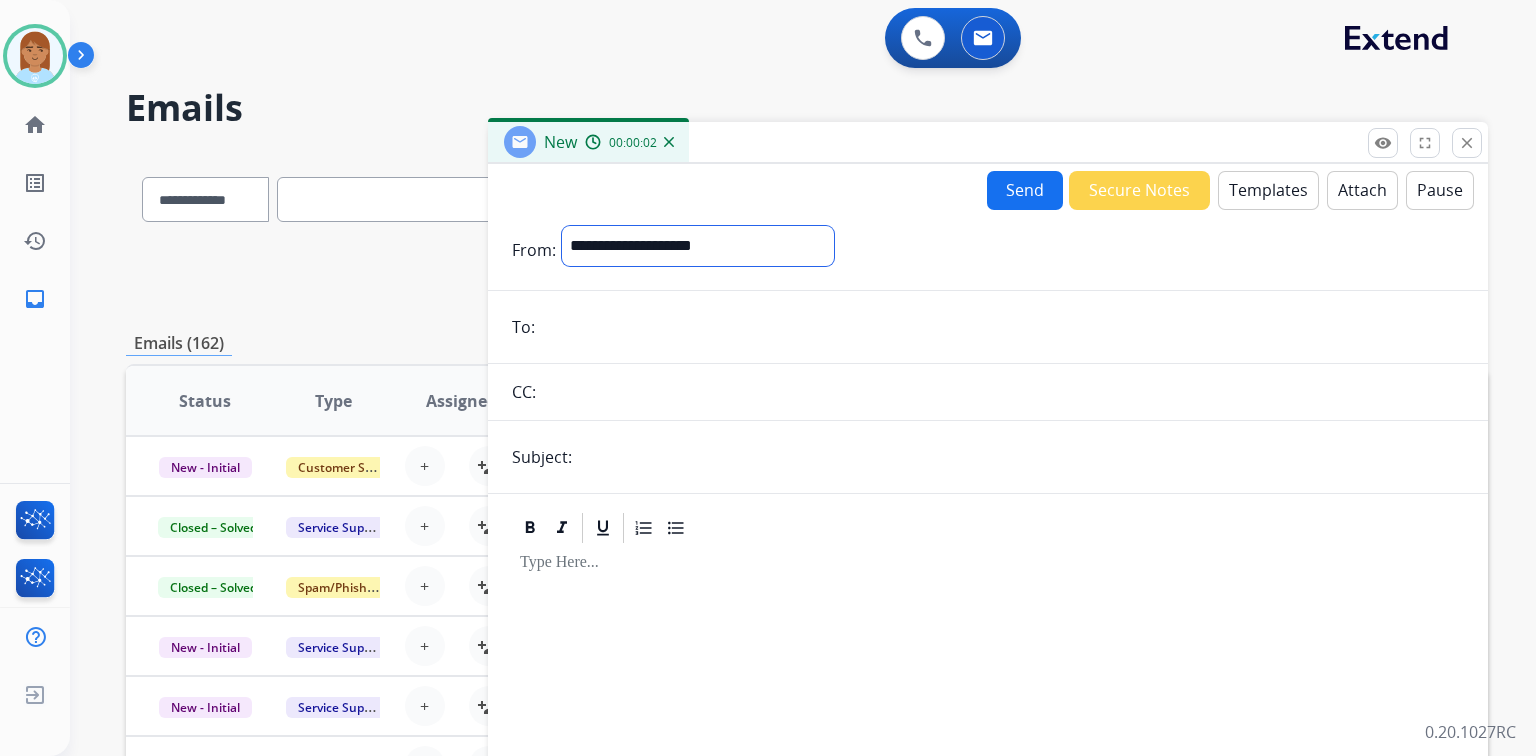 select on "**********" 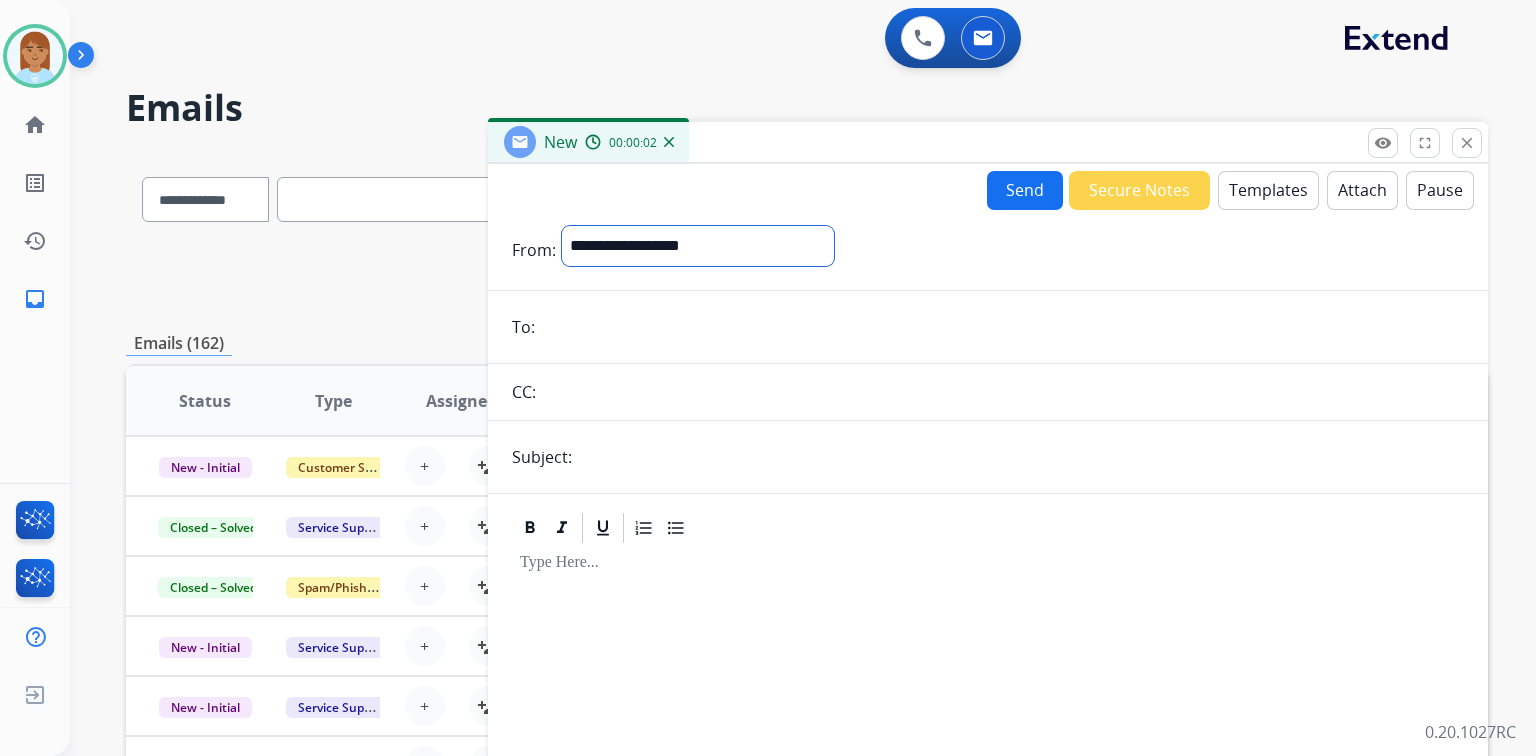 click on "**********" at bounding box center (698, 246) 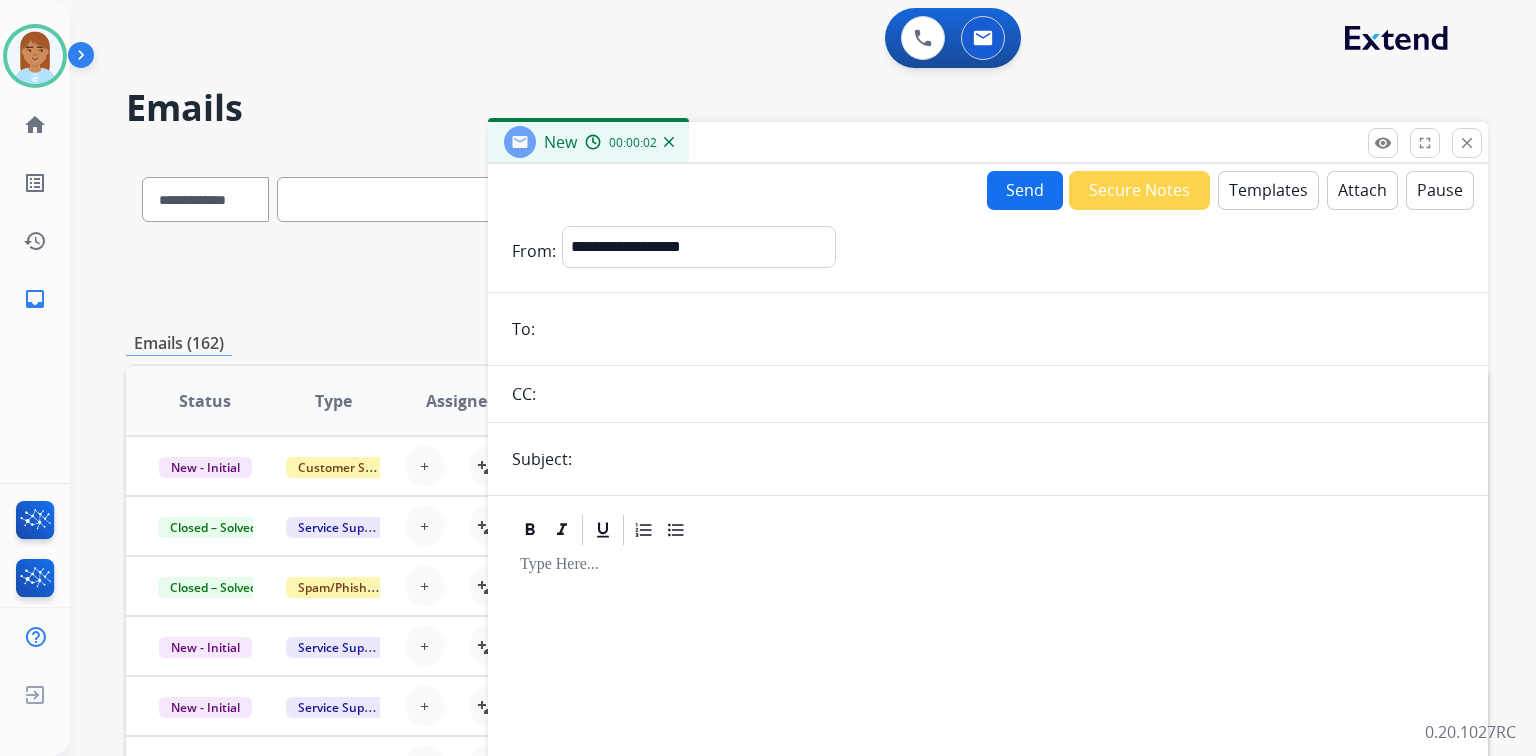 click on "**********" at bounding box center (988, 556) 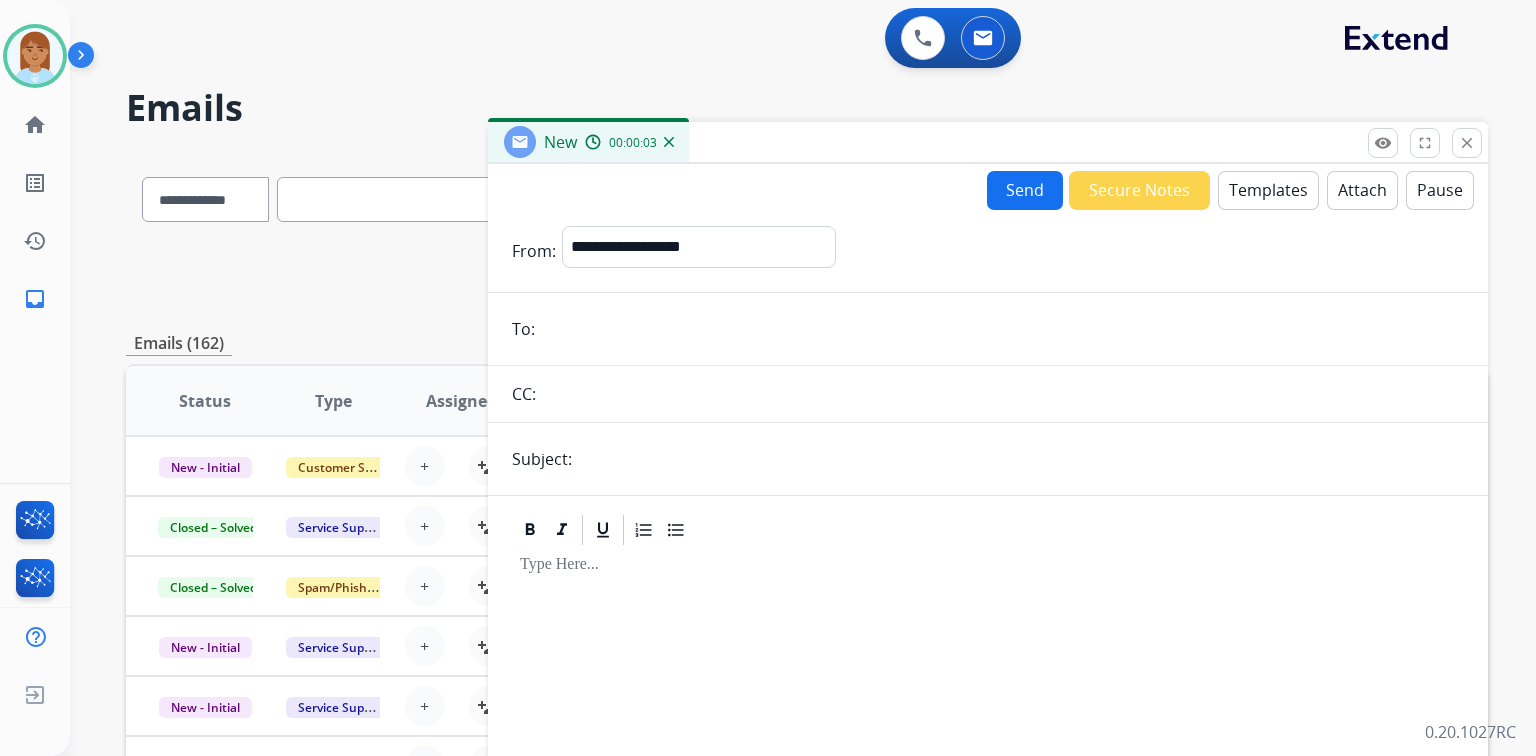 click at bounding box center [1002, 329] 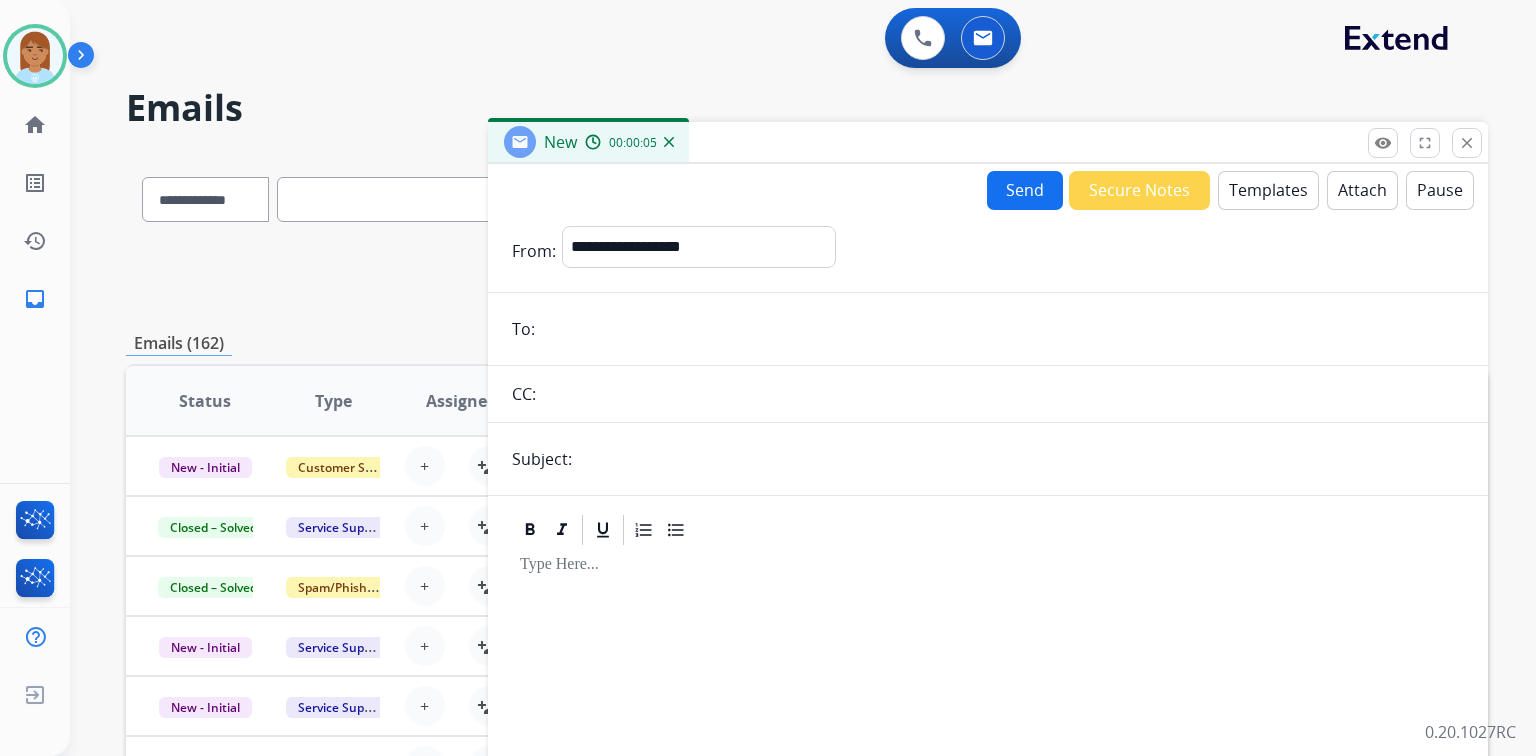 paste on "**********" 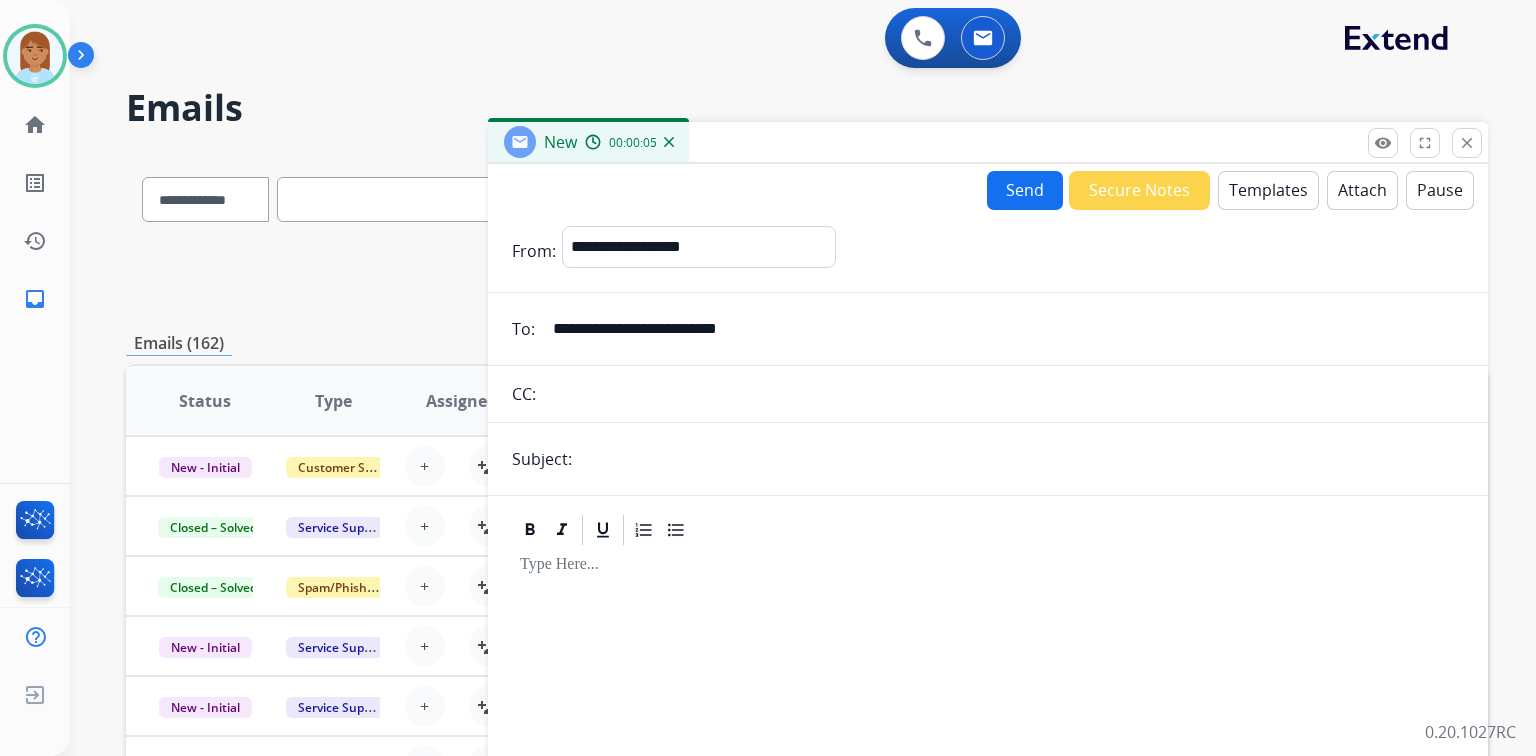 type on "**********" 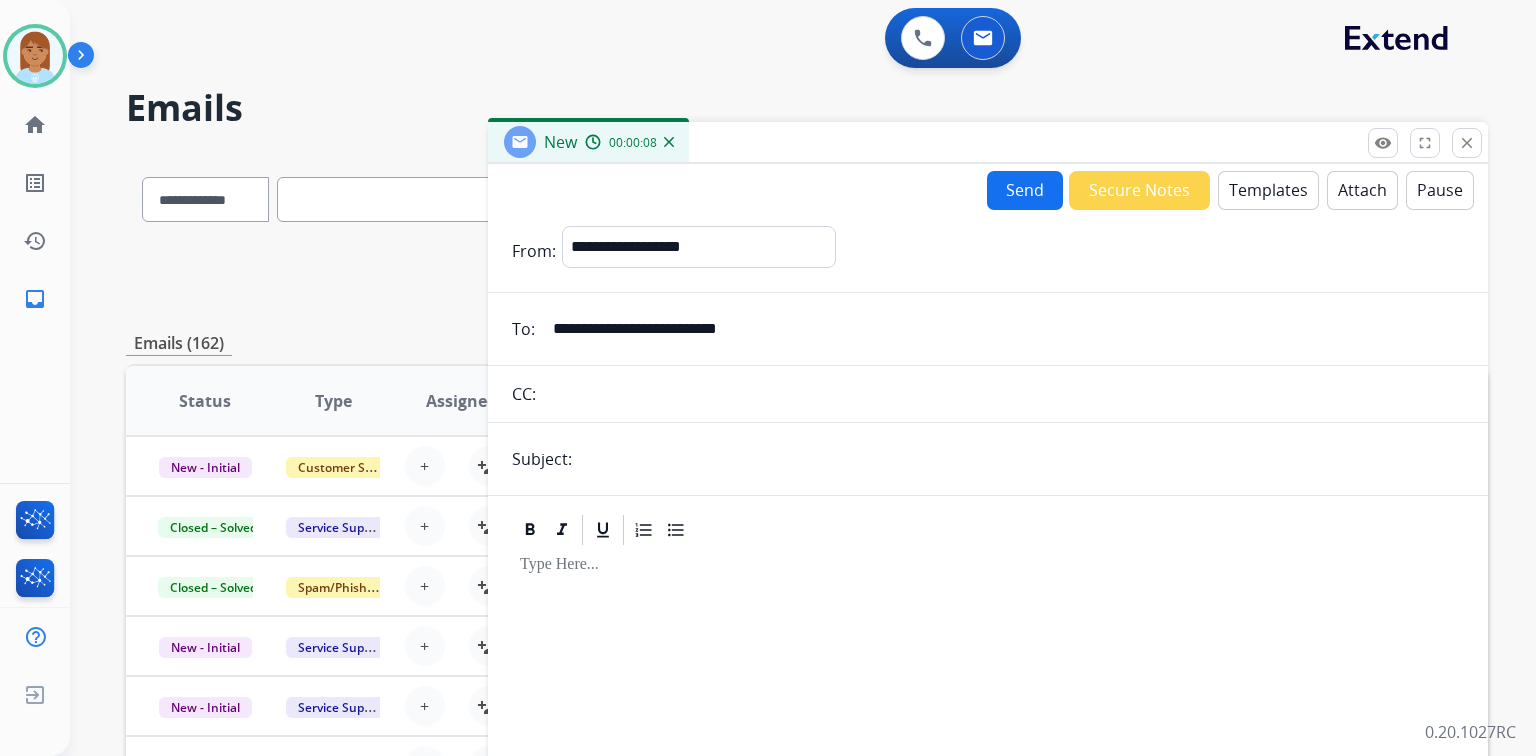 click at bounding box center [1021, 459] 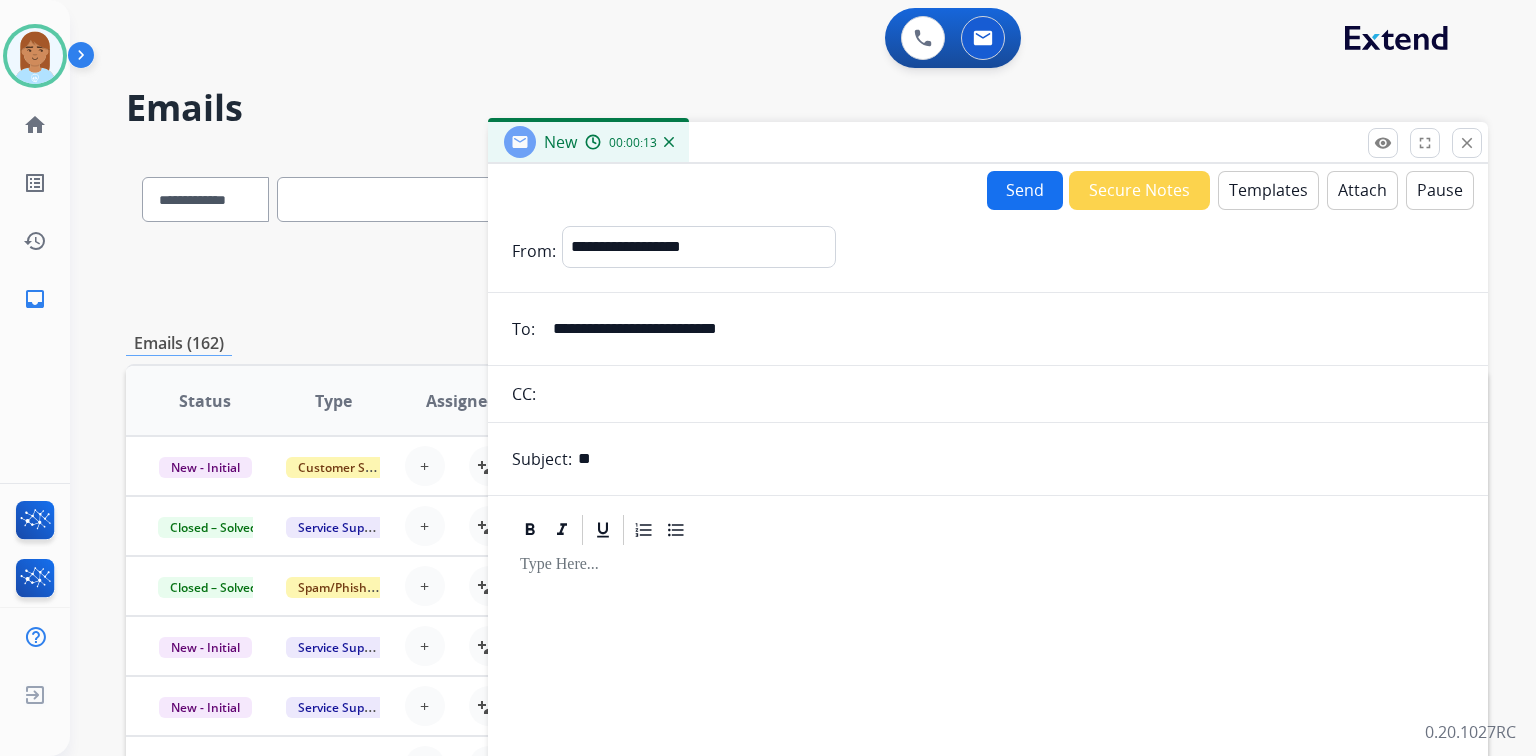 type on "*" 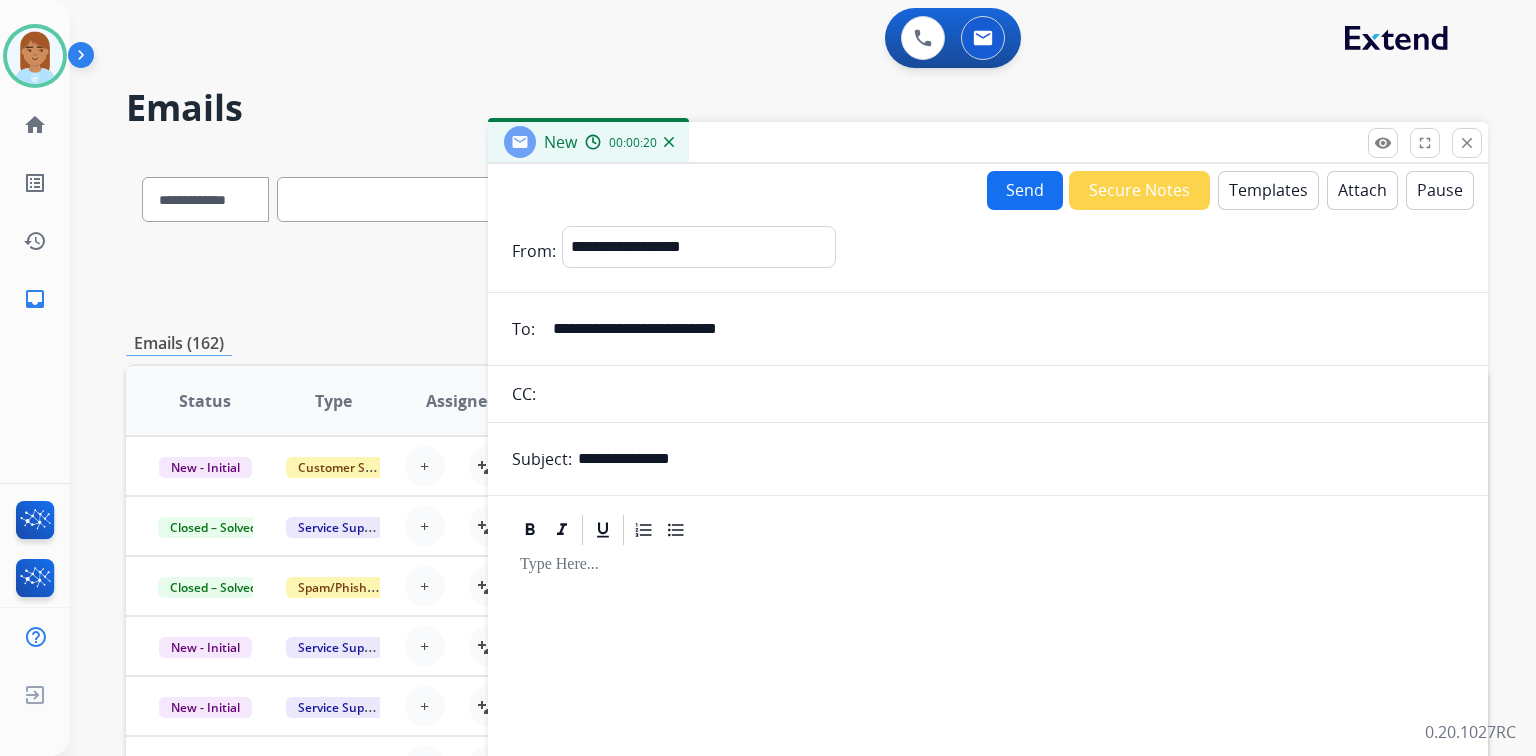 type on "**********" 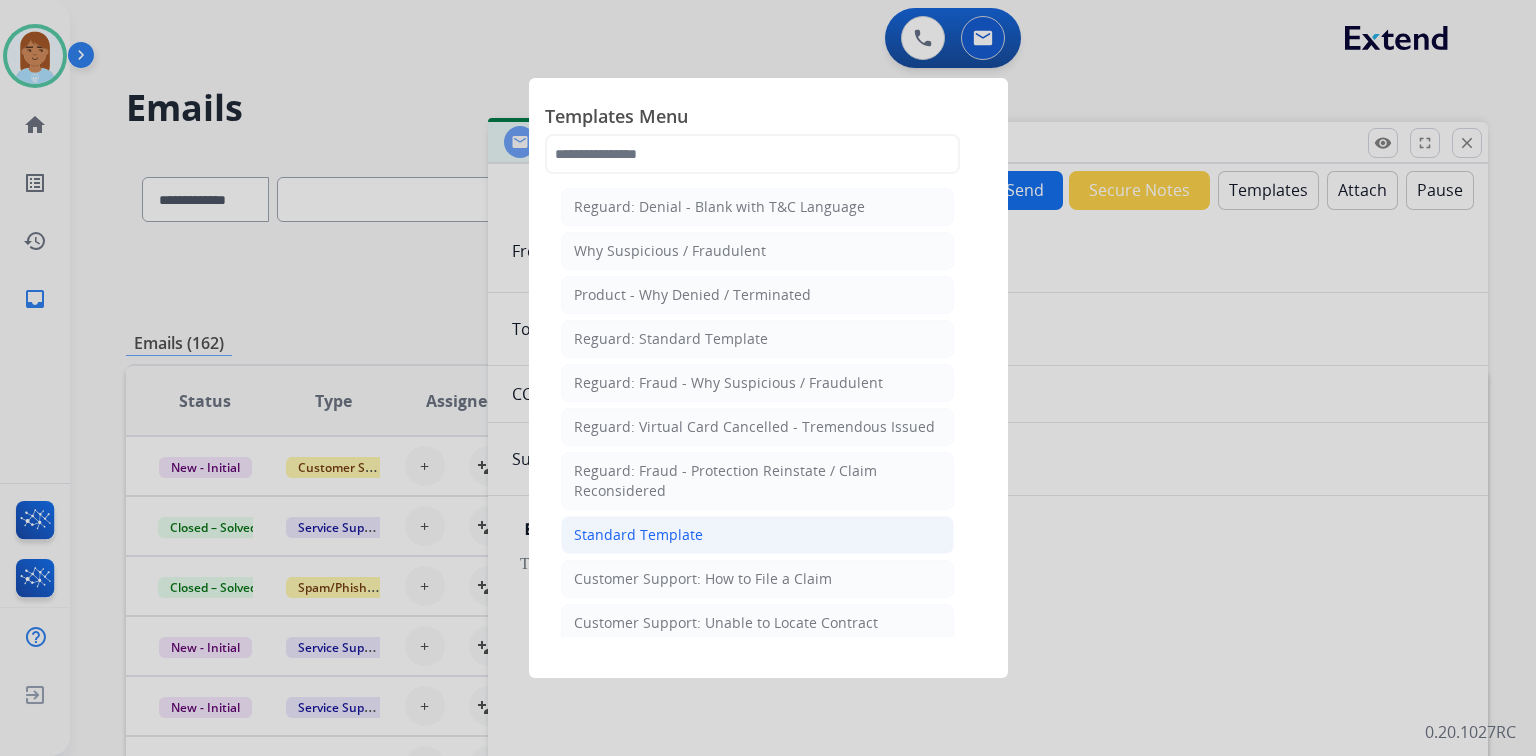 click on "Standard Template" 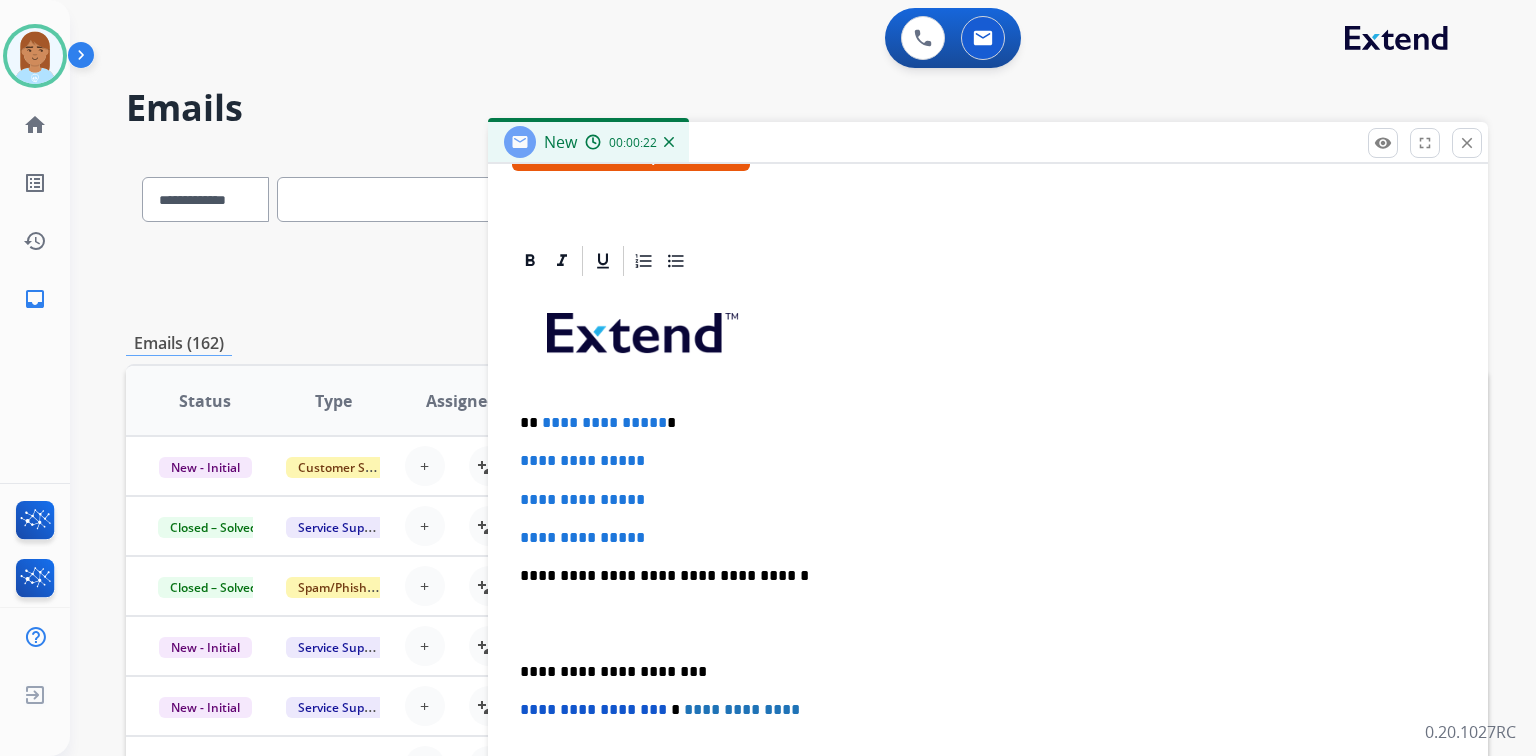 scroll, scrollTop: 460, scrollLeft: 0, axis: vertical 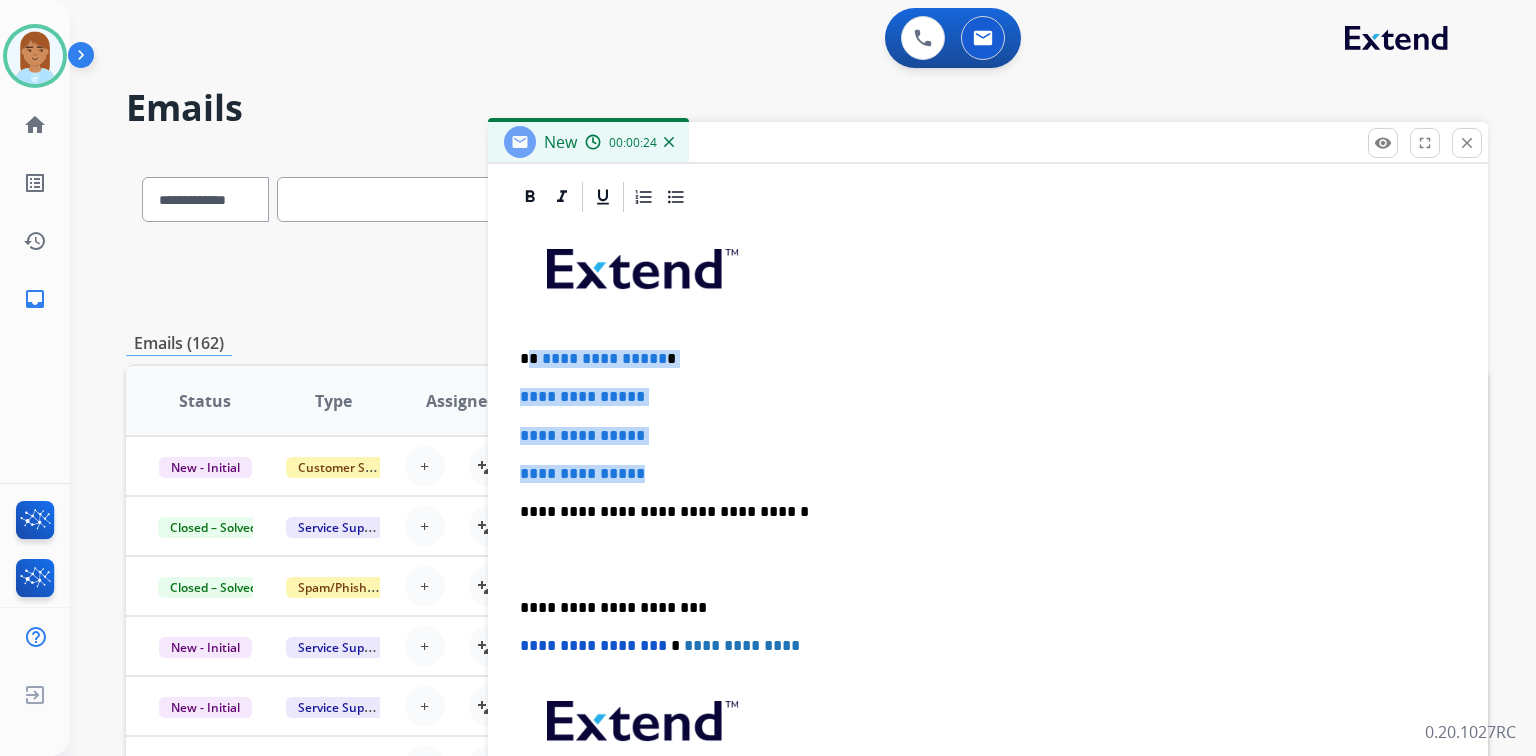 drag, startPoint x: 532, startPoint y: 356, endPoint x: 692, endPoint y: 473, distance: 198.21452 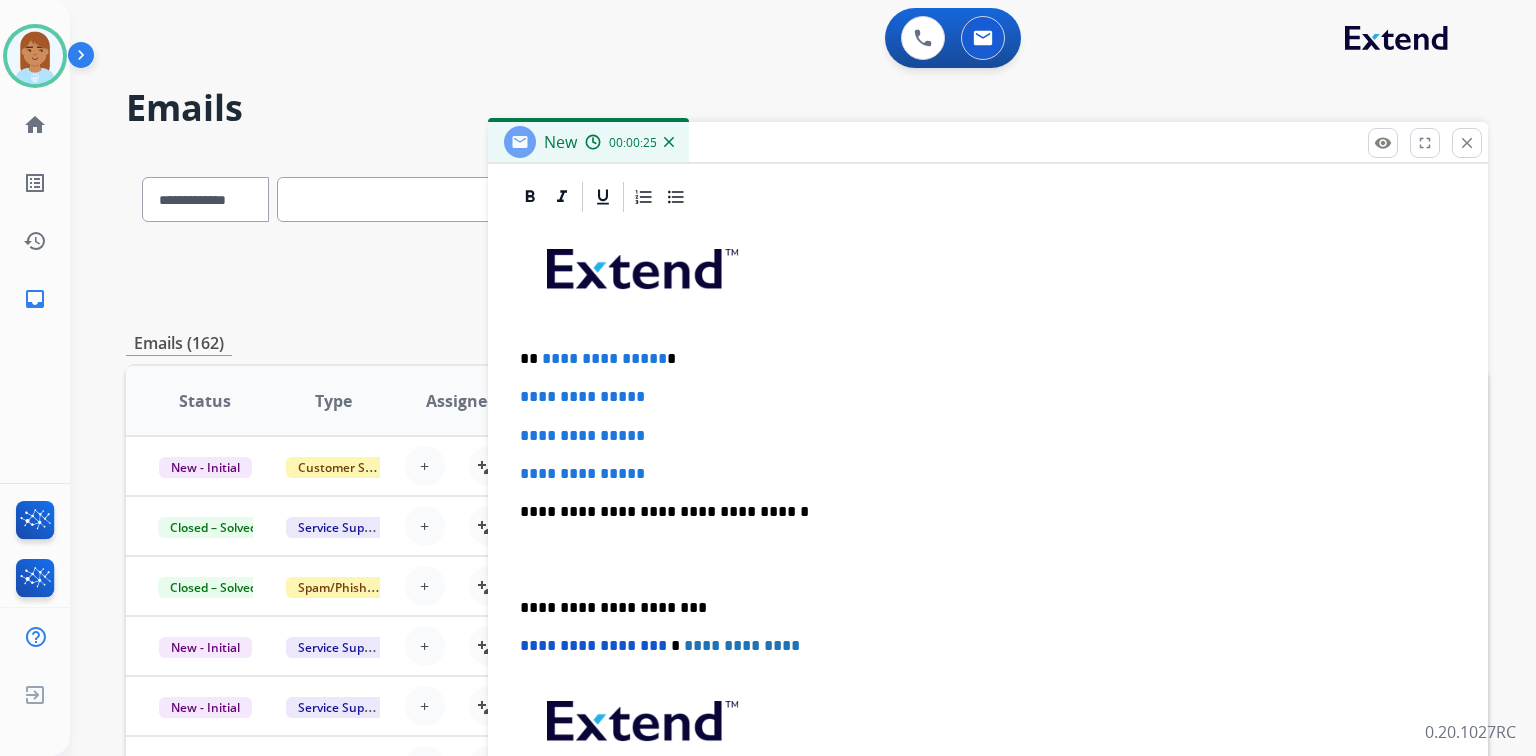 type 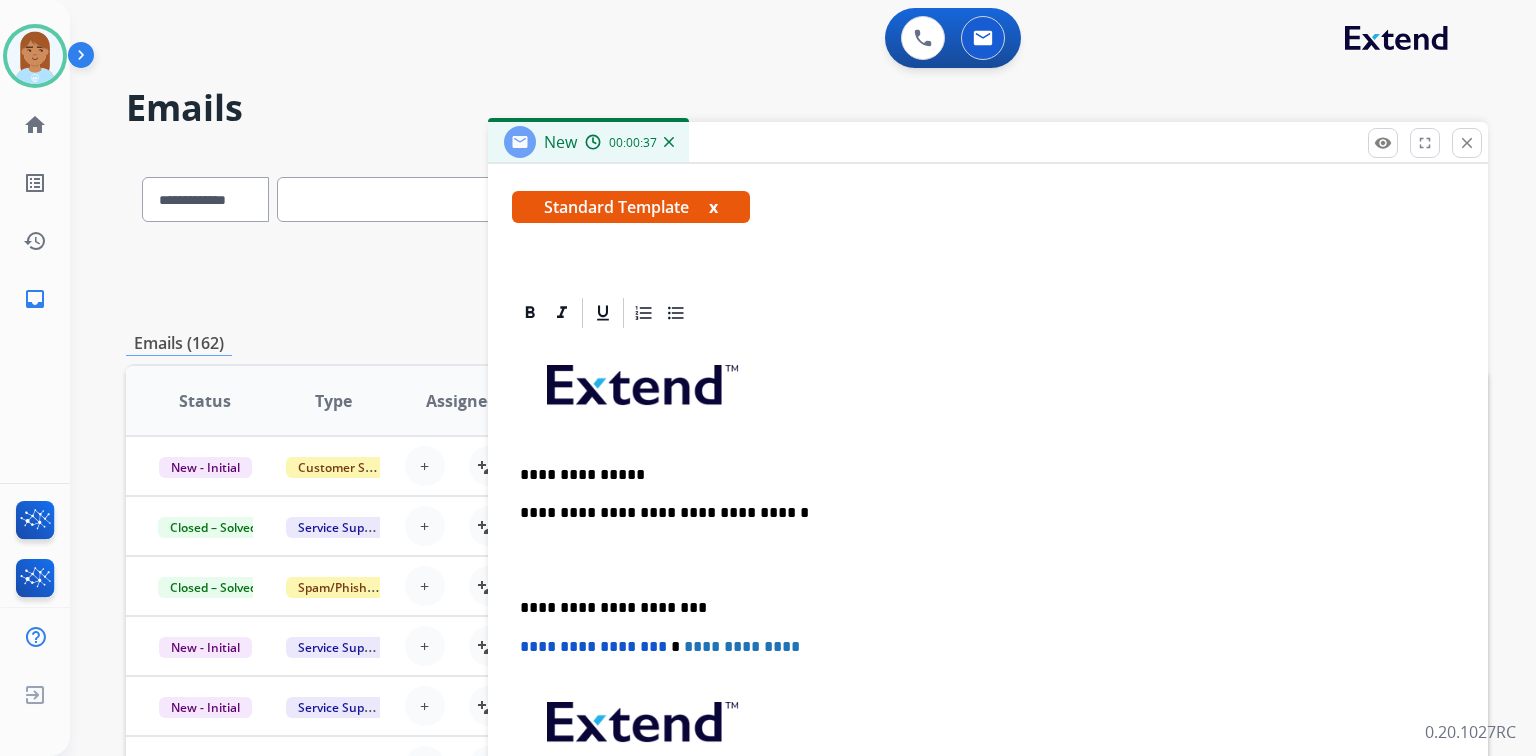scroll, scrollTop: 383, scrollLeft: 0, axis: vertical 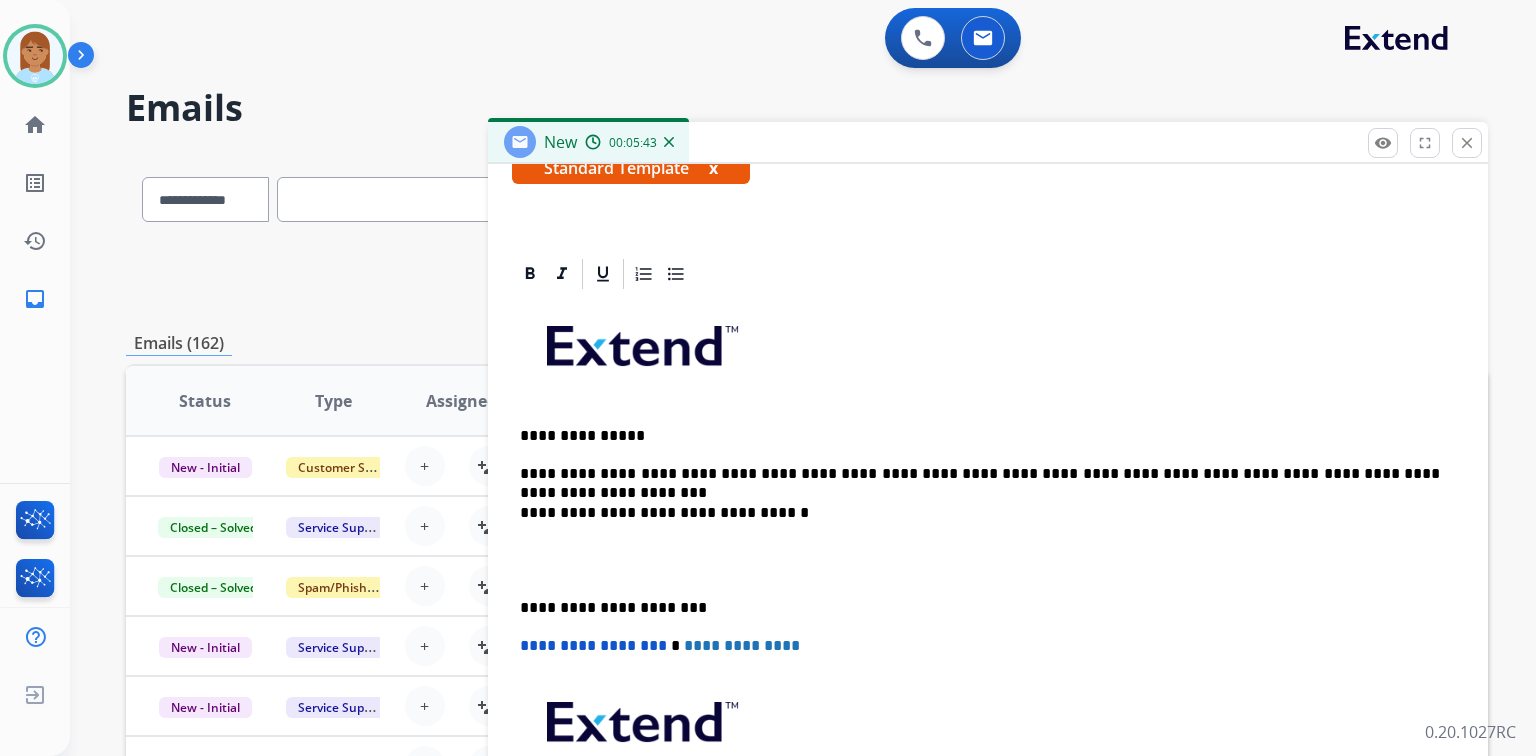 click on "**********" at bounding box center [988, 597] 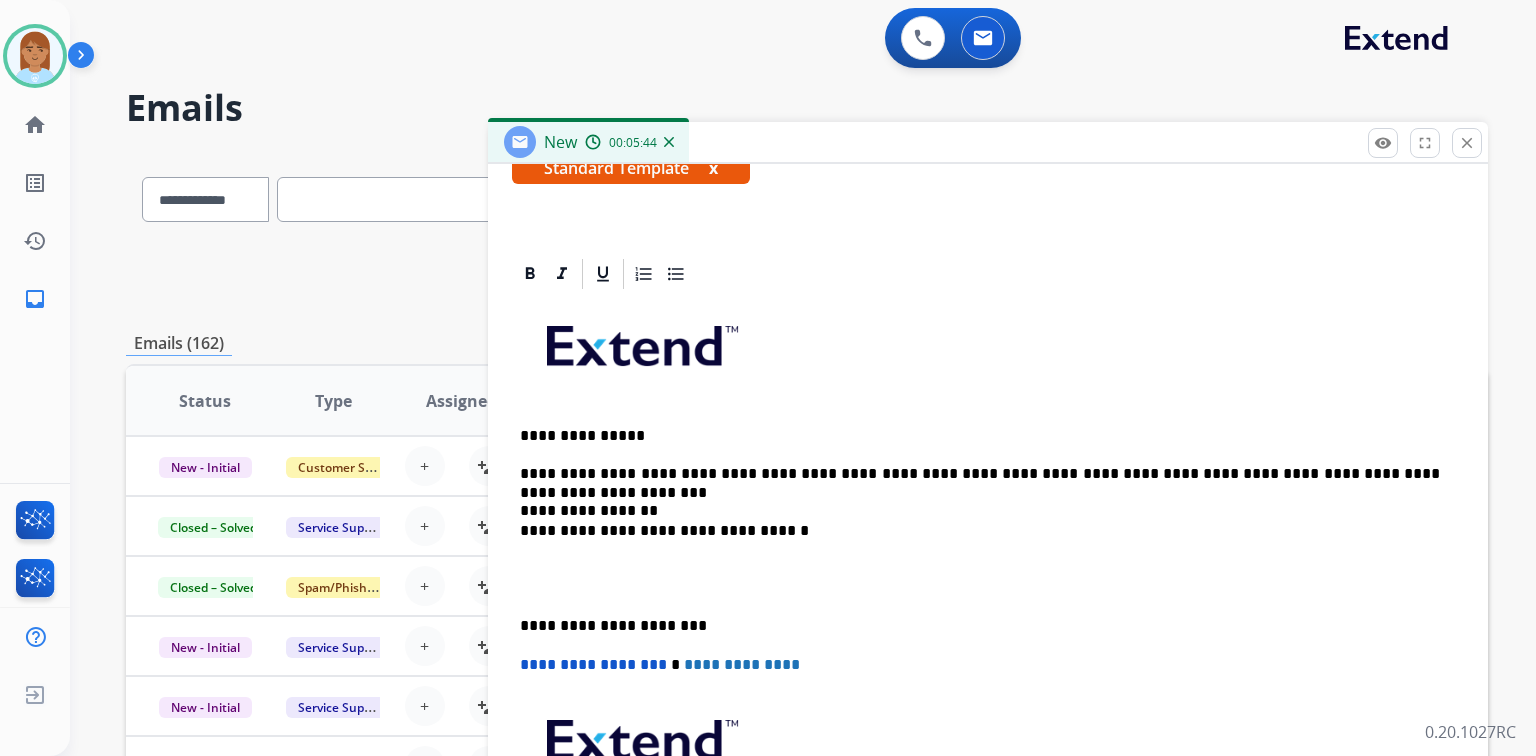 scroll, scrollTop: 401, scrollLeft: 0, axis: vertical 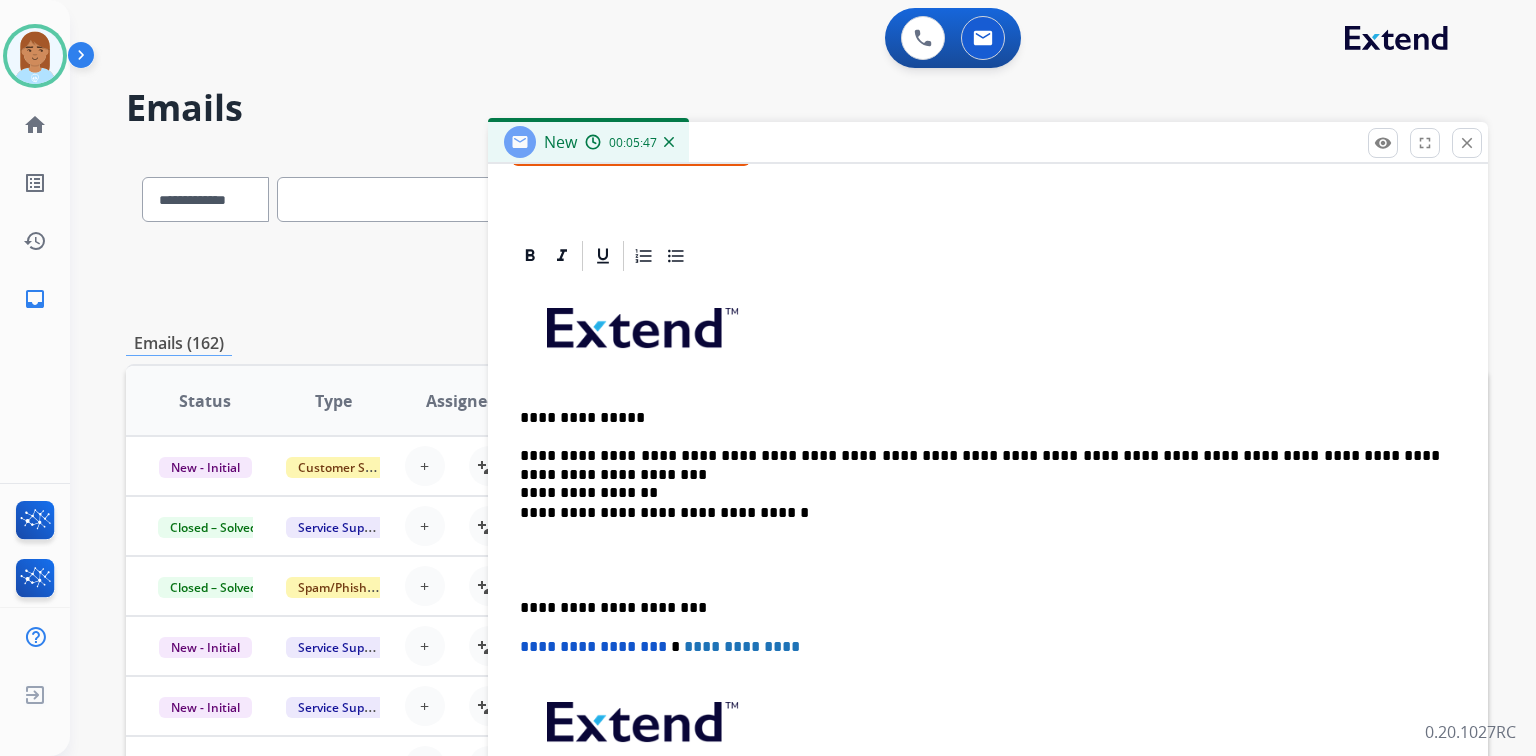 click at bounding box center (988, 560) 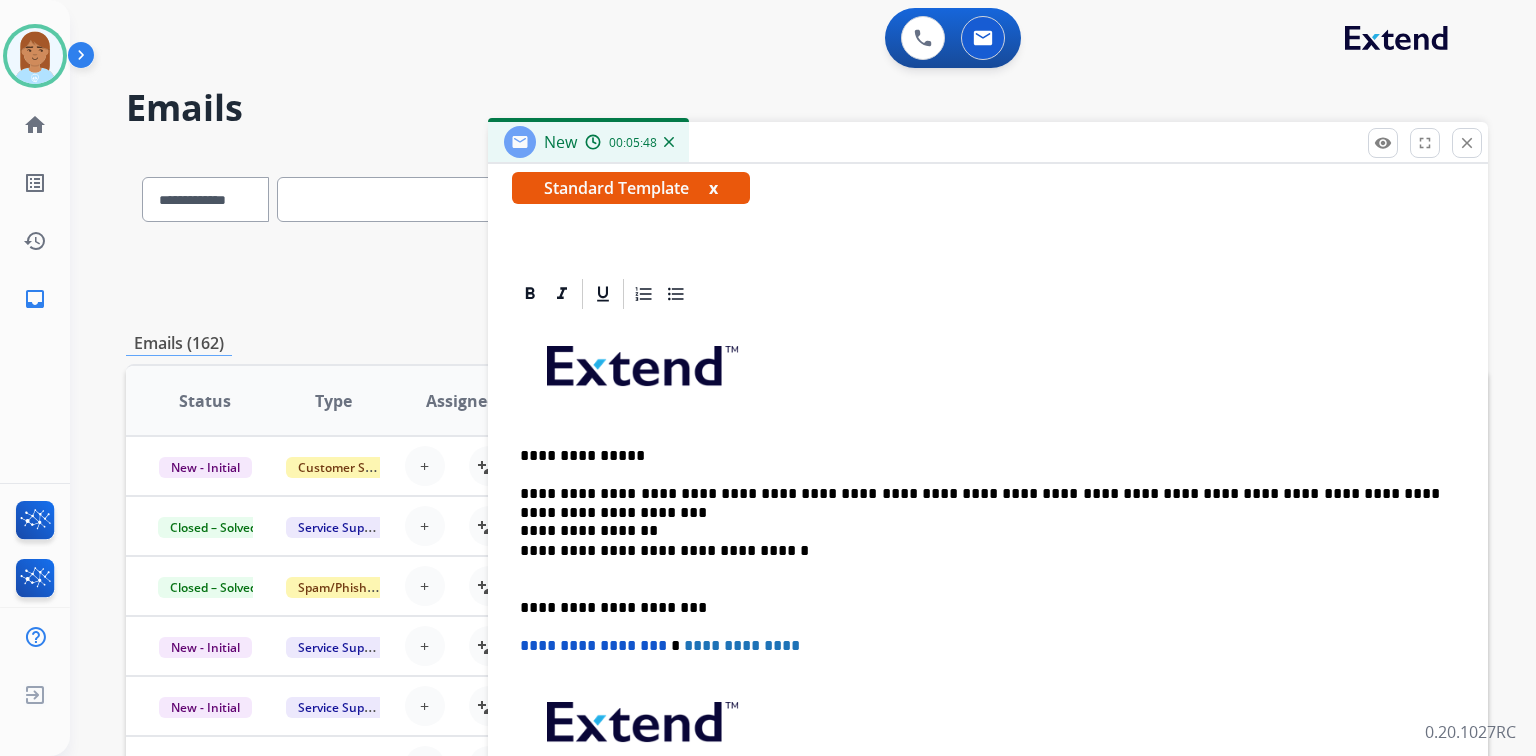 click on "**********" at bounding box center (980, 560) 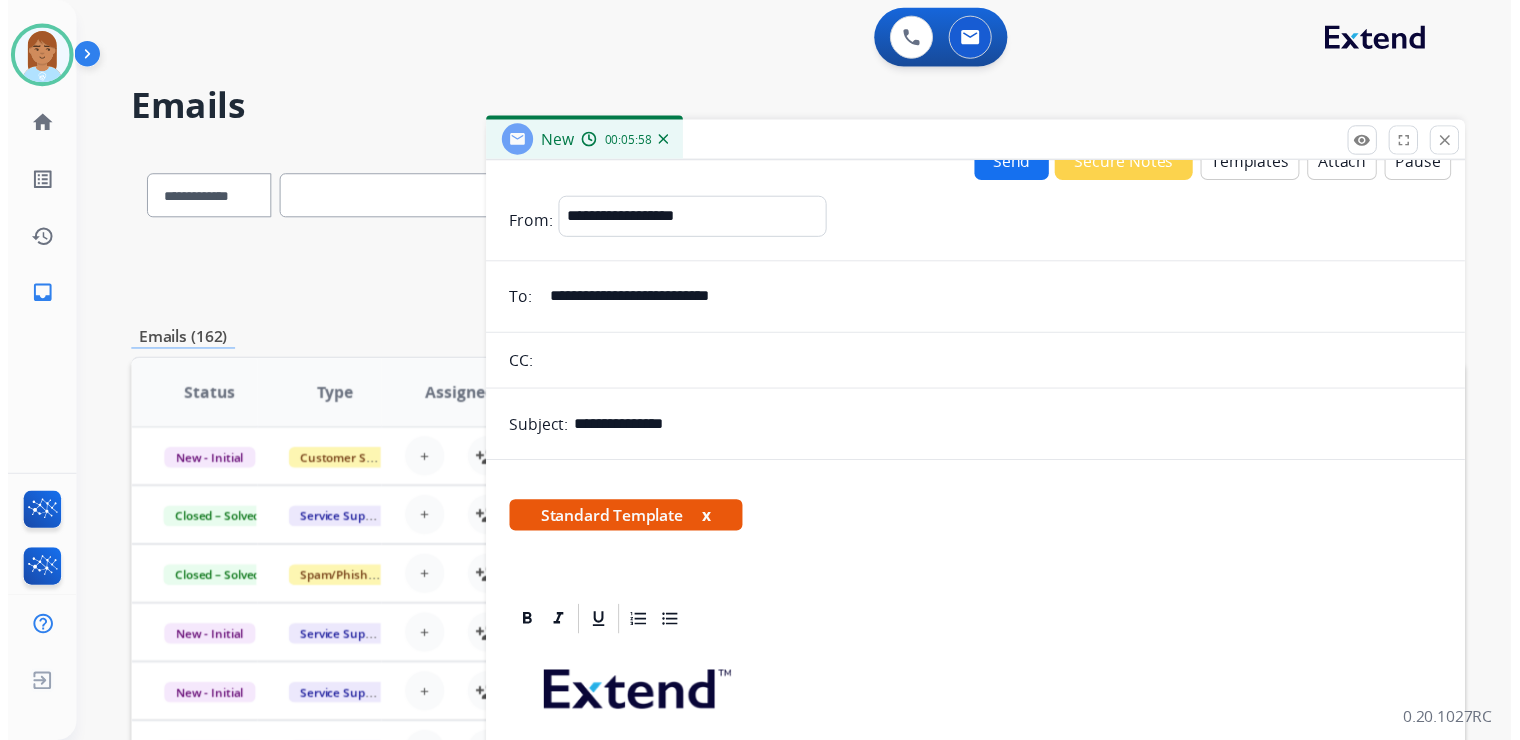 scroll, scrollTop: 0, scrollLeft: 0, axis: both 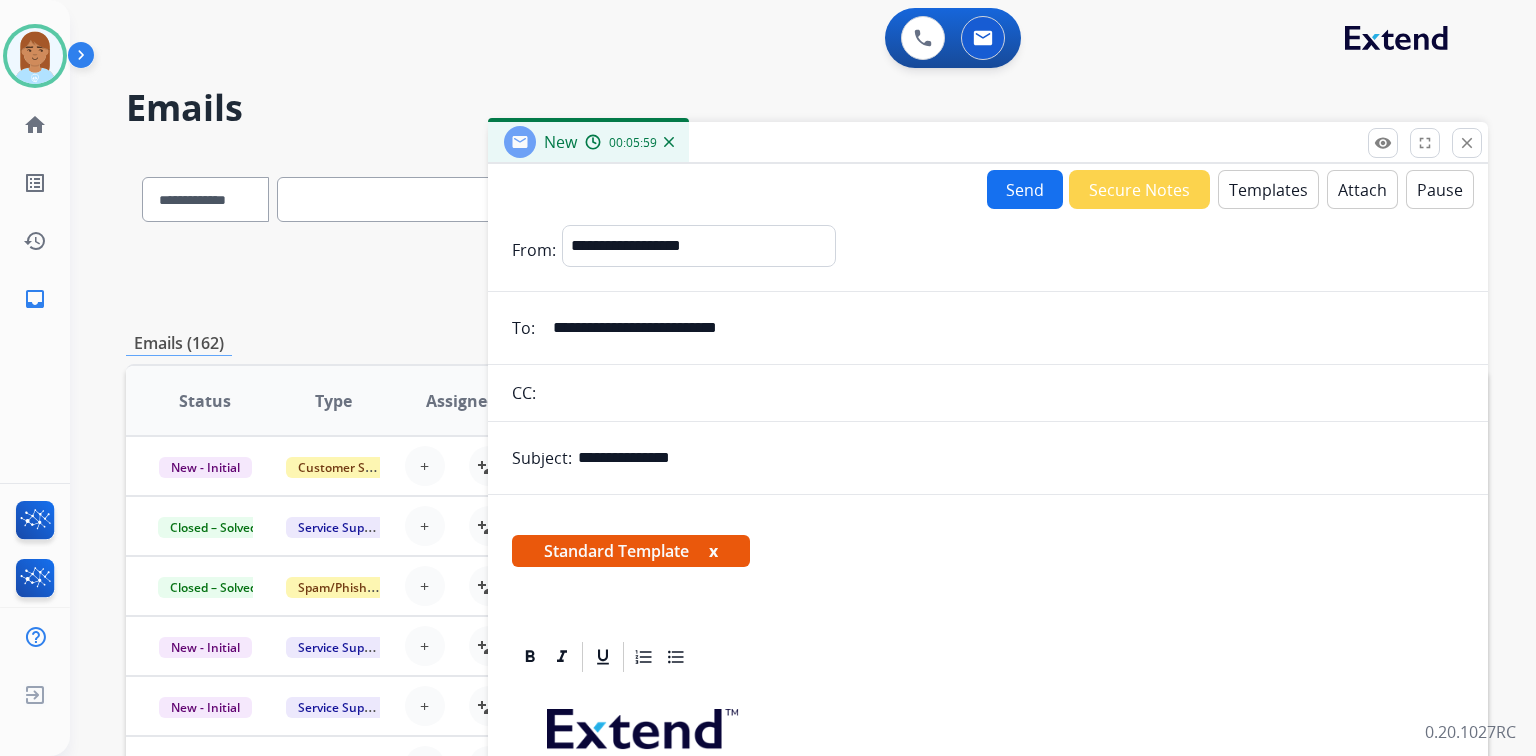 click on "Send" at bounding box center [1025, 189] 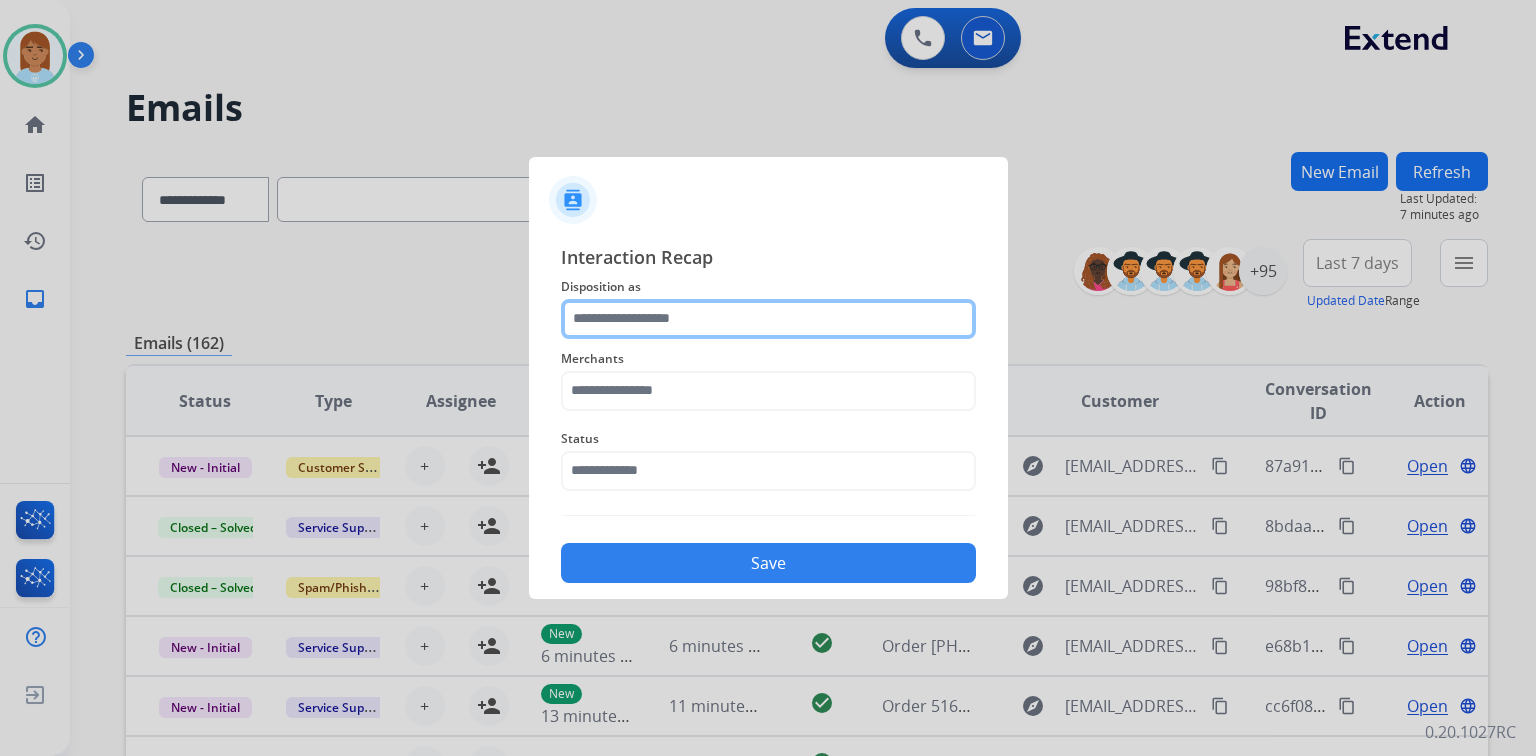click 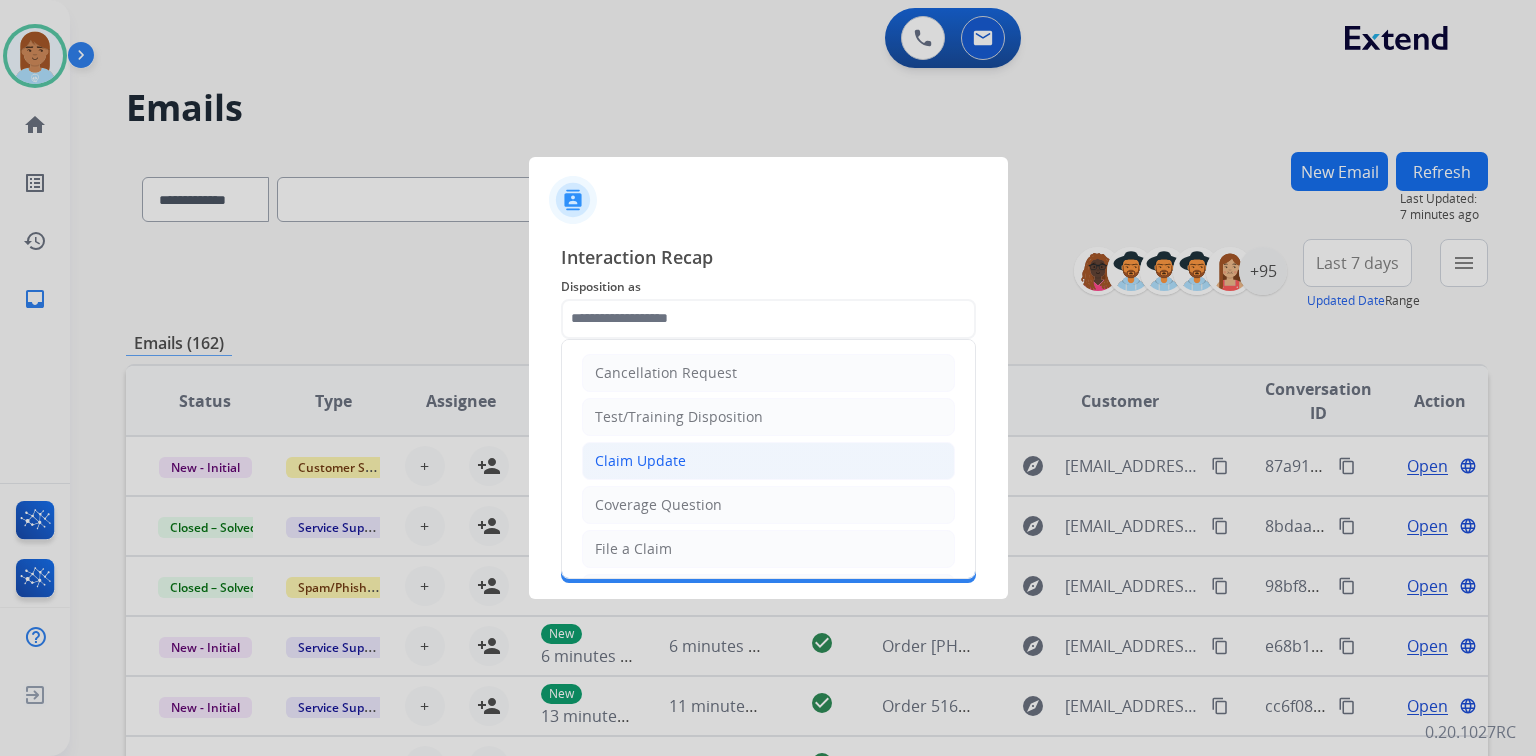 click on "Claim Update" 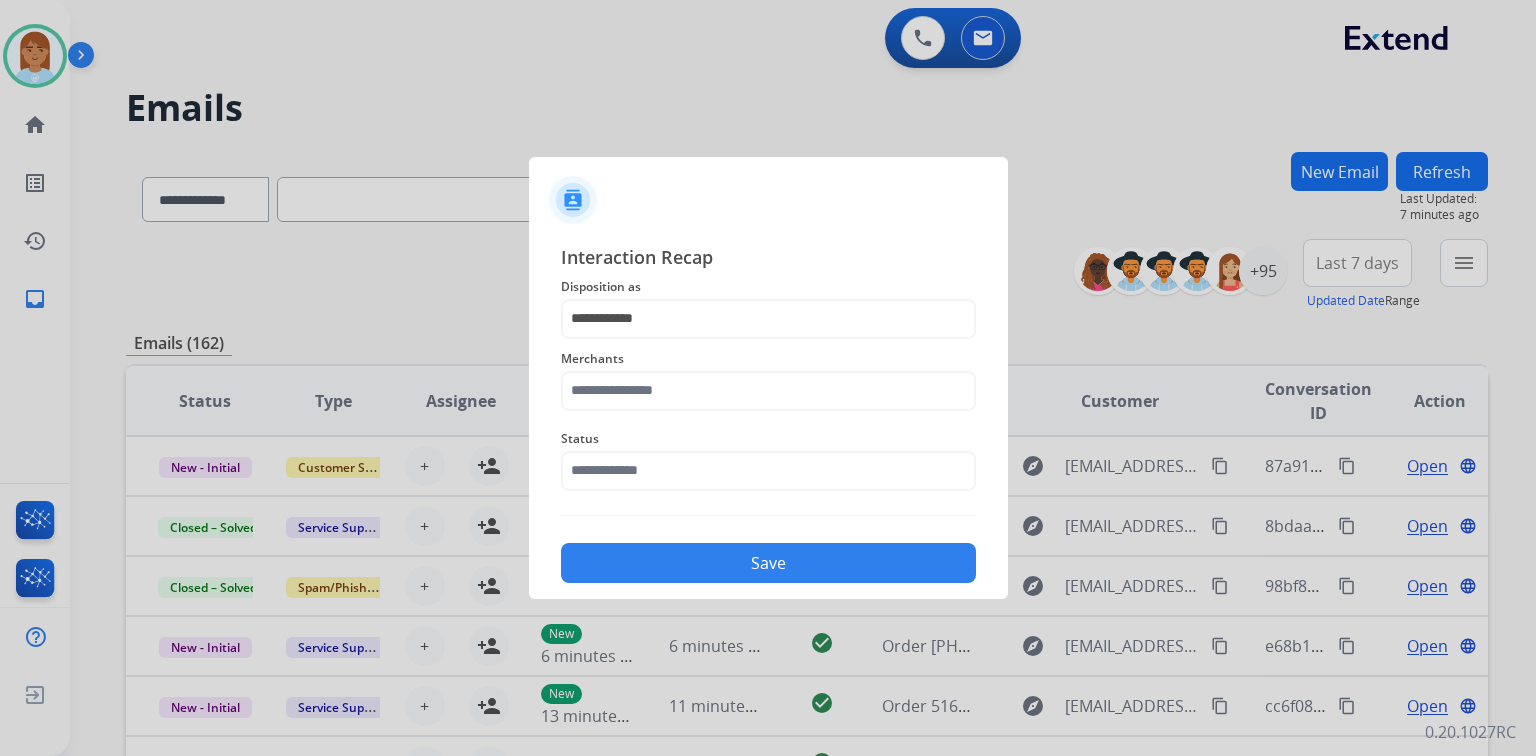 drag, startPoint x: 695, startPoint y: 413, endPoint x: 704, endPoint y: 395, distance: 20.12461 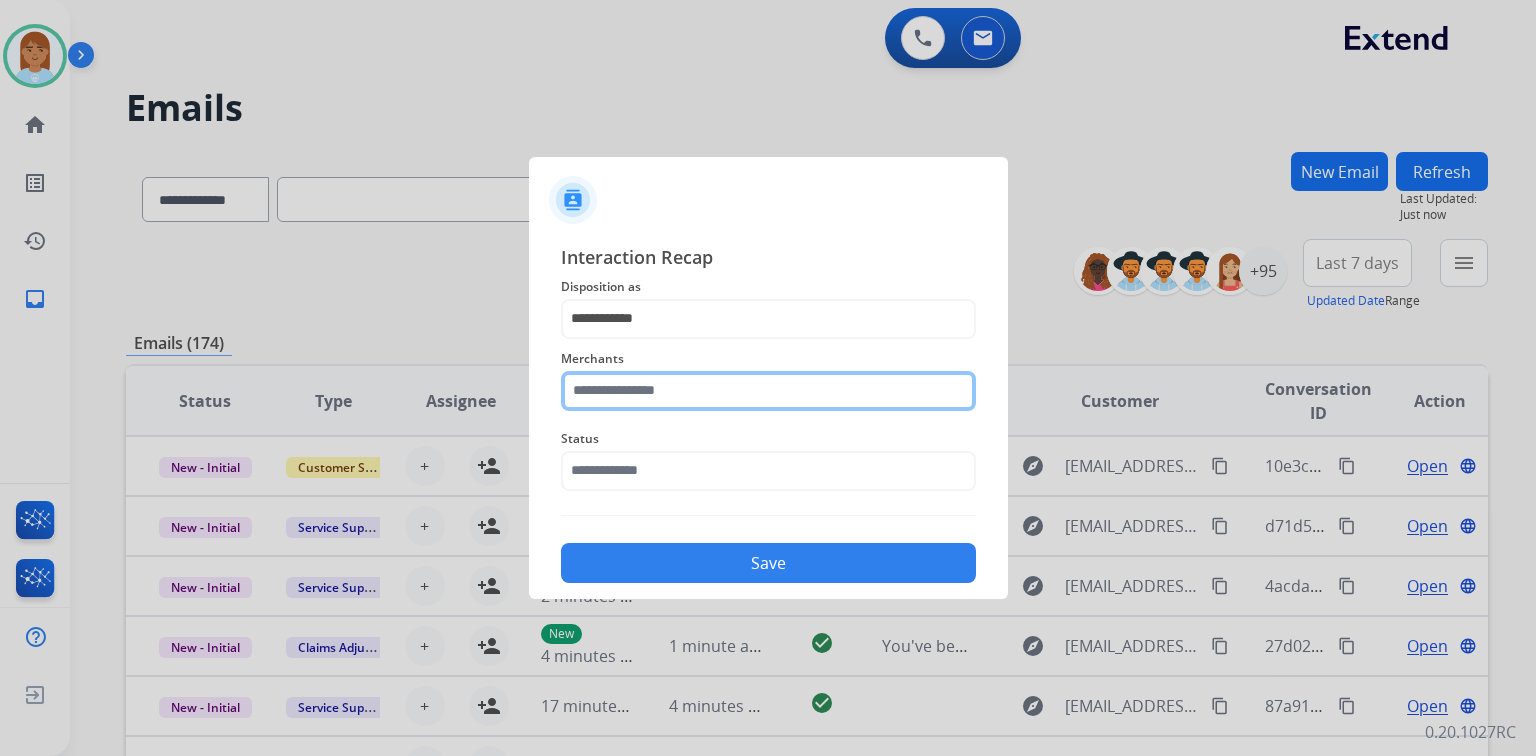 click 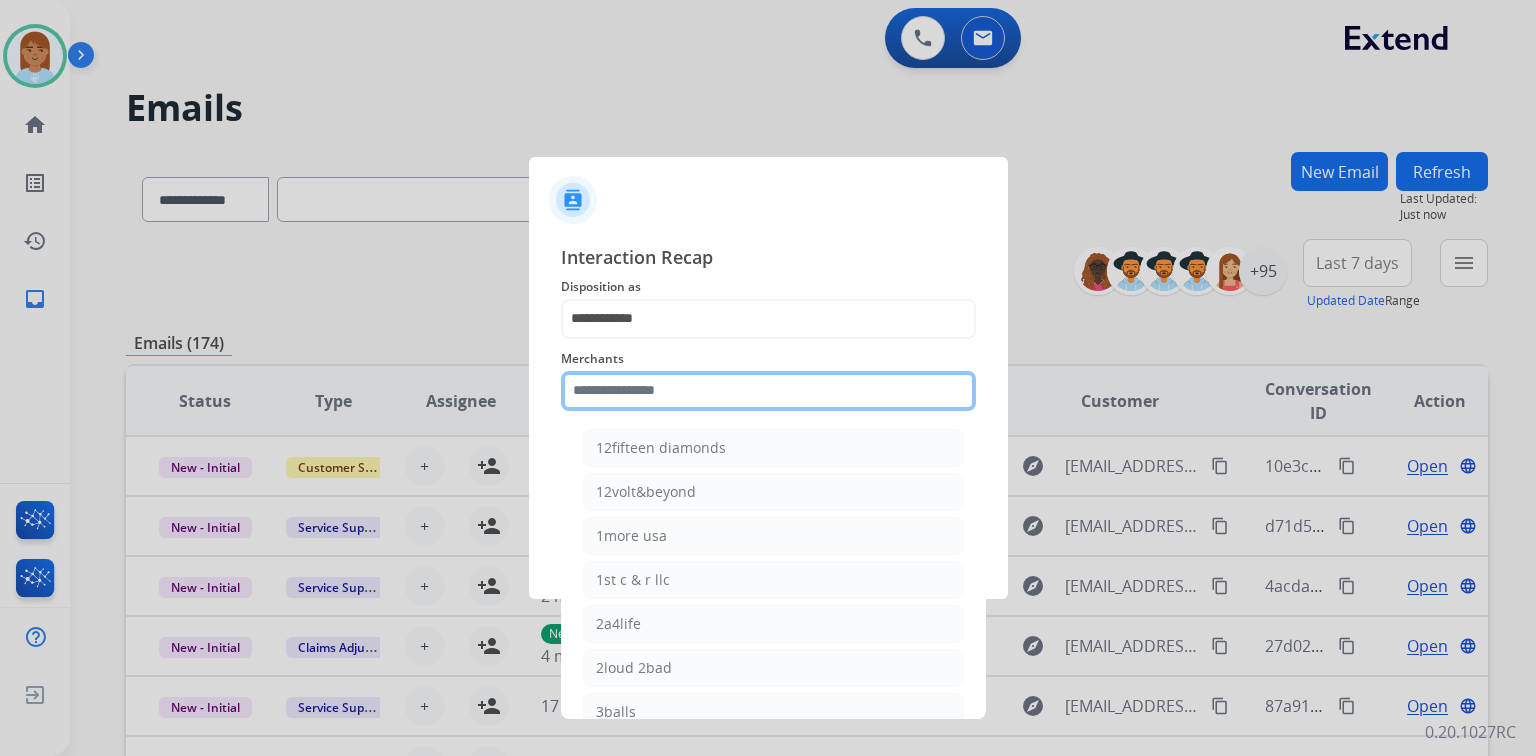 click 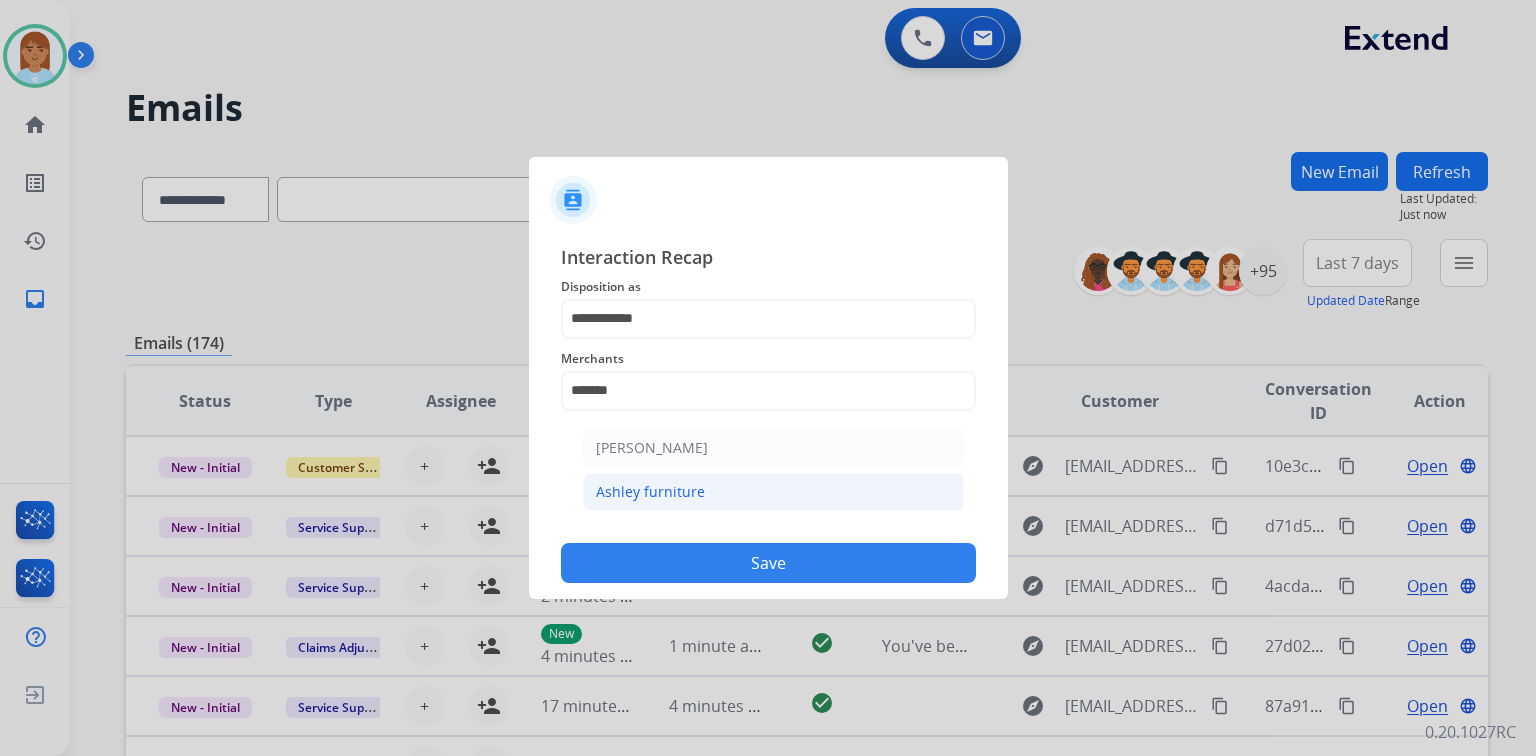 click on "Ashley furniture" 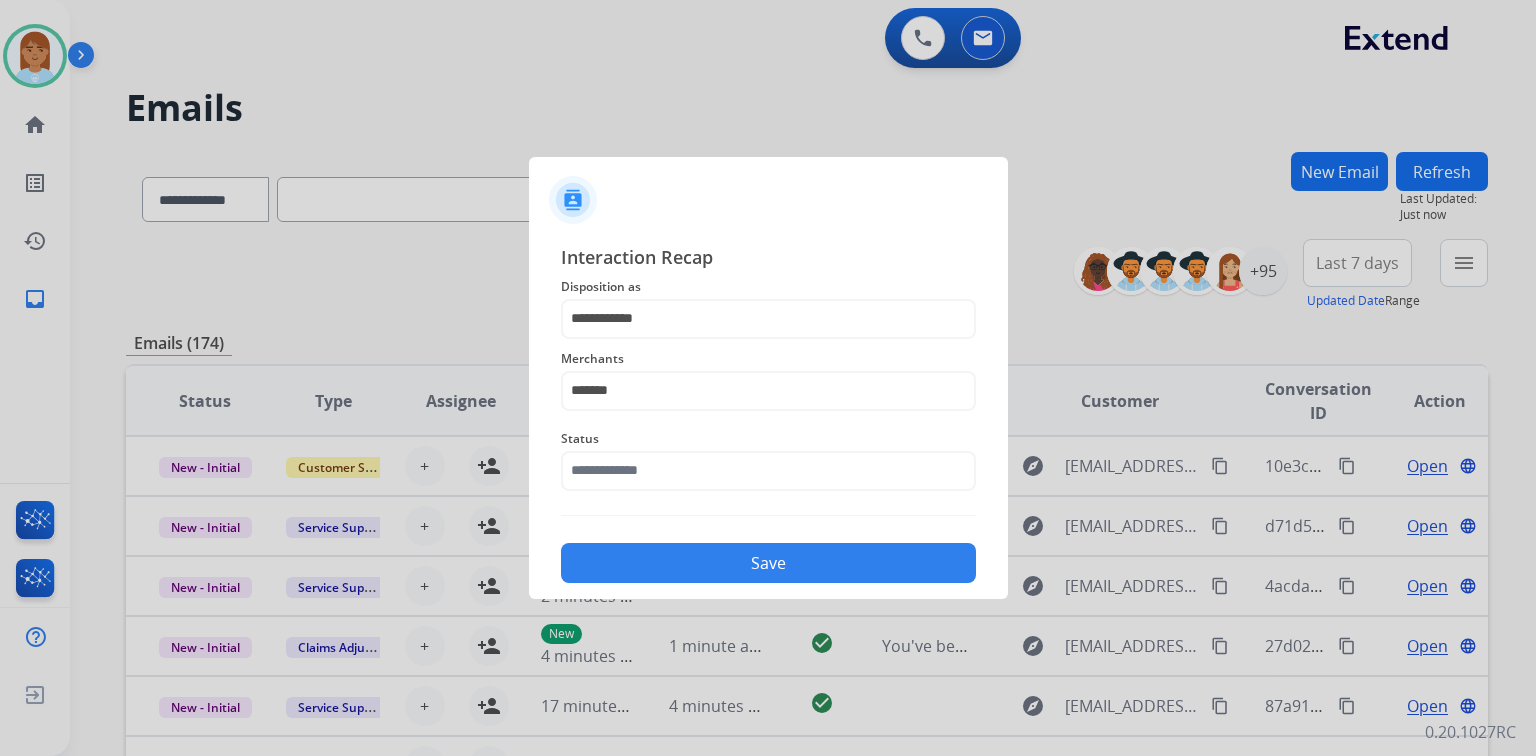 type on "**********" 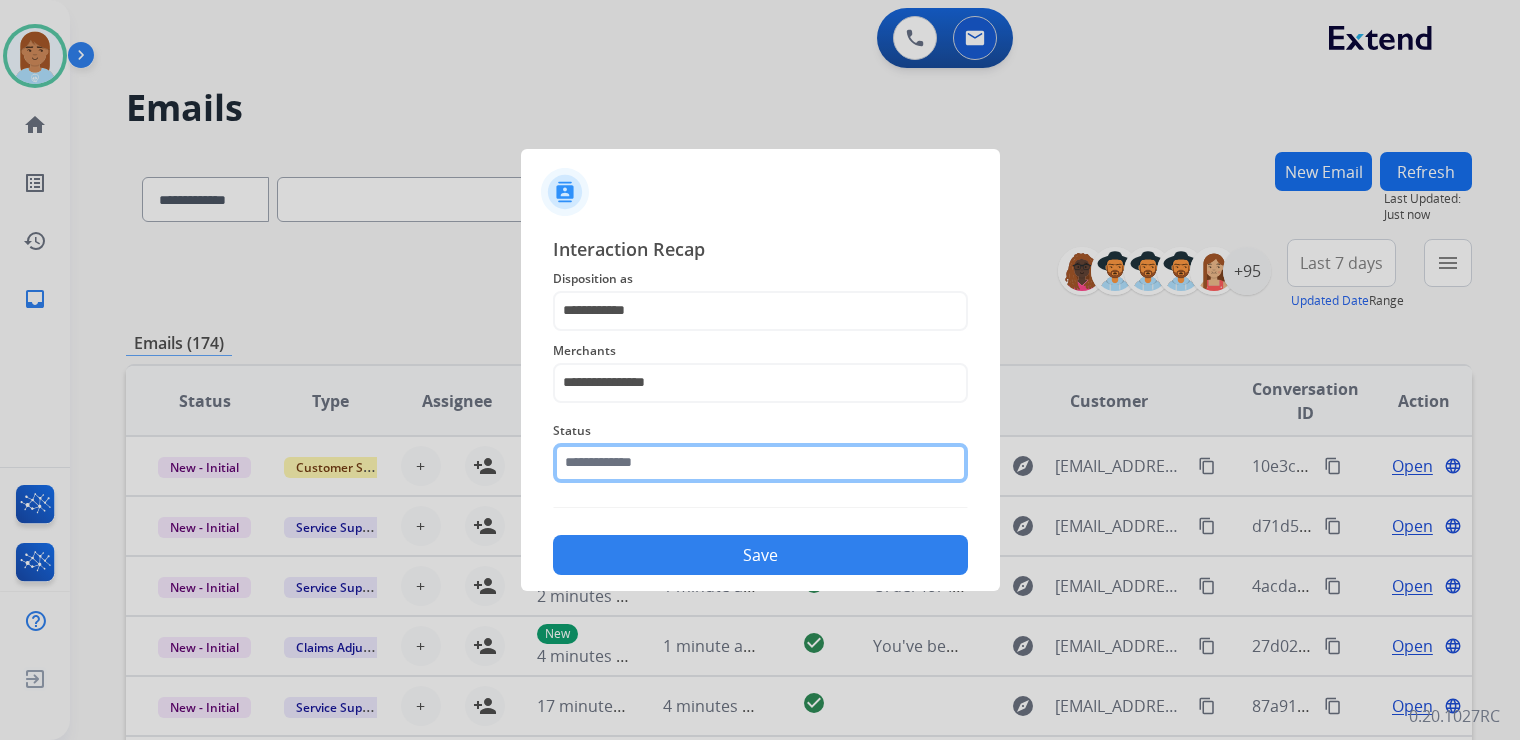 click 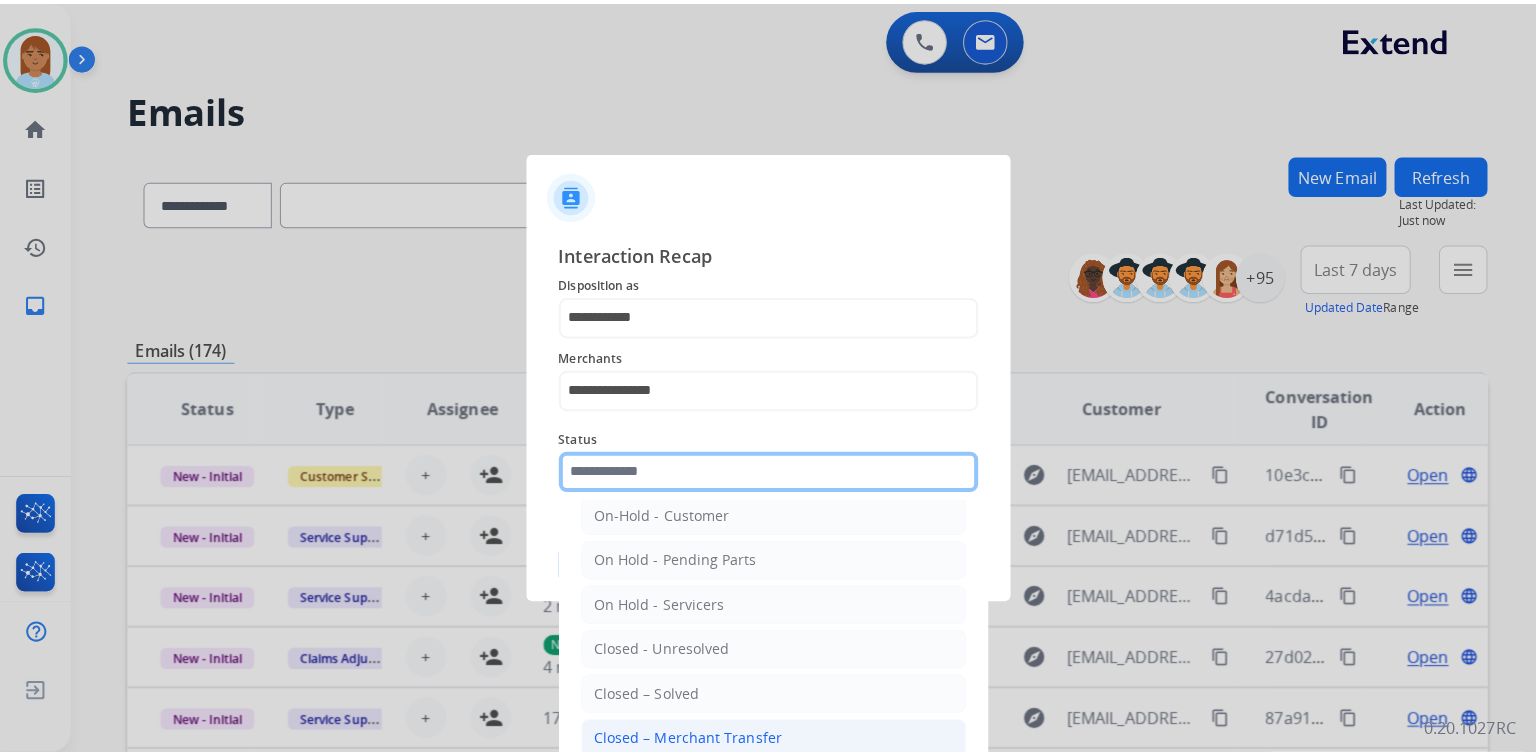 scroll, scrollTop: 116, scrollLeft: 0, axis: vertical 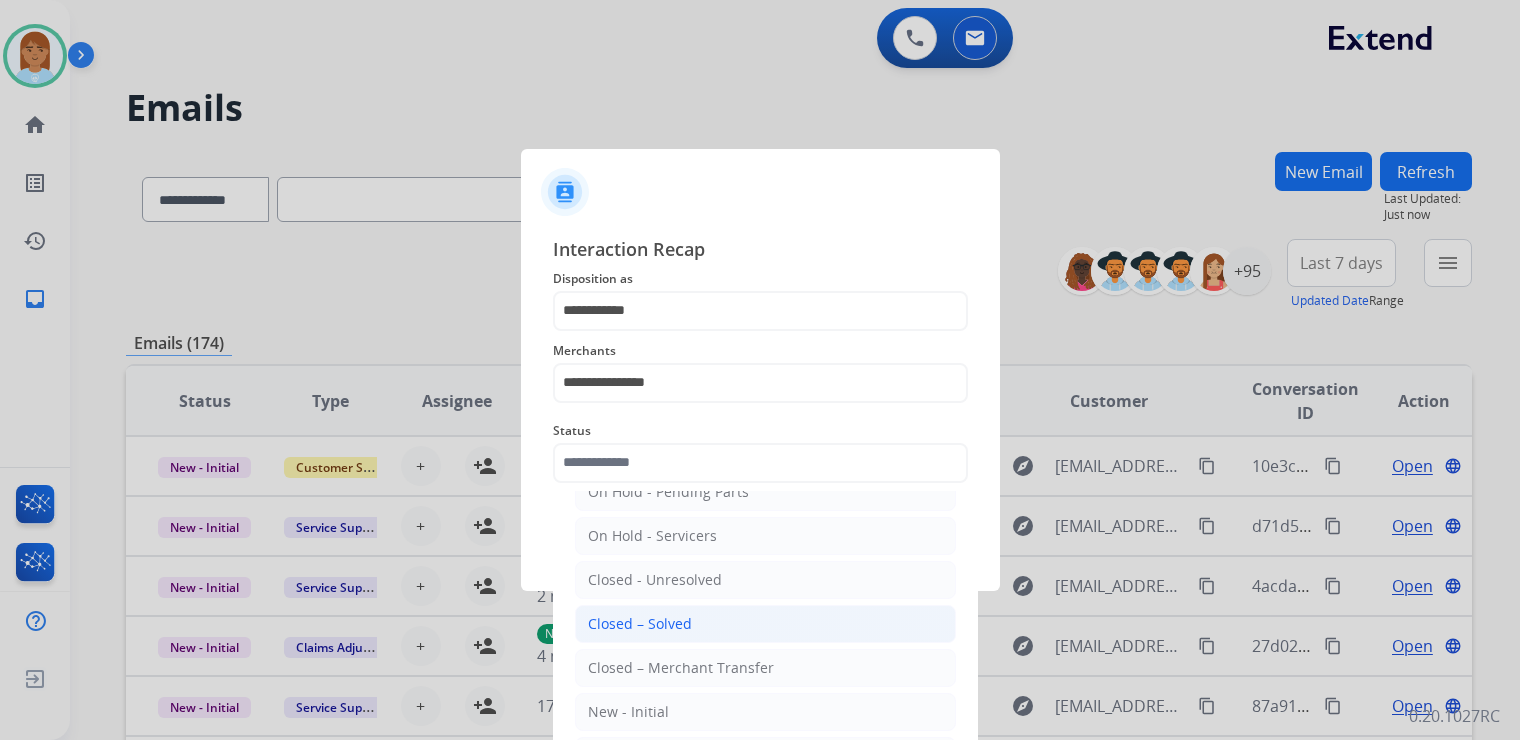 click on "Closed – Solved" 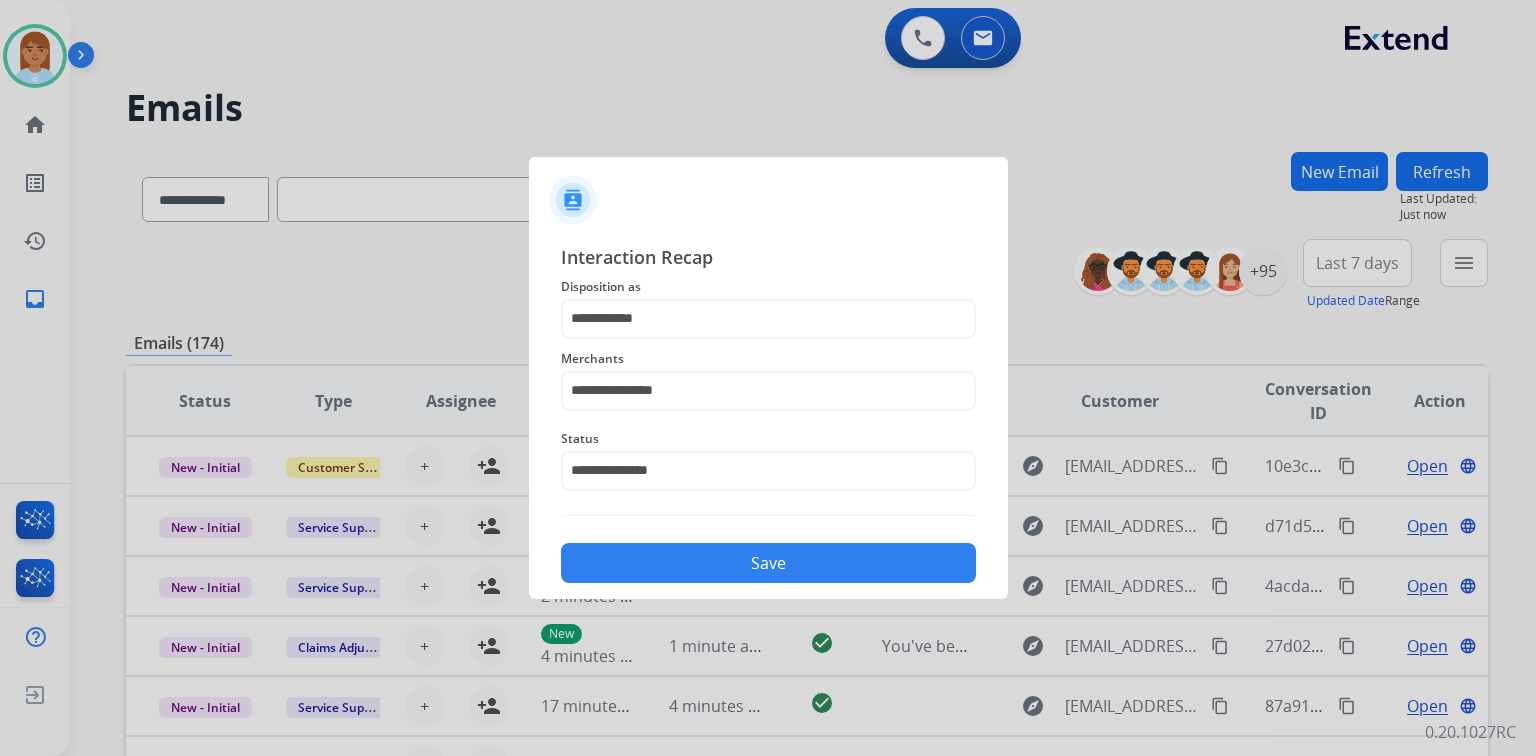 drag, startPoint x: 779, startPoint y: 568, endPoint x: 779, endPoint y: 598, distance: 30 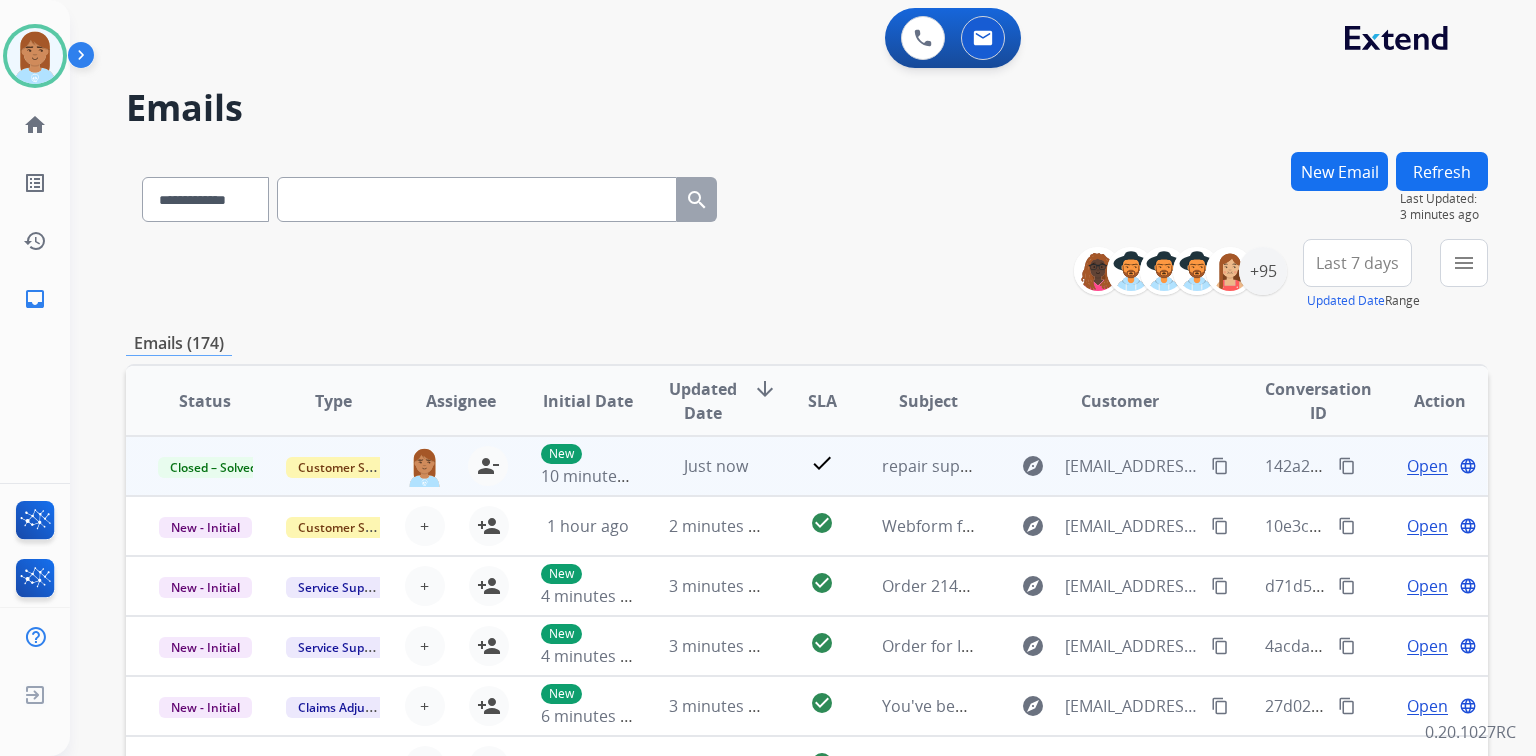 click on "content_copy" at bounding box center [1220, 466] 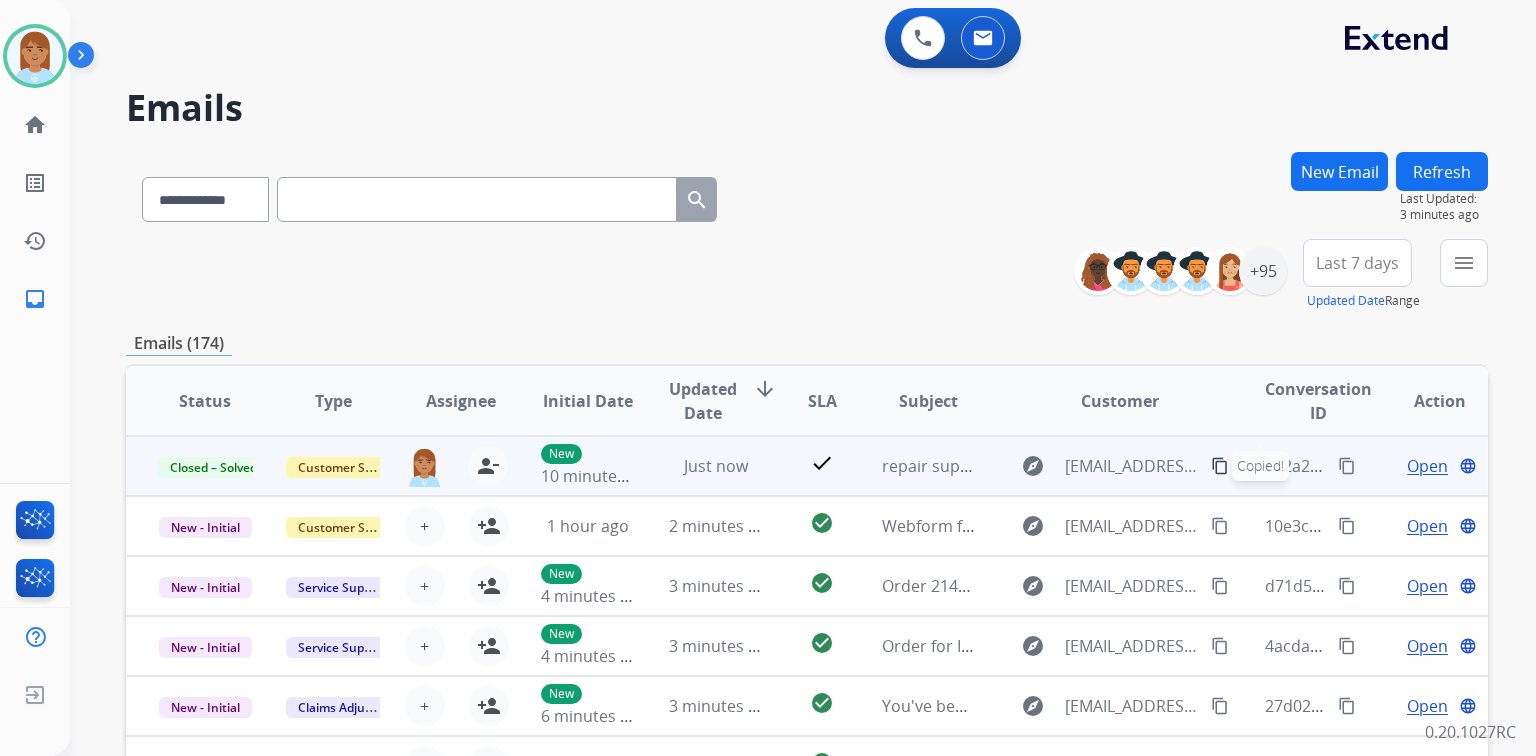 click on "content_copy" at bounding box center [1347, 466] 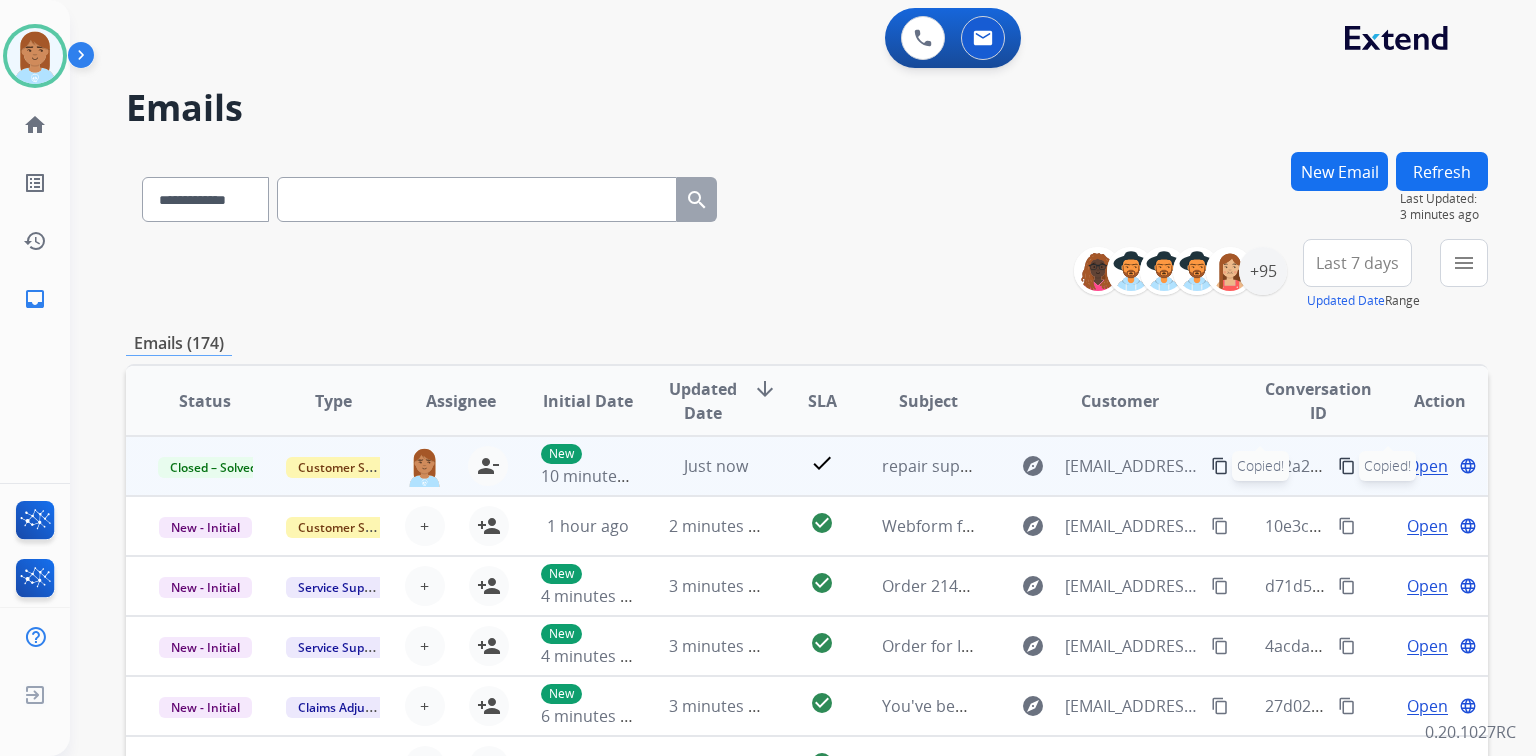 click on "content_copy" at bounding box center [1347, 466] 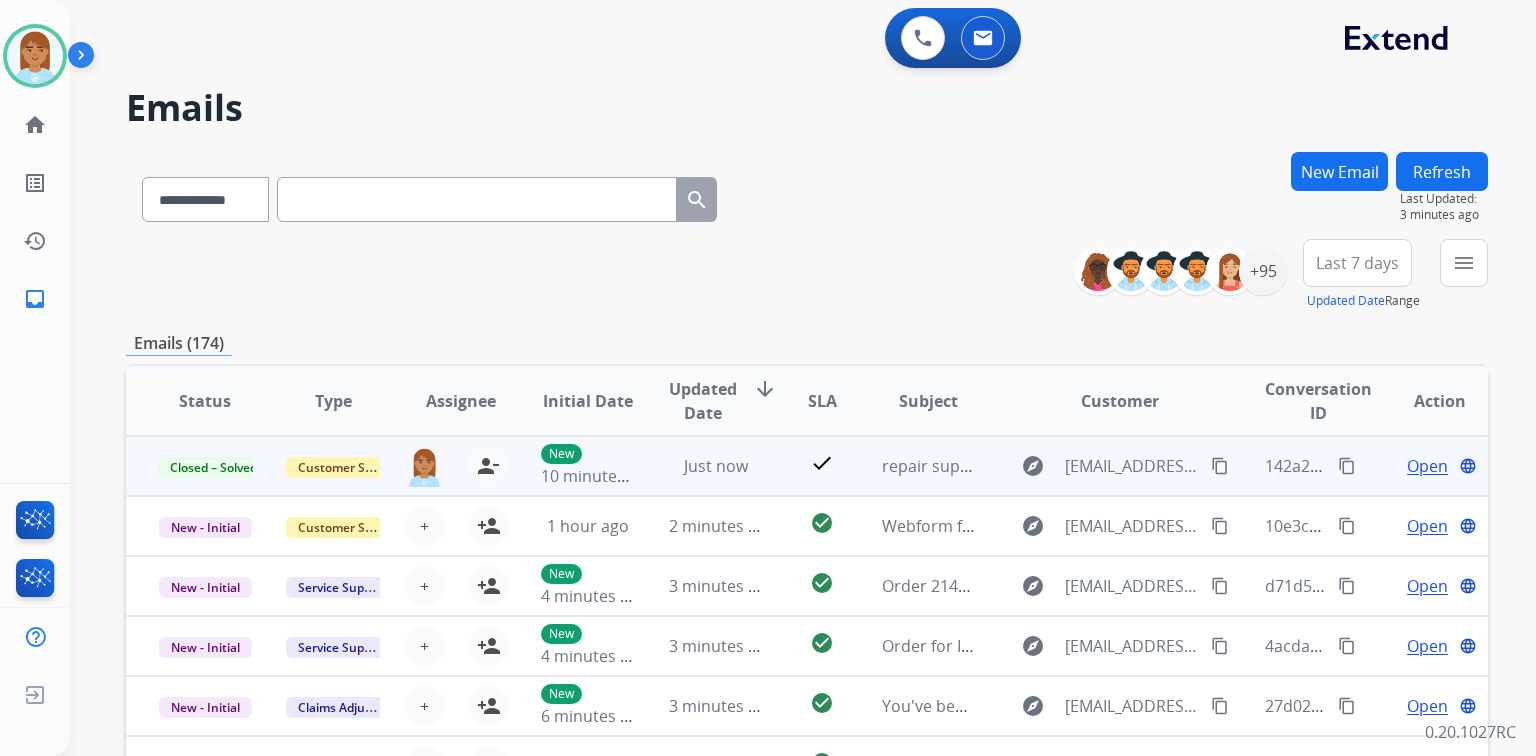 click on "Open" at bounding box center (1427, 466) 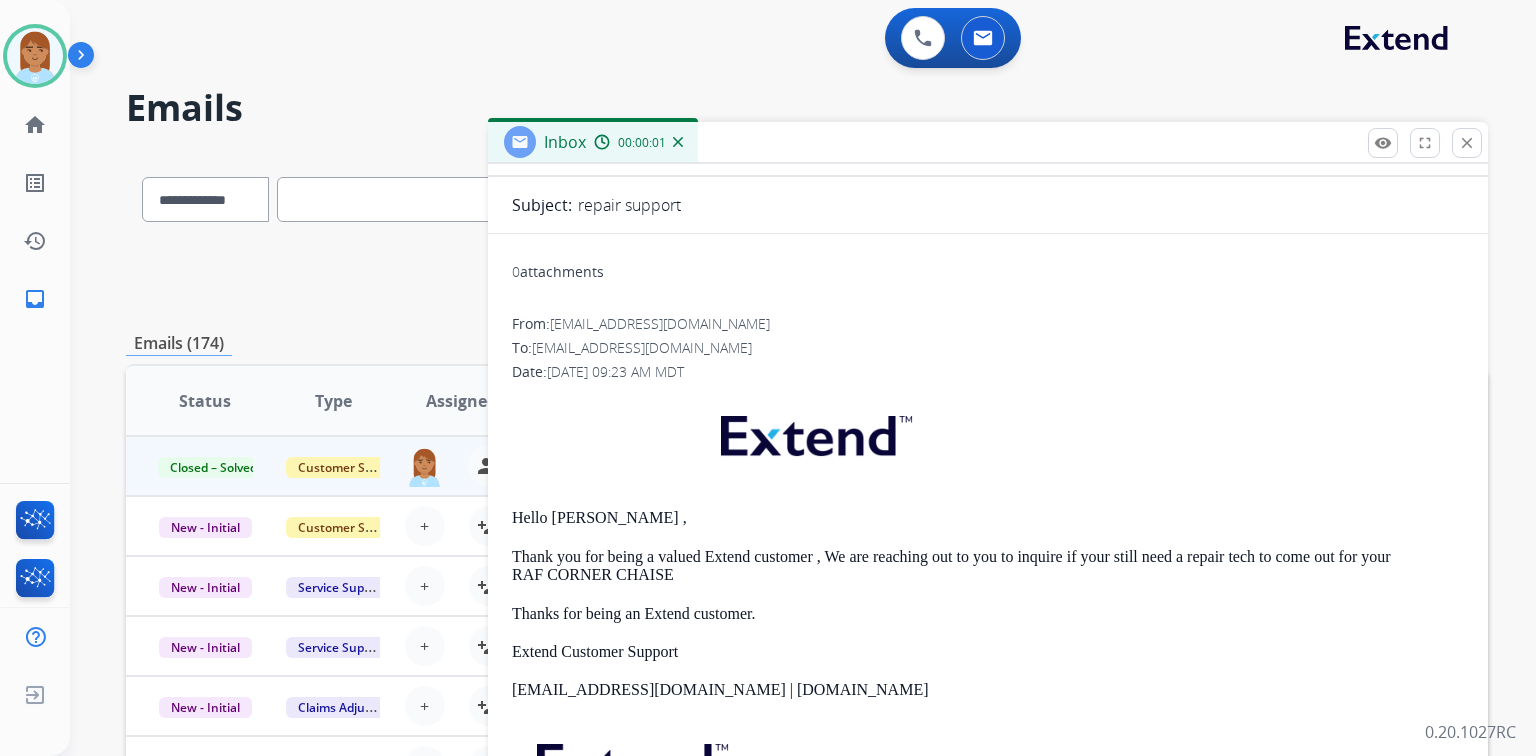 scroll, scrollTop: 173, scrollLeft: 0, axis: vertical 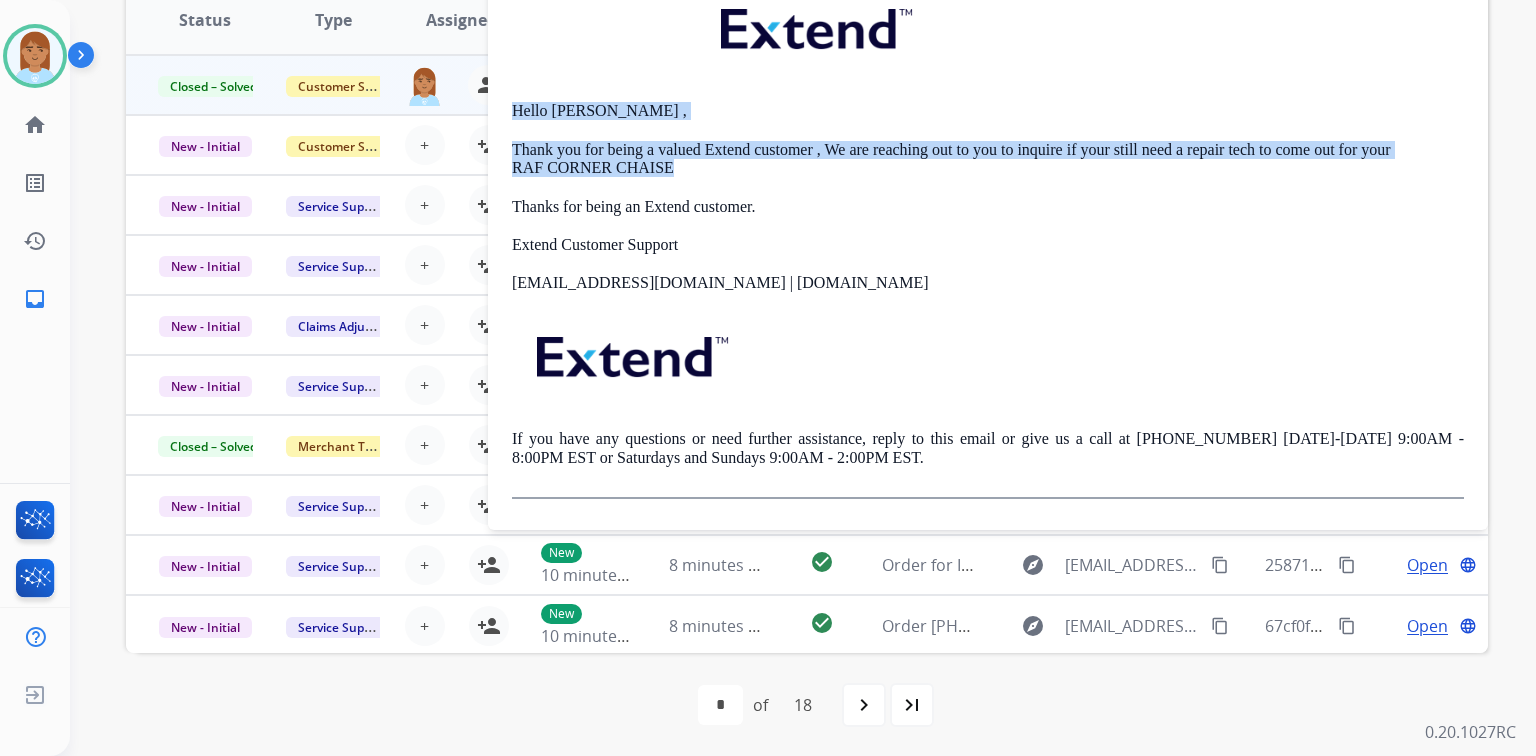 drag, startPoint x: 512, startPoint y: 113, endPoint x: 745, endPoint y: 158, distance: 237.30571 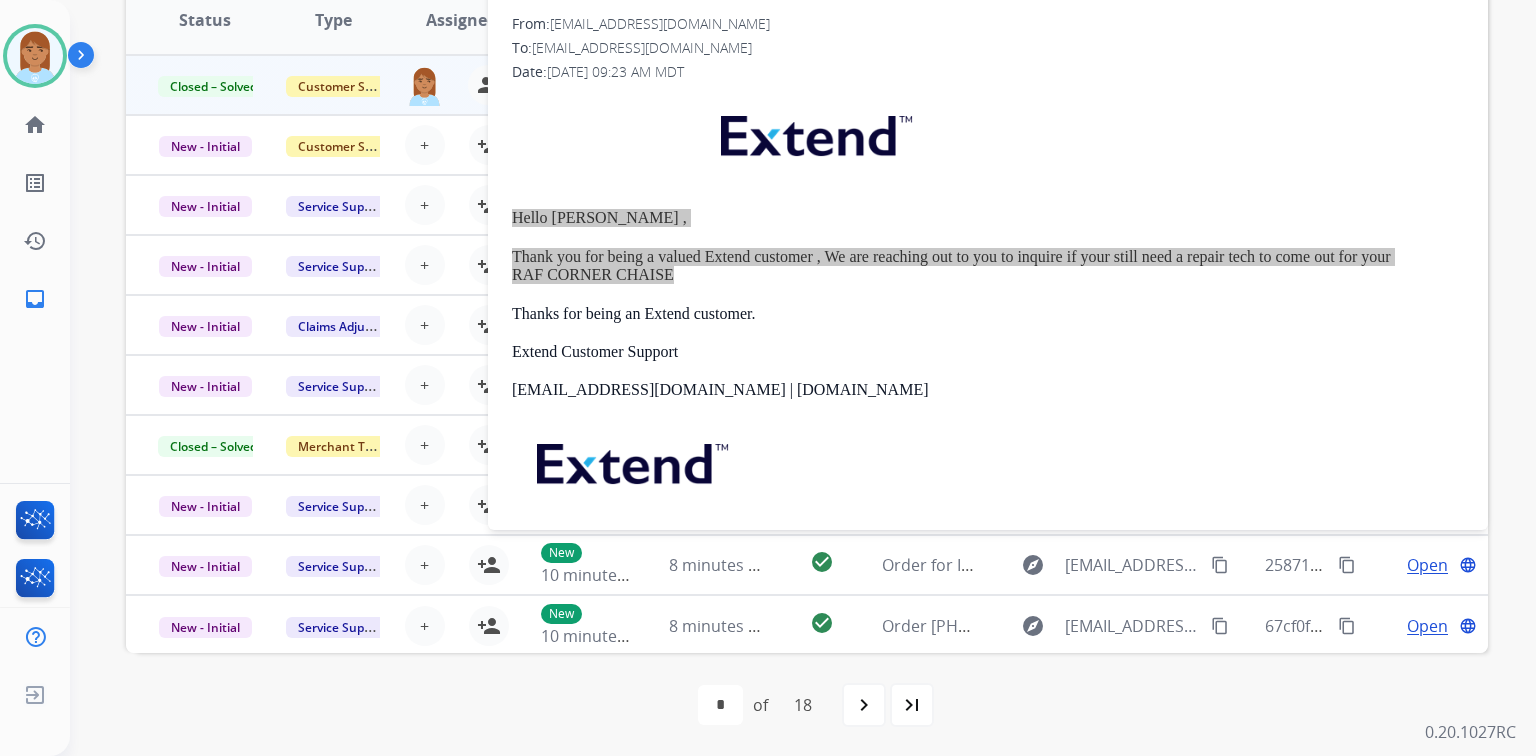 scroll, scrollTop: 0, scrollLeft: 0, axis: both 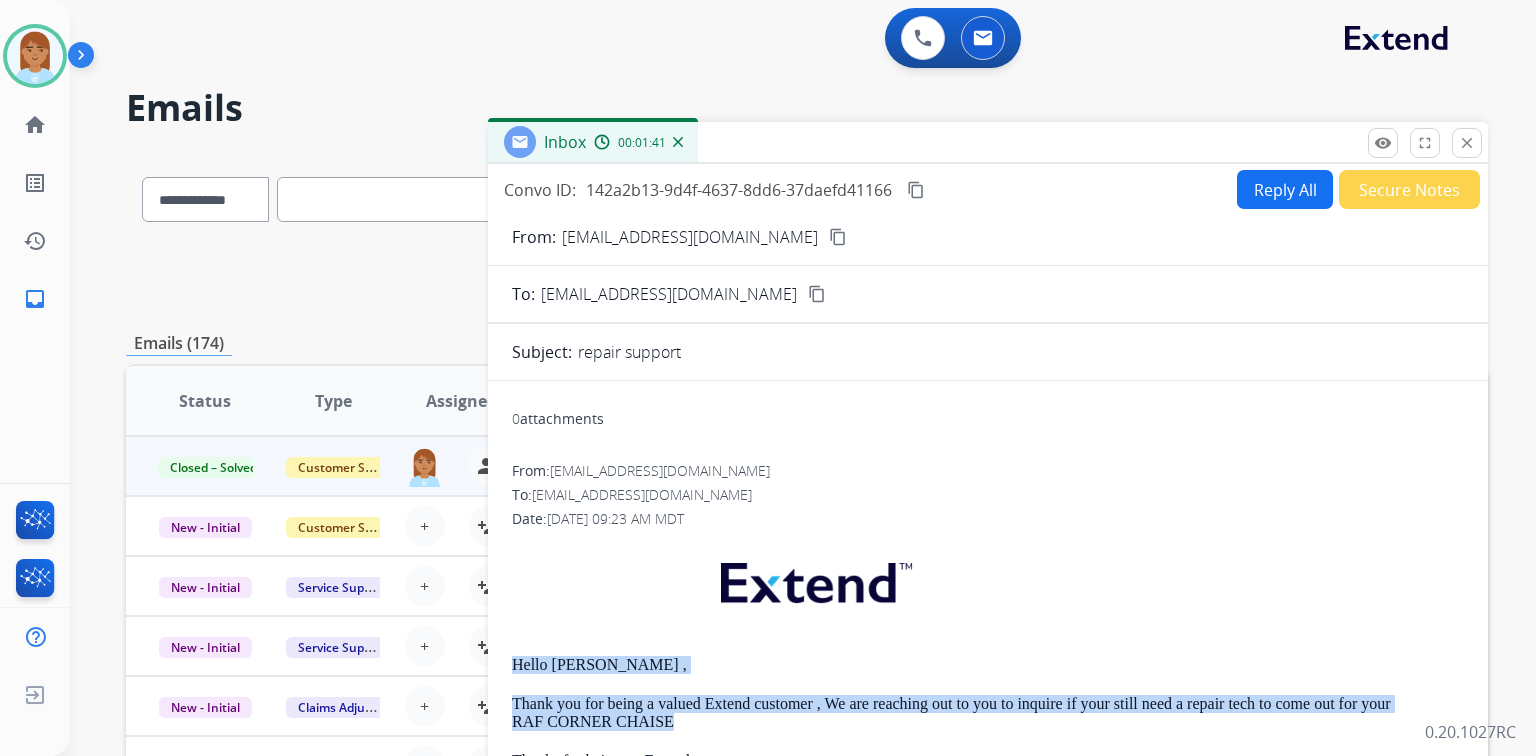 click on "content_copy" at bounding box center (916, 190) 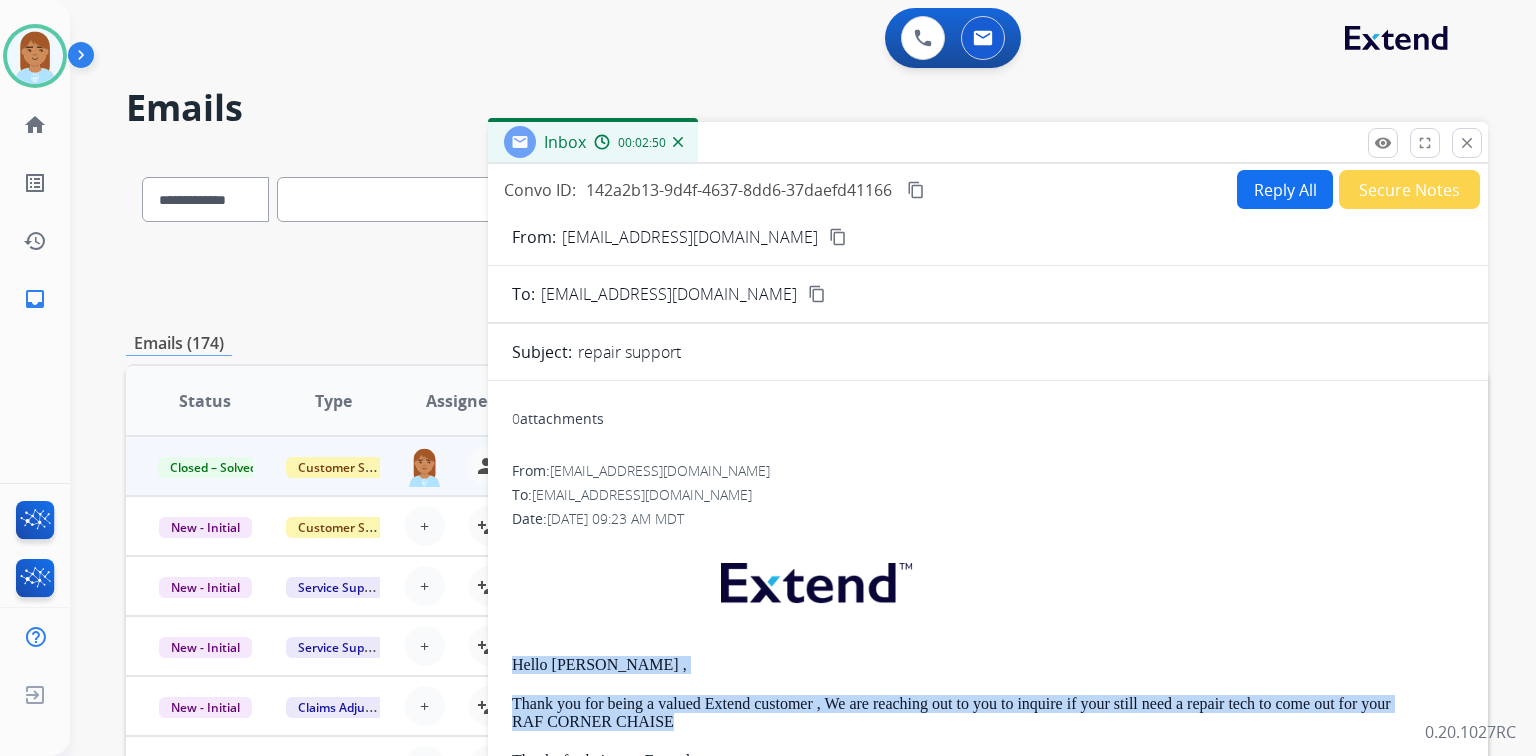 click on "close Close" at bounding box center (1467, 143) 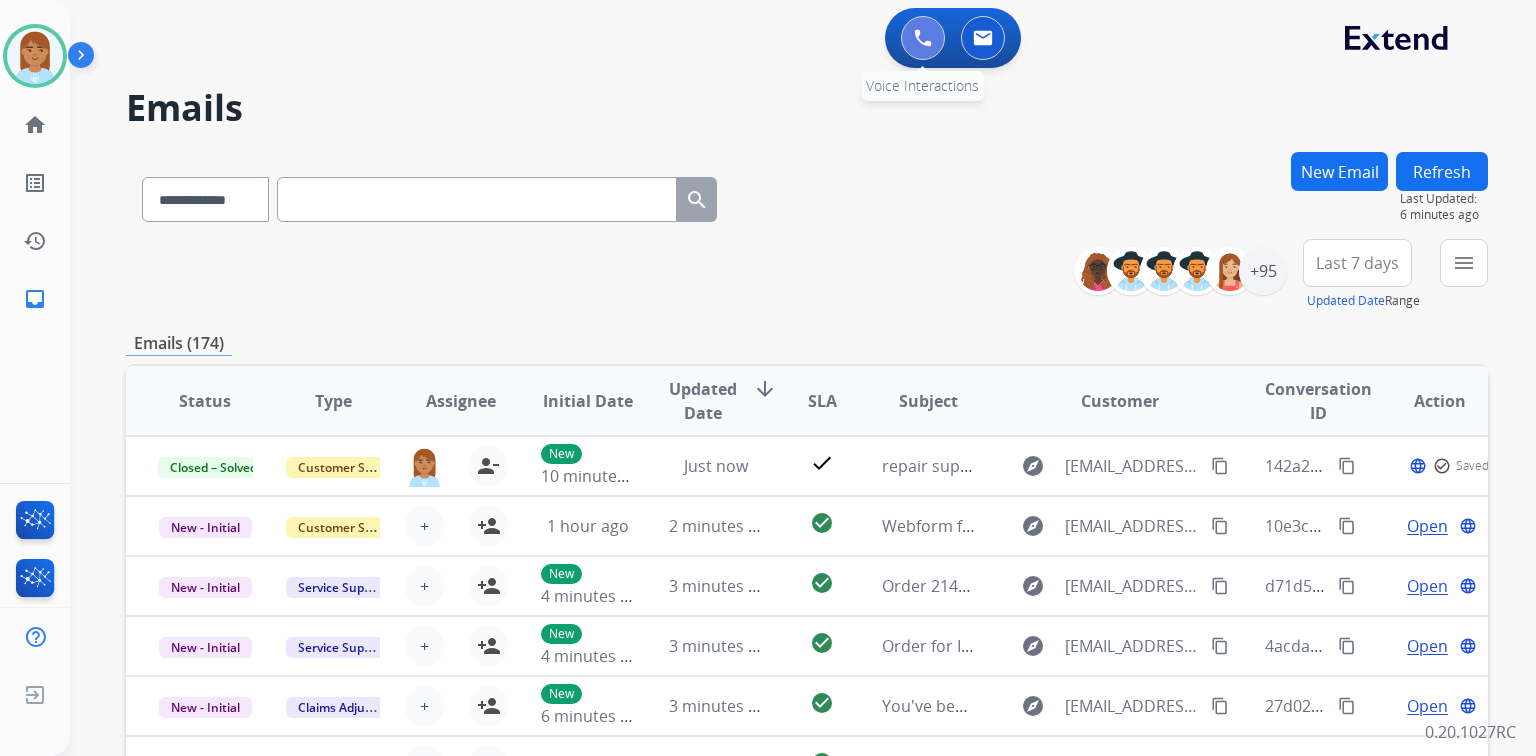 click at bounding box center (923, 38) 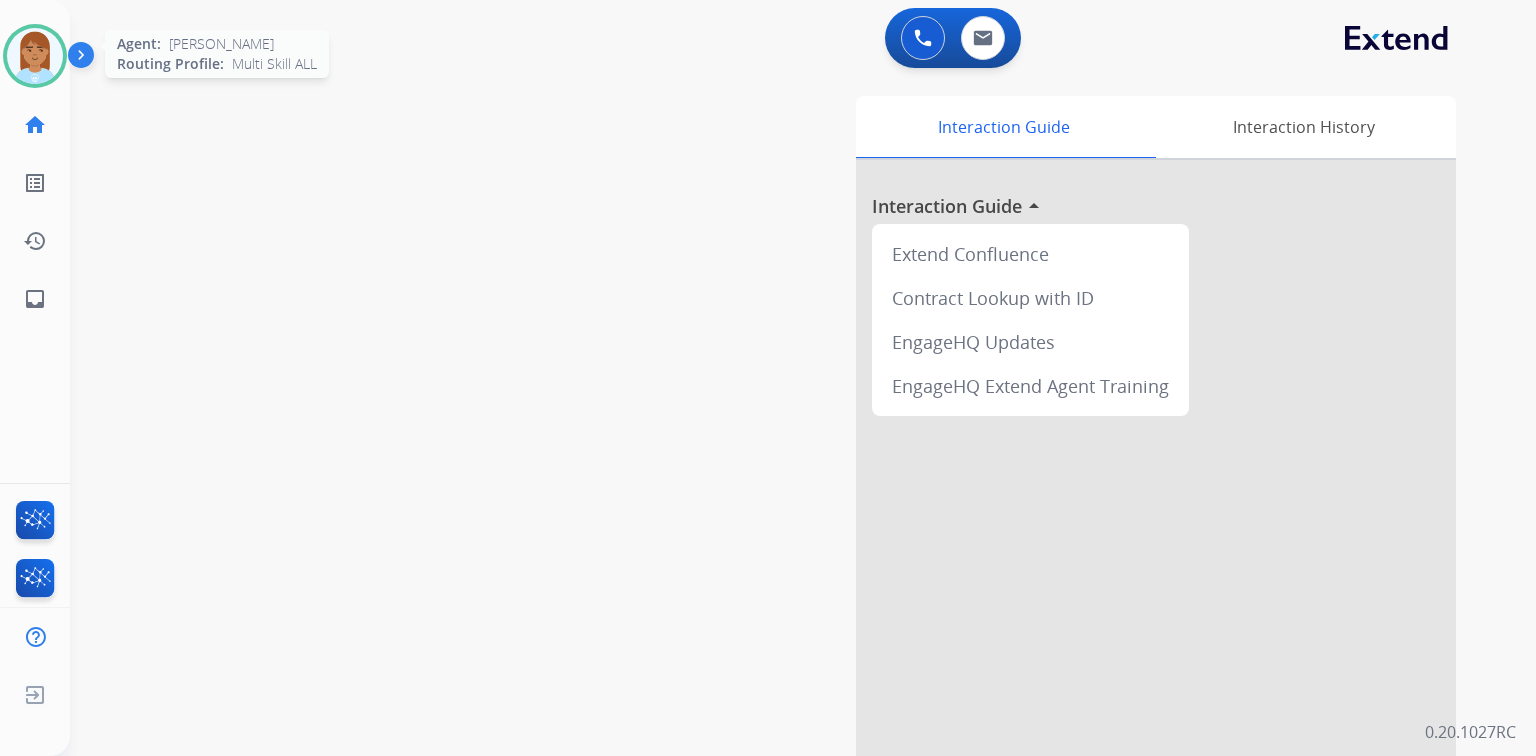 click at bounding box center (35, 56) 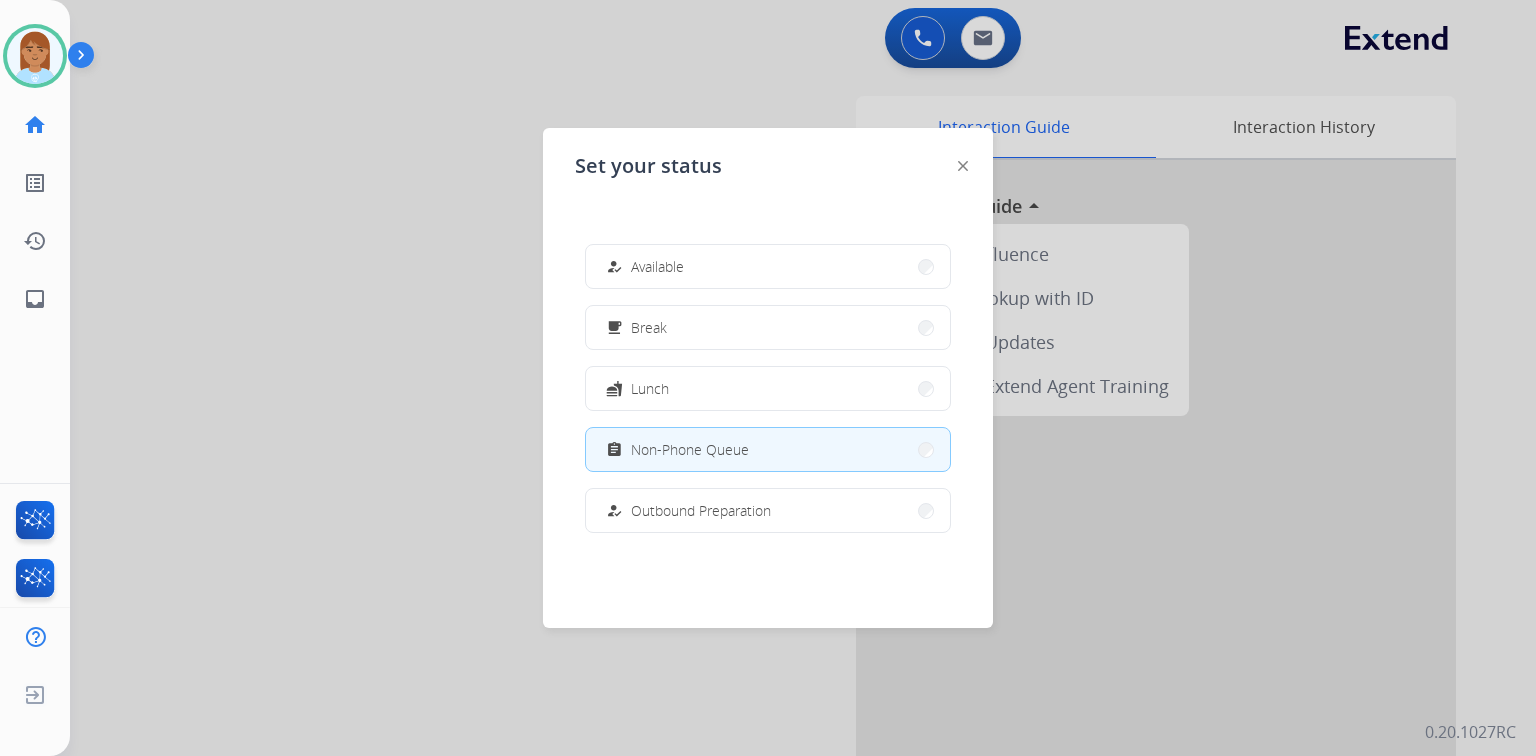 click at bounding box center [768, 378] 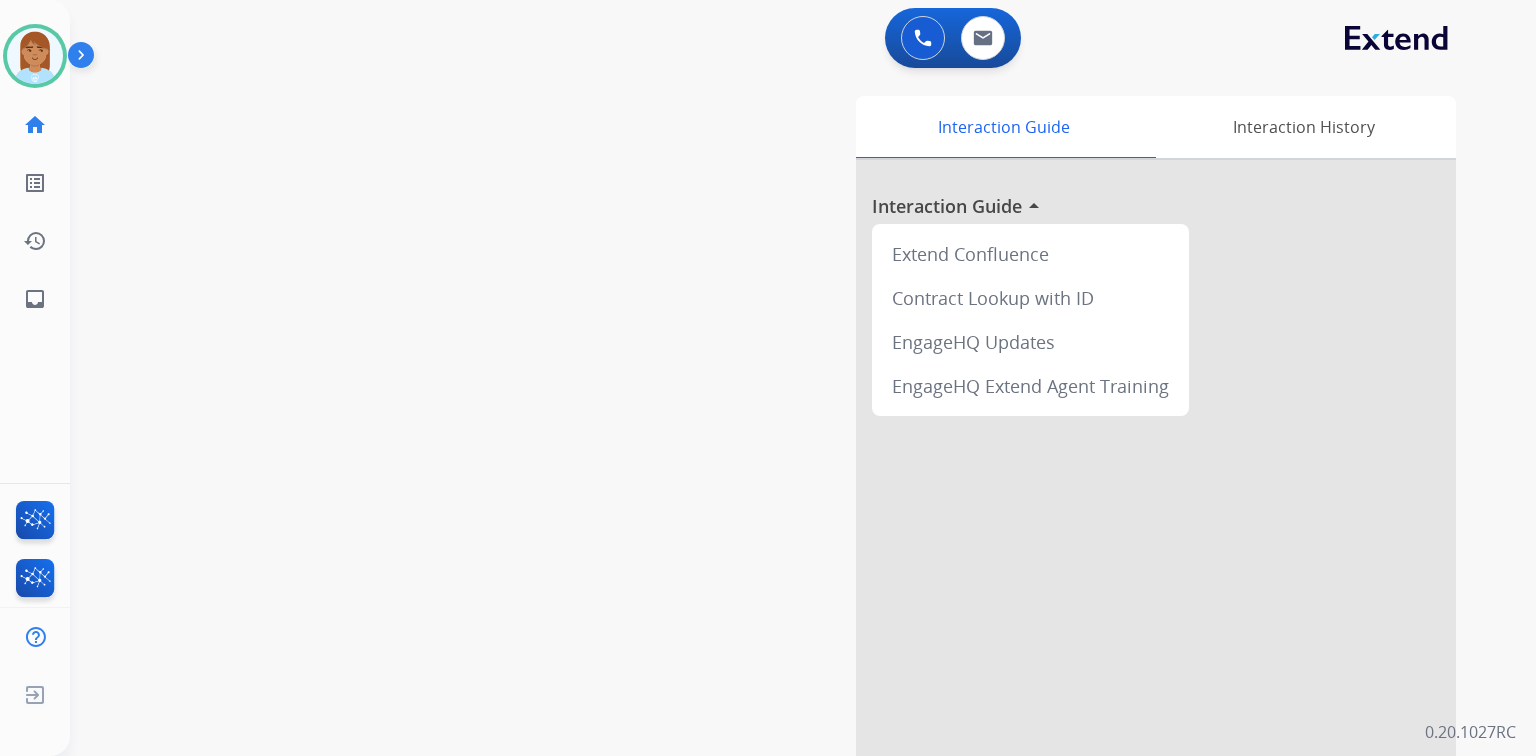 click at bounding box center (923, 38) 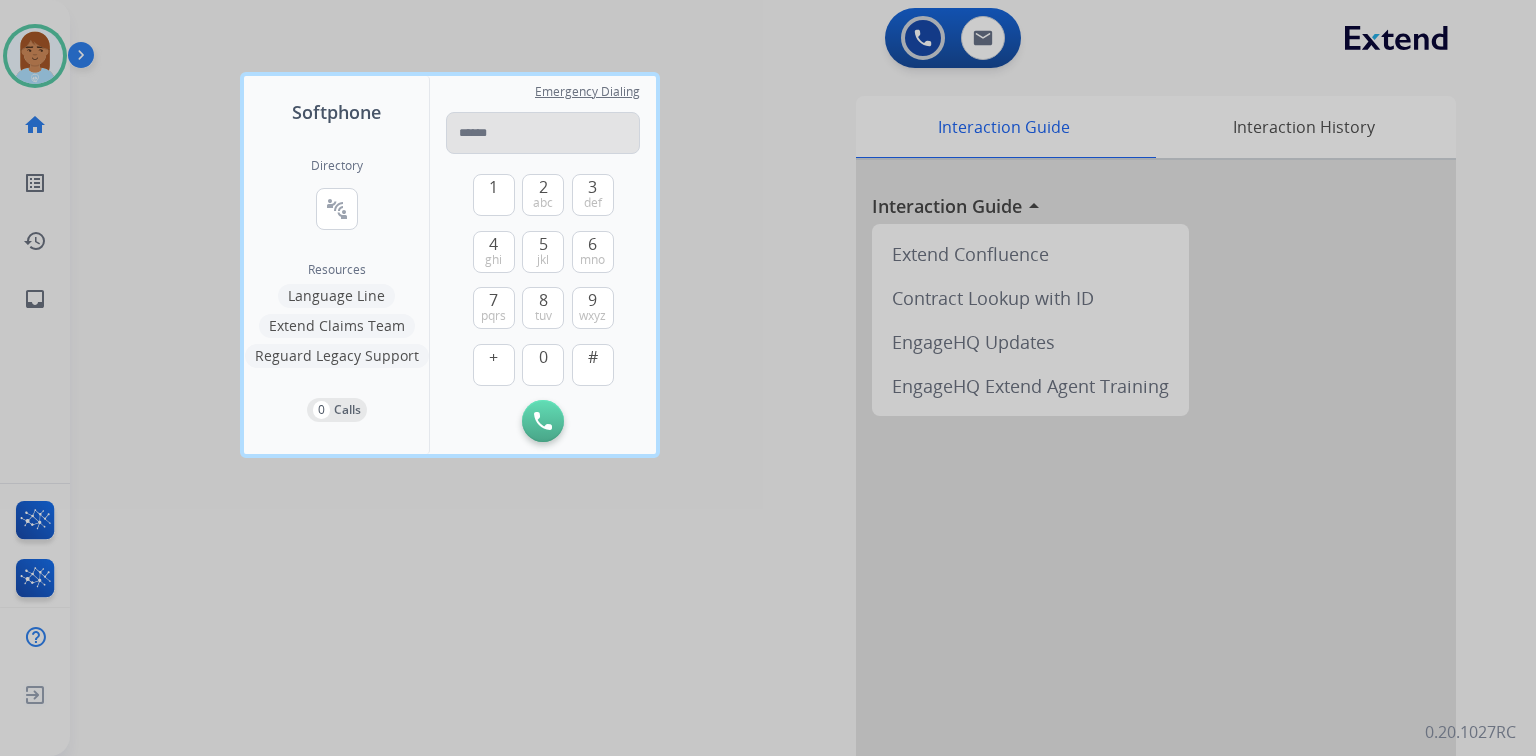 click at bounding box center [543, 133] 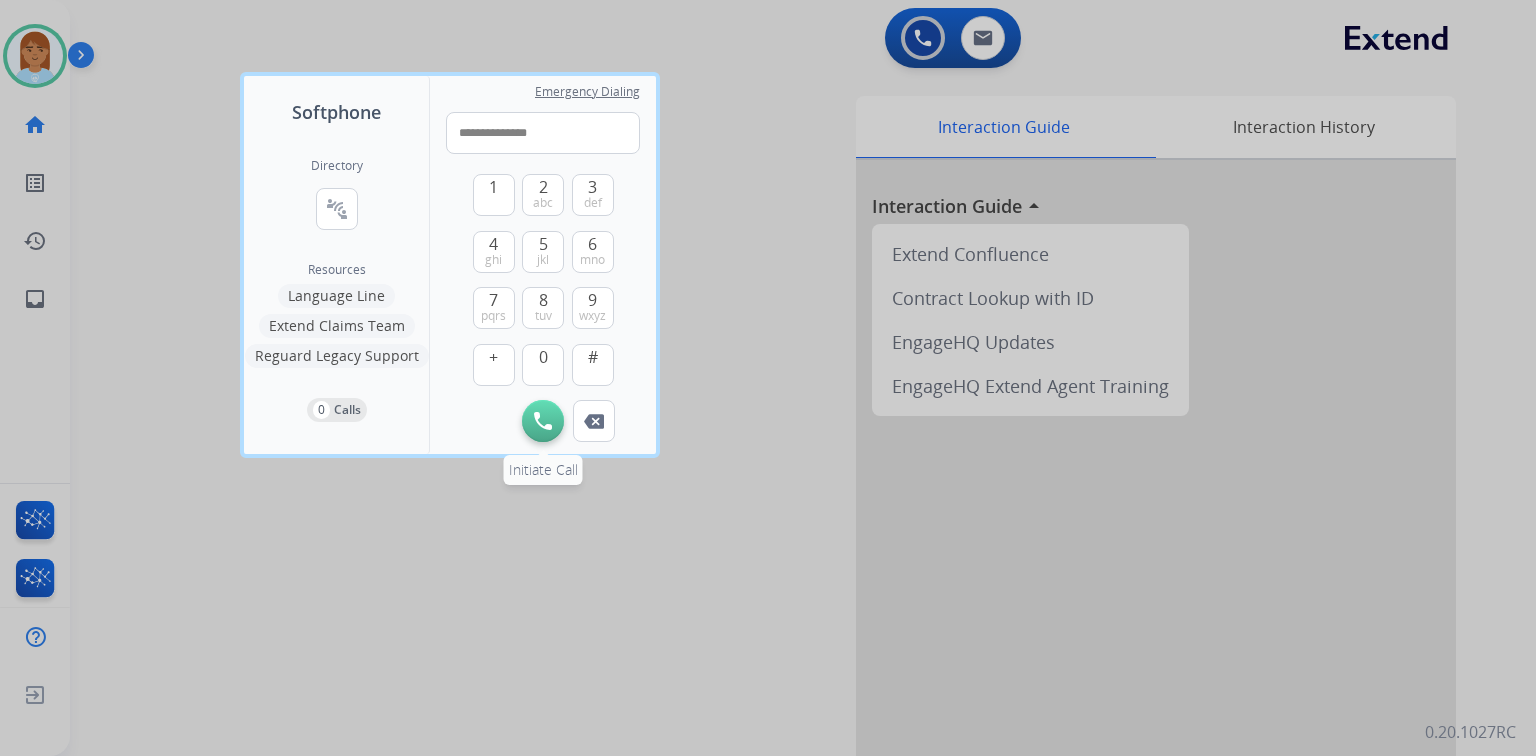 type on "**********" 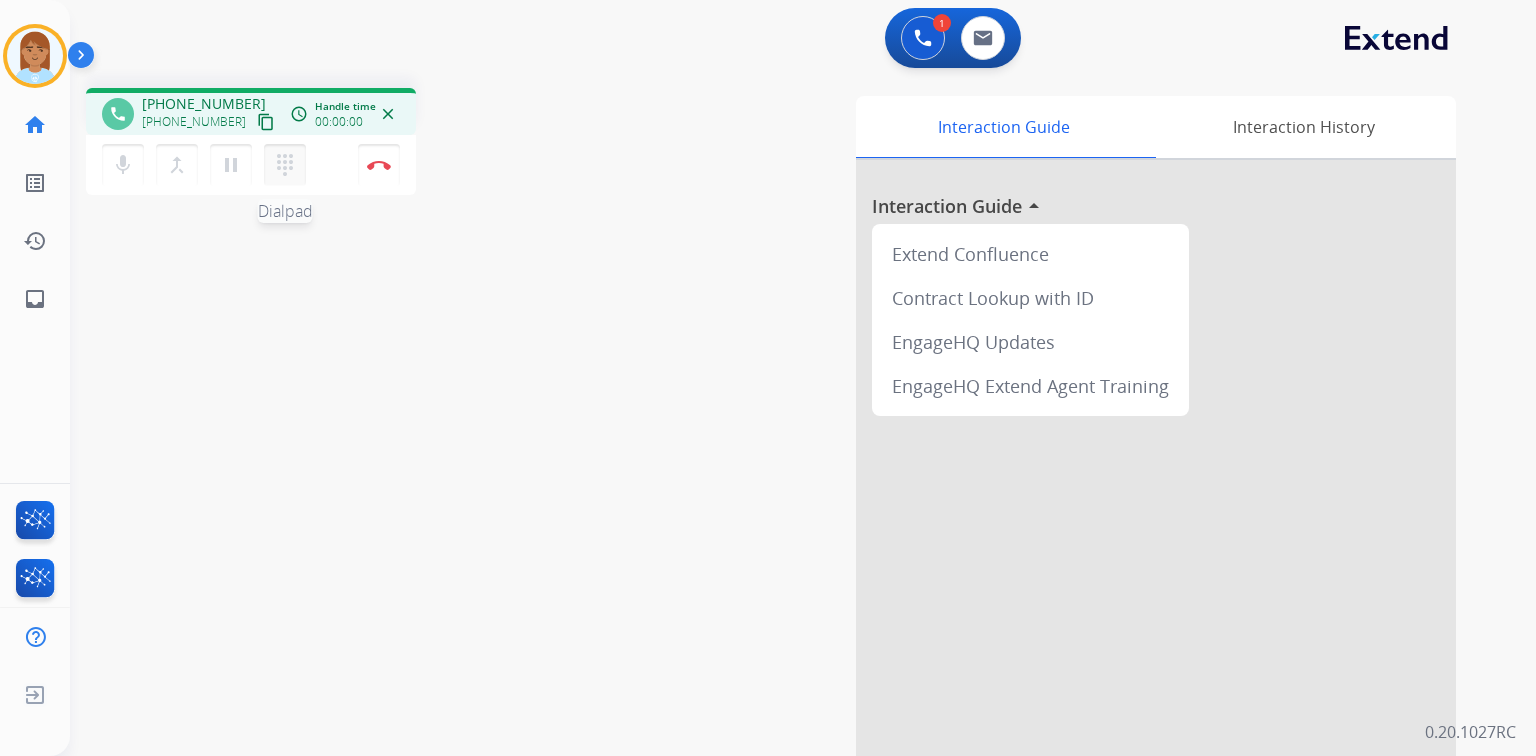 click on "dialpad Dialpad" at bounding box center (285, 165) 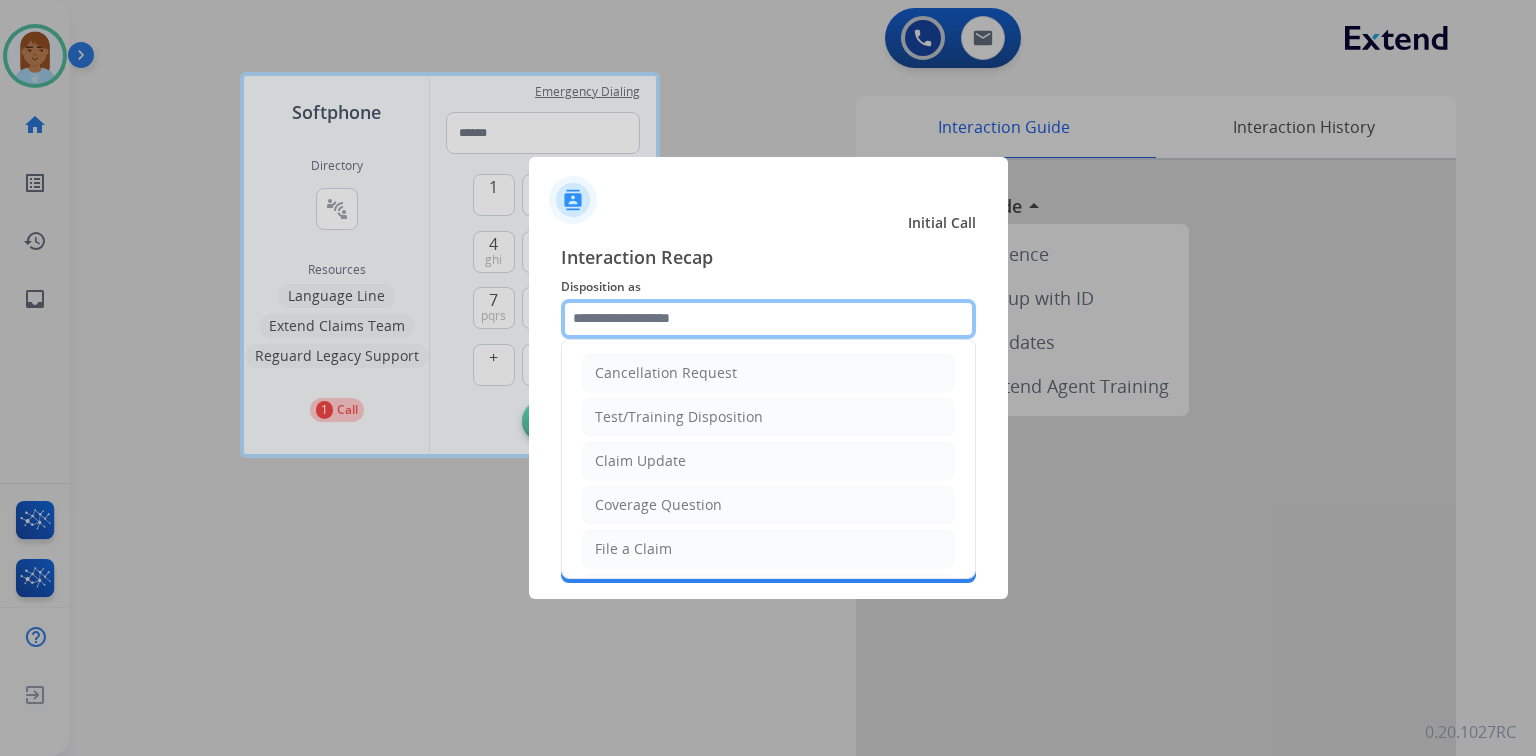 click 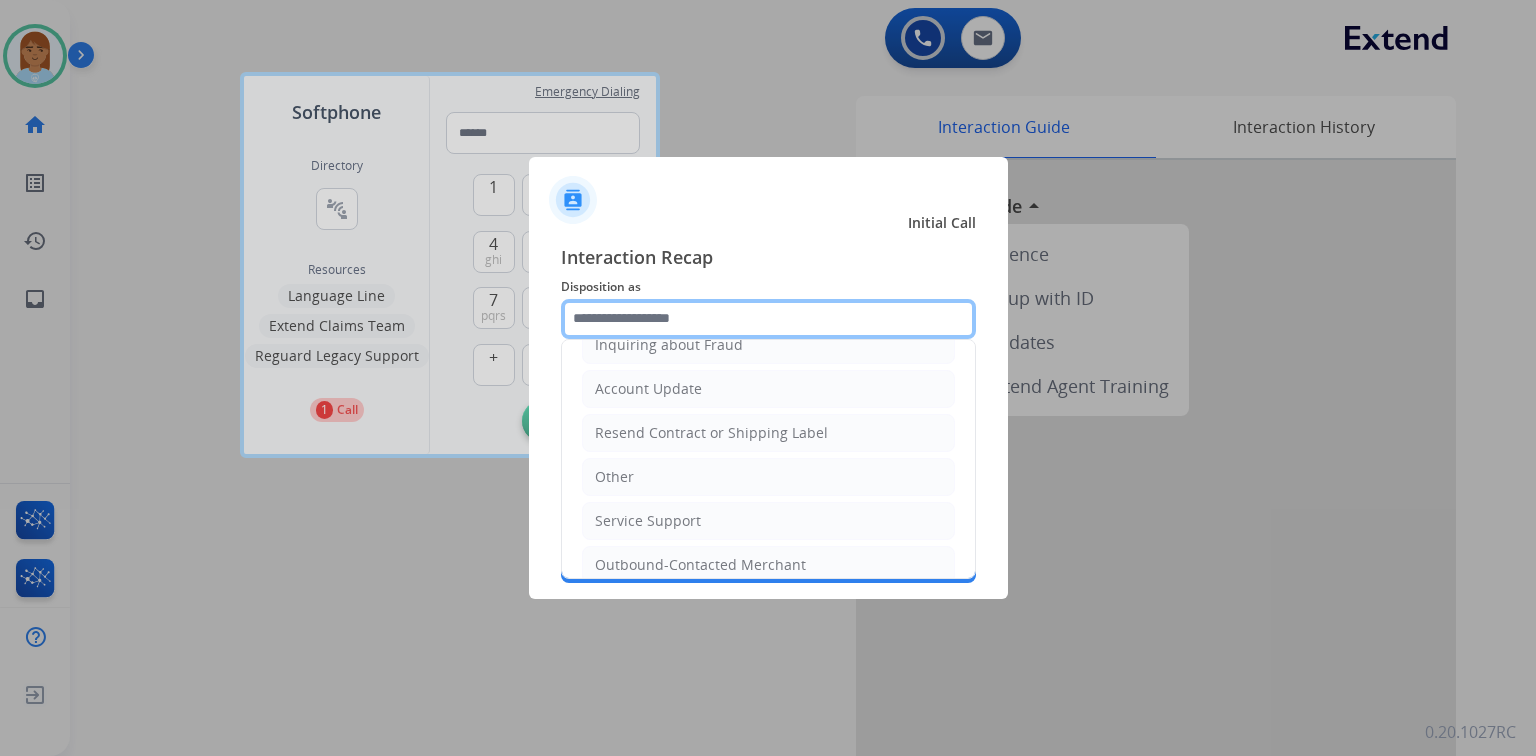 scroll, scrollTop: 394, scrollLeft: 0, axis: vertical 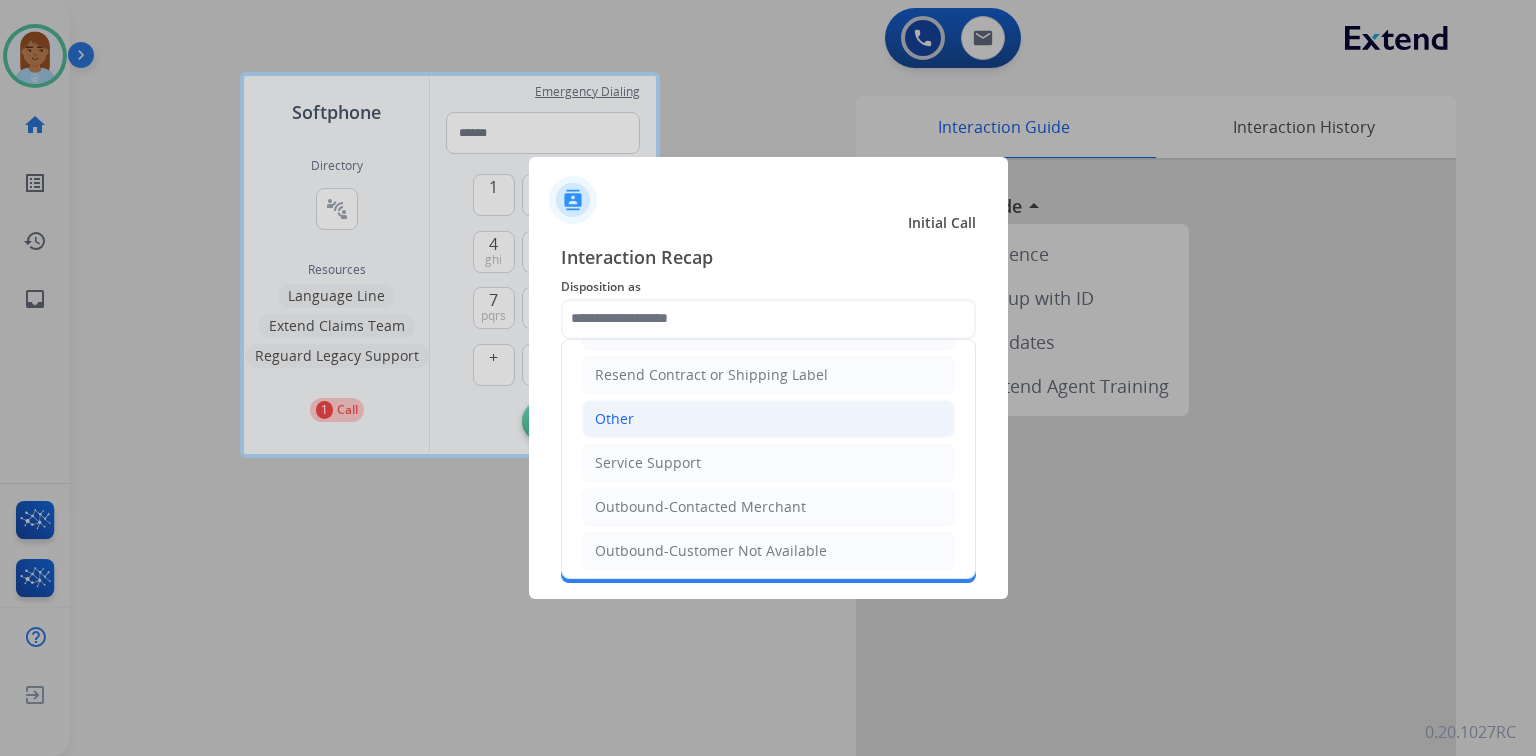 click on "Other" 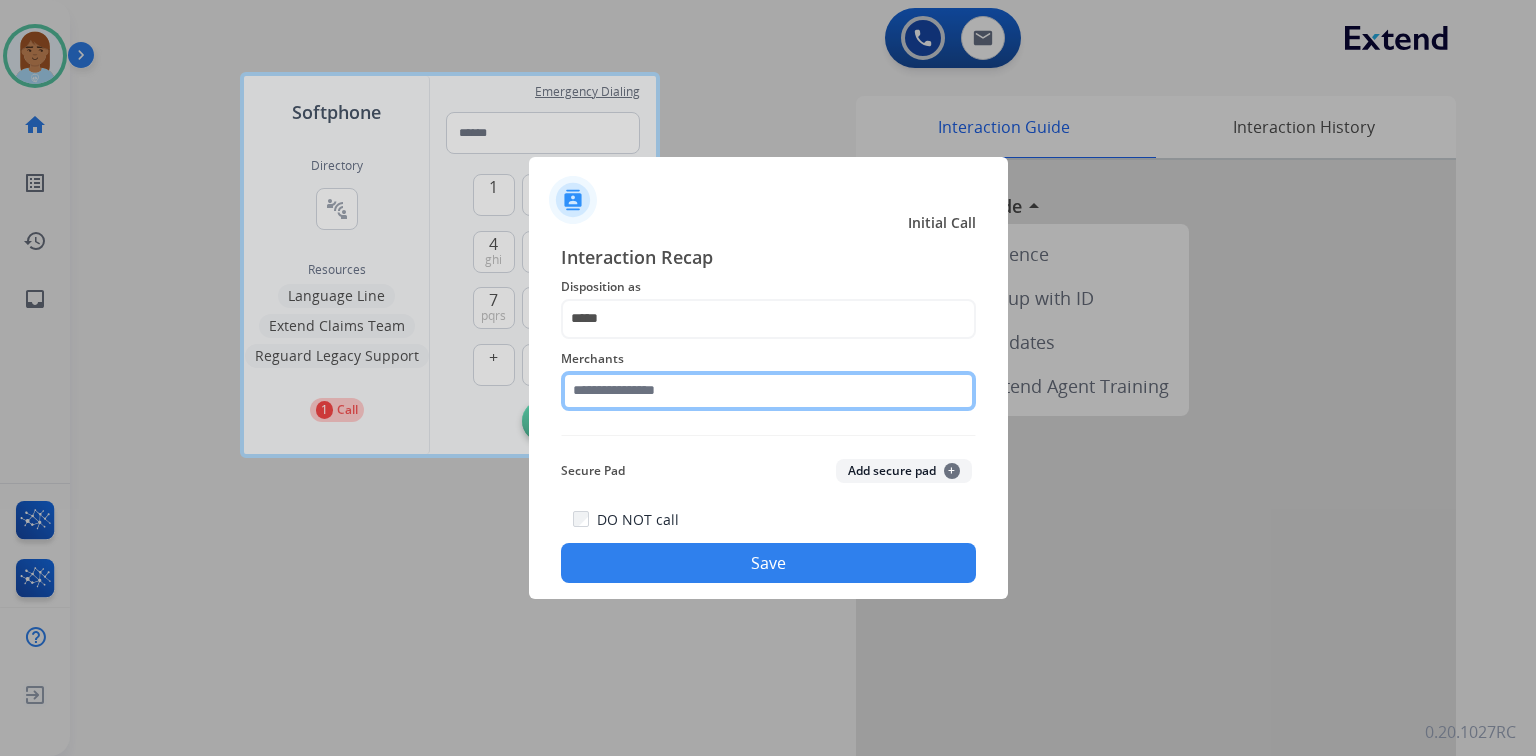 click 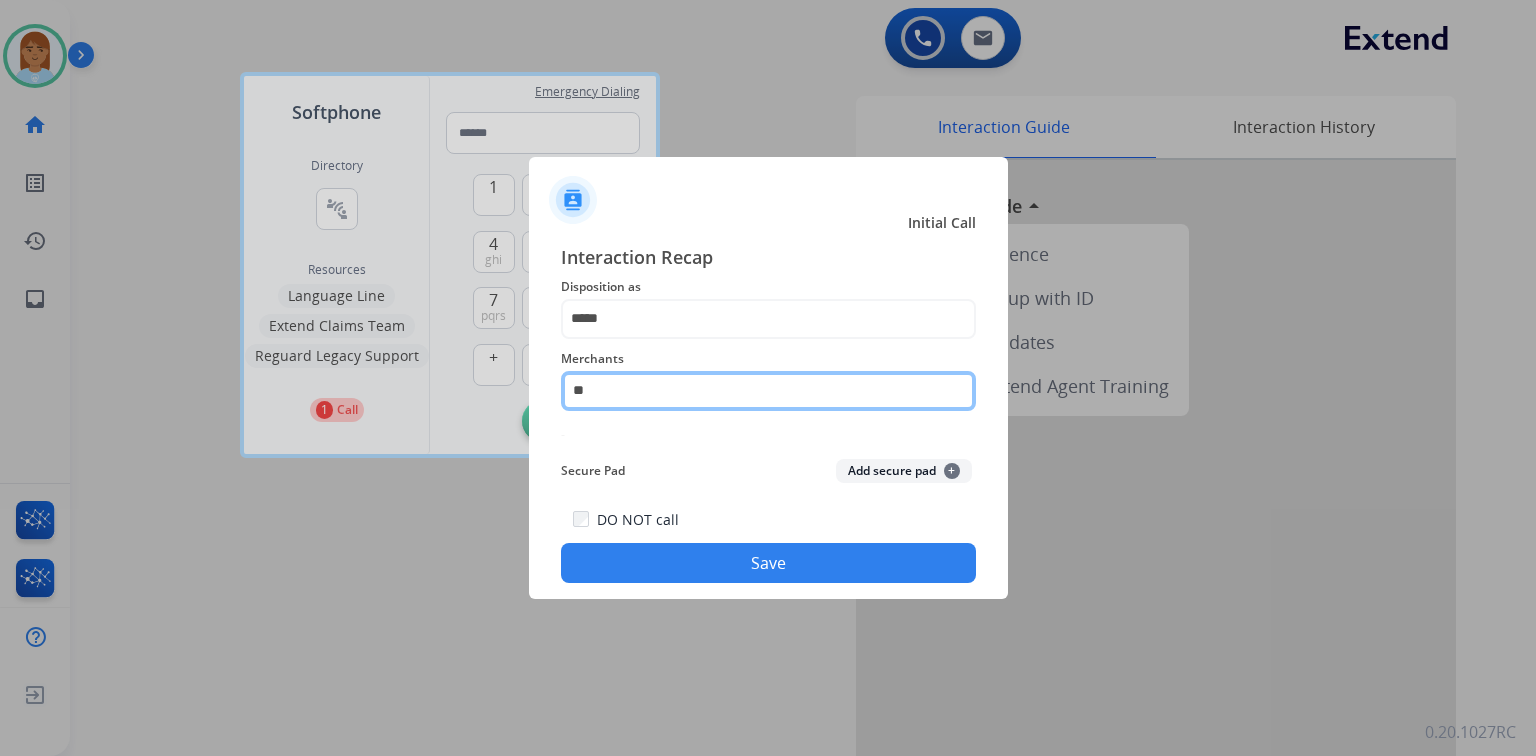 type on "*" 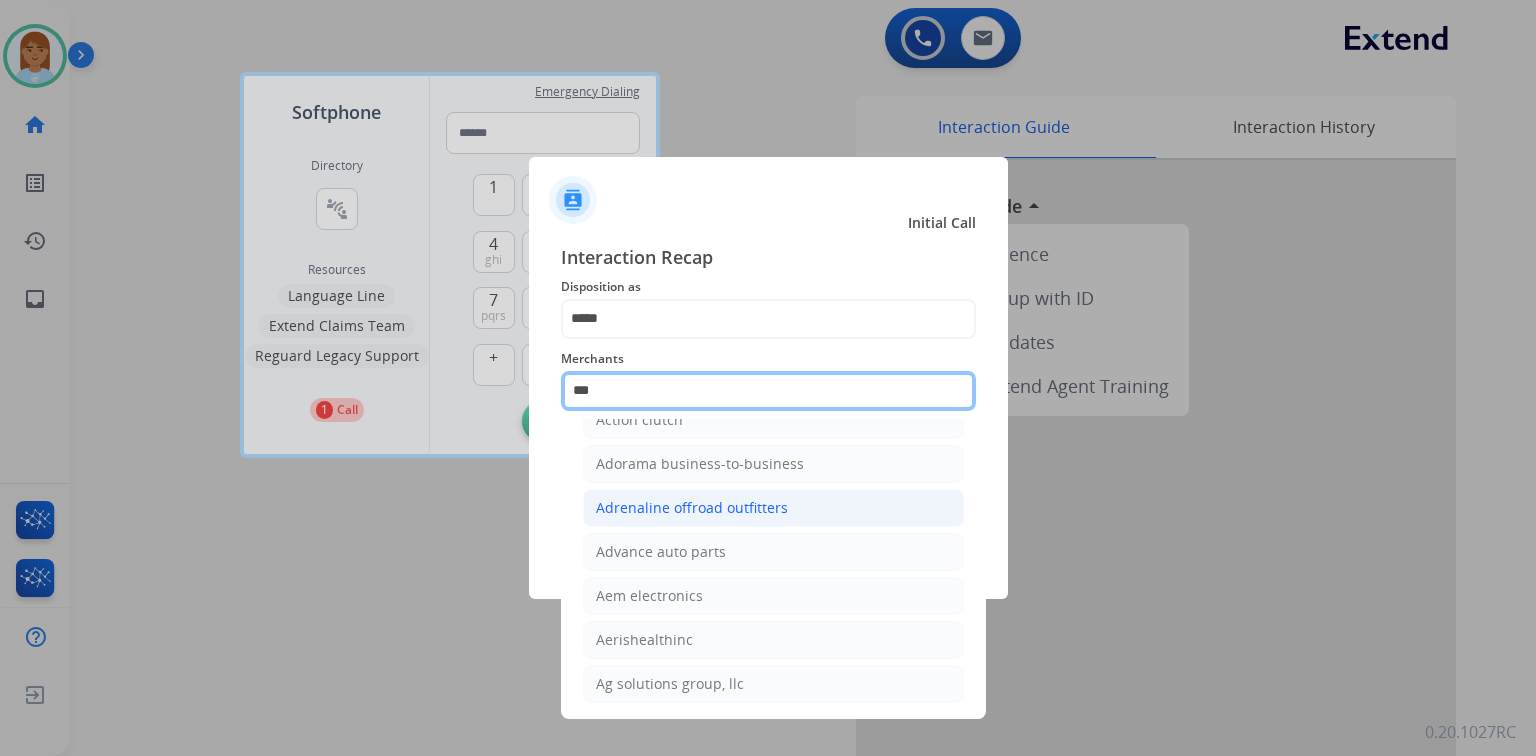 scroll, scrollTop: 0, scrollLeft: 0, axis: both 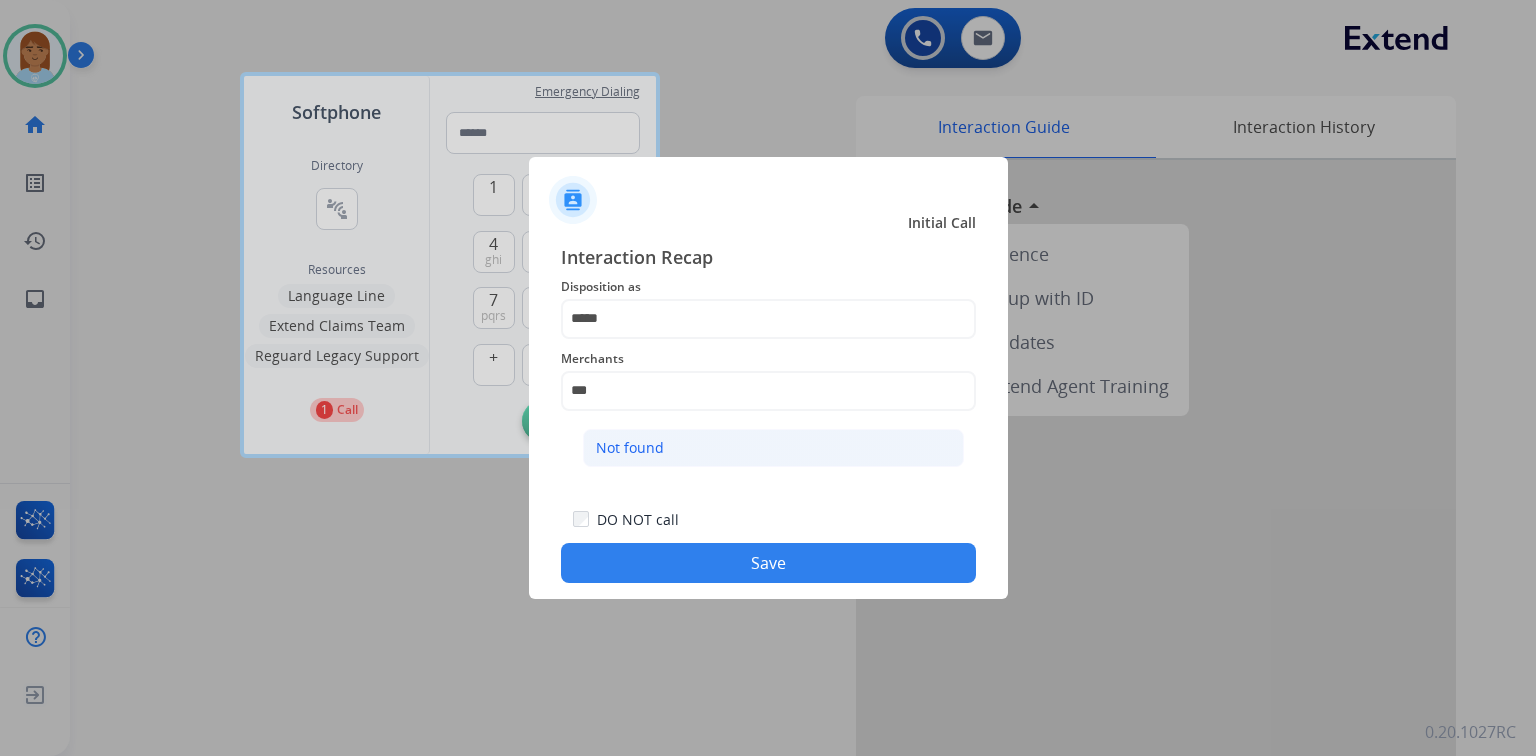 click on "Not found" 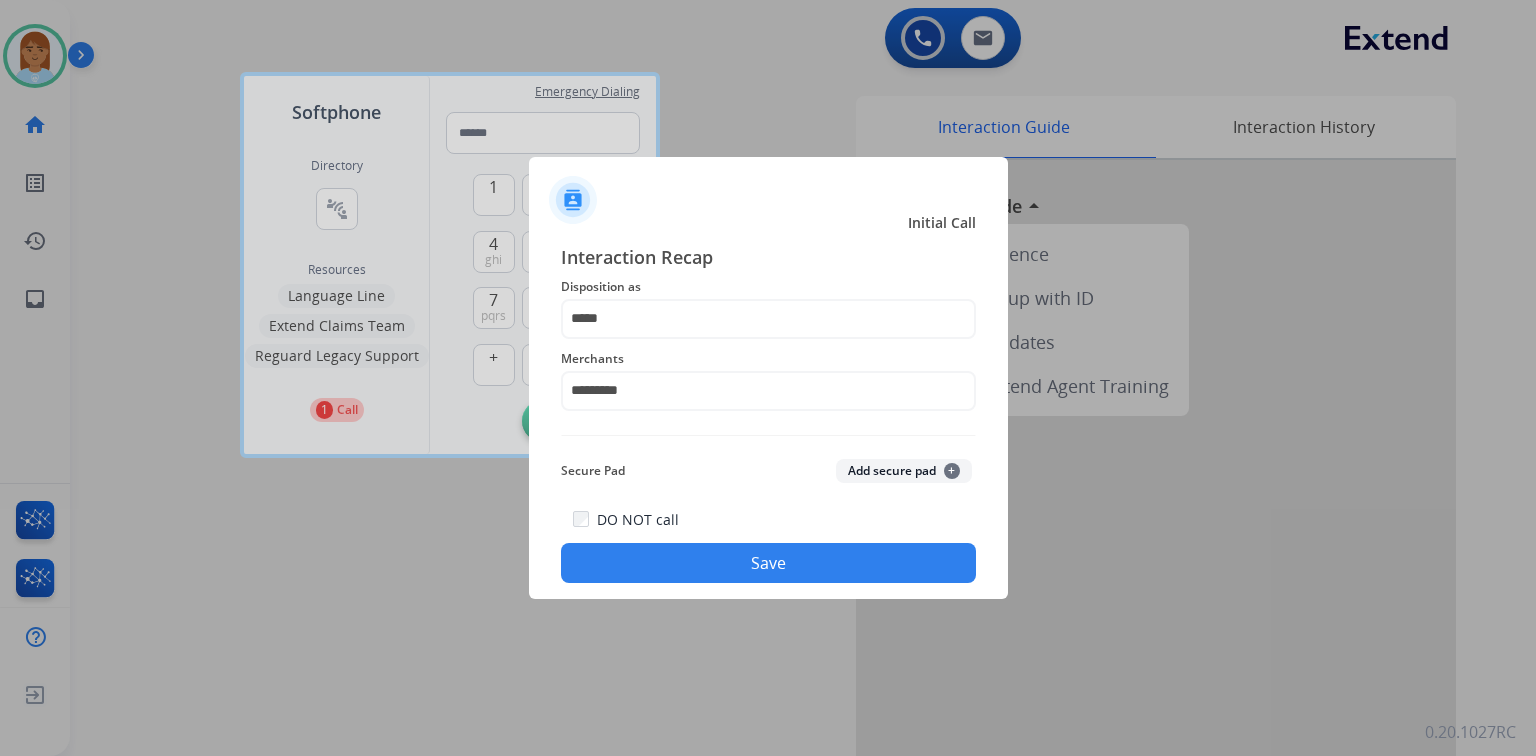 click on "Save" 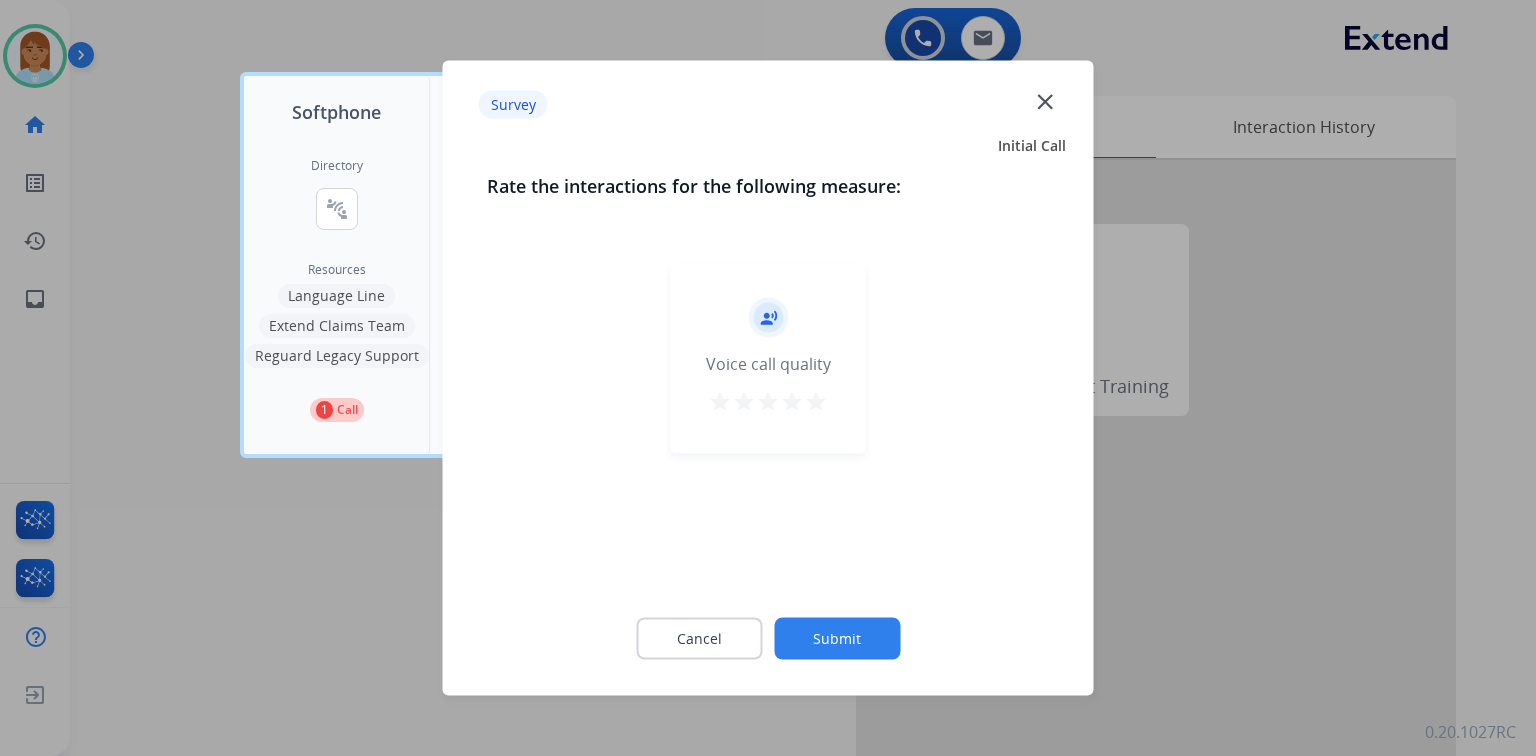click on "record_voice_over   Voice call quality   star   star   star   star   star" 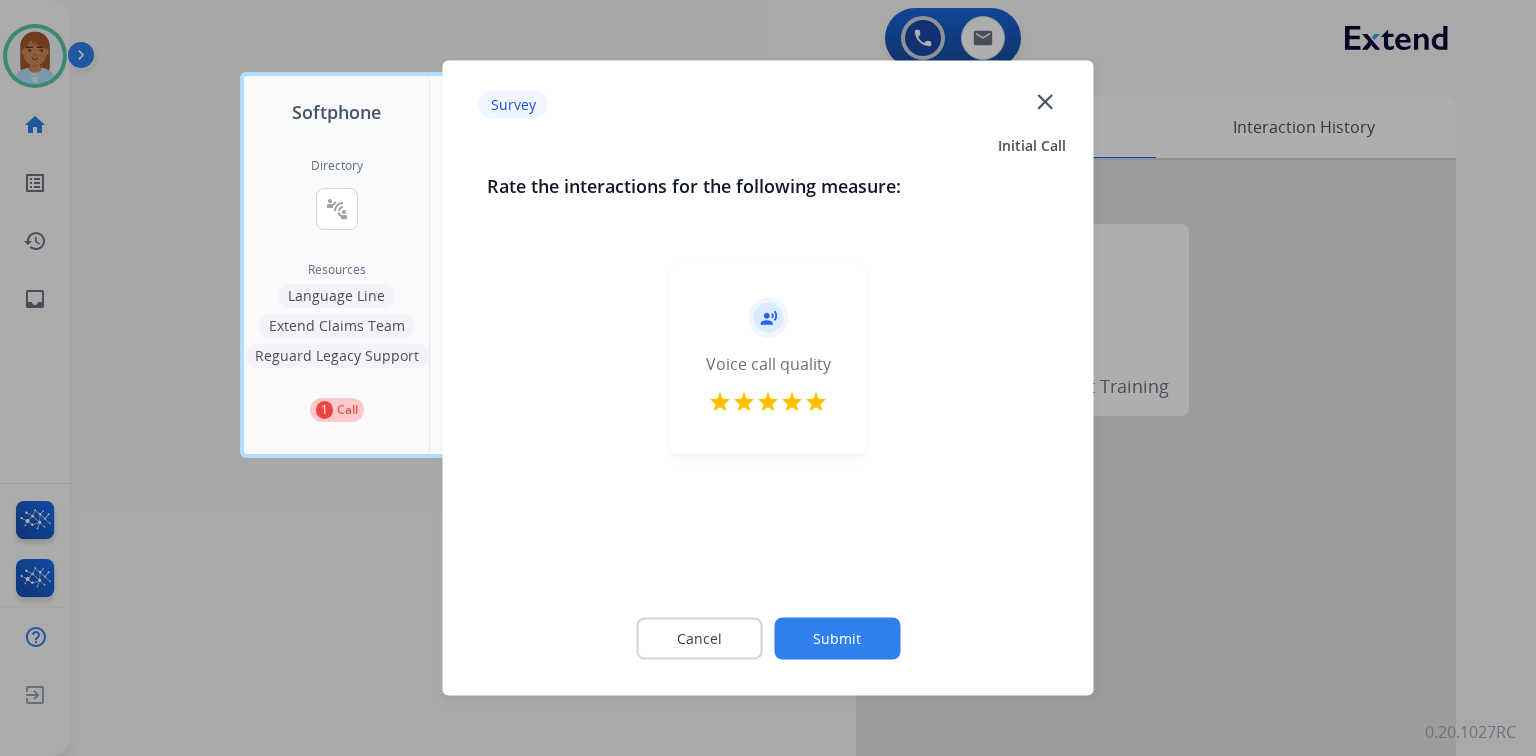 click on "Submit" 